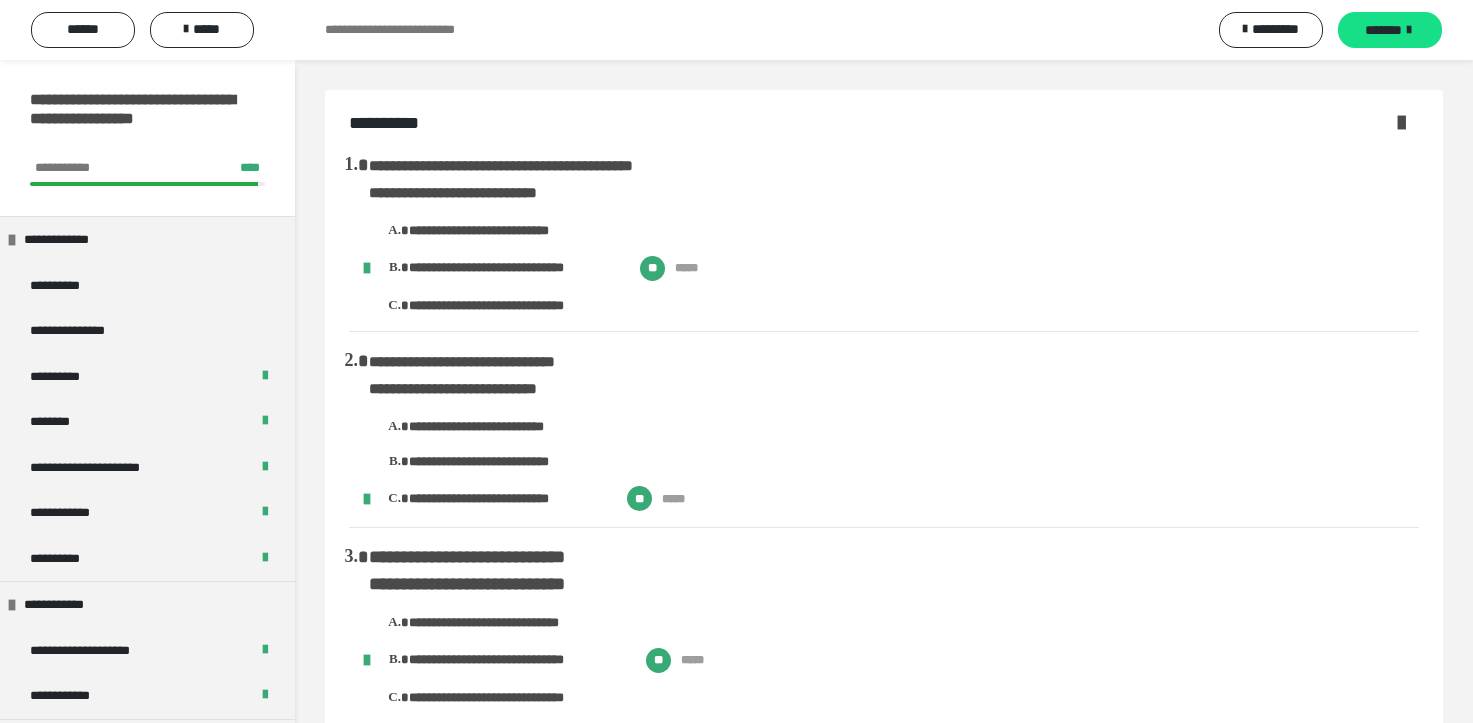 scroll, scrollTop: 0, scrollLeft: 0, axis: both 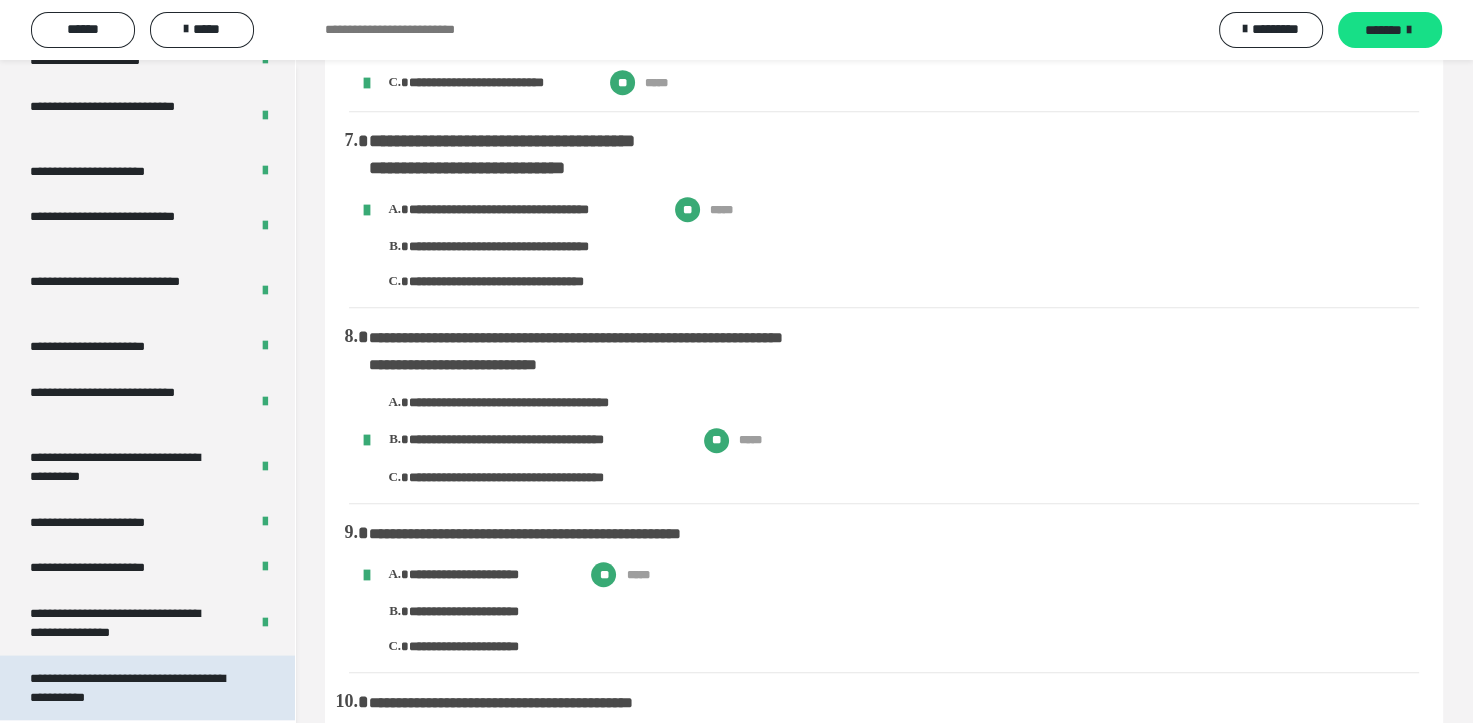 click on "**********" at bounding box center (132, 688) 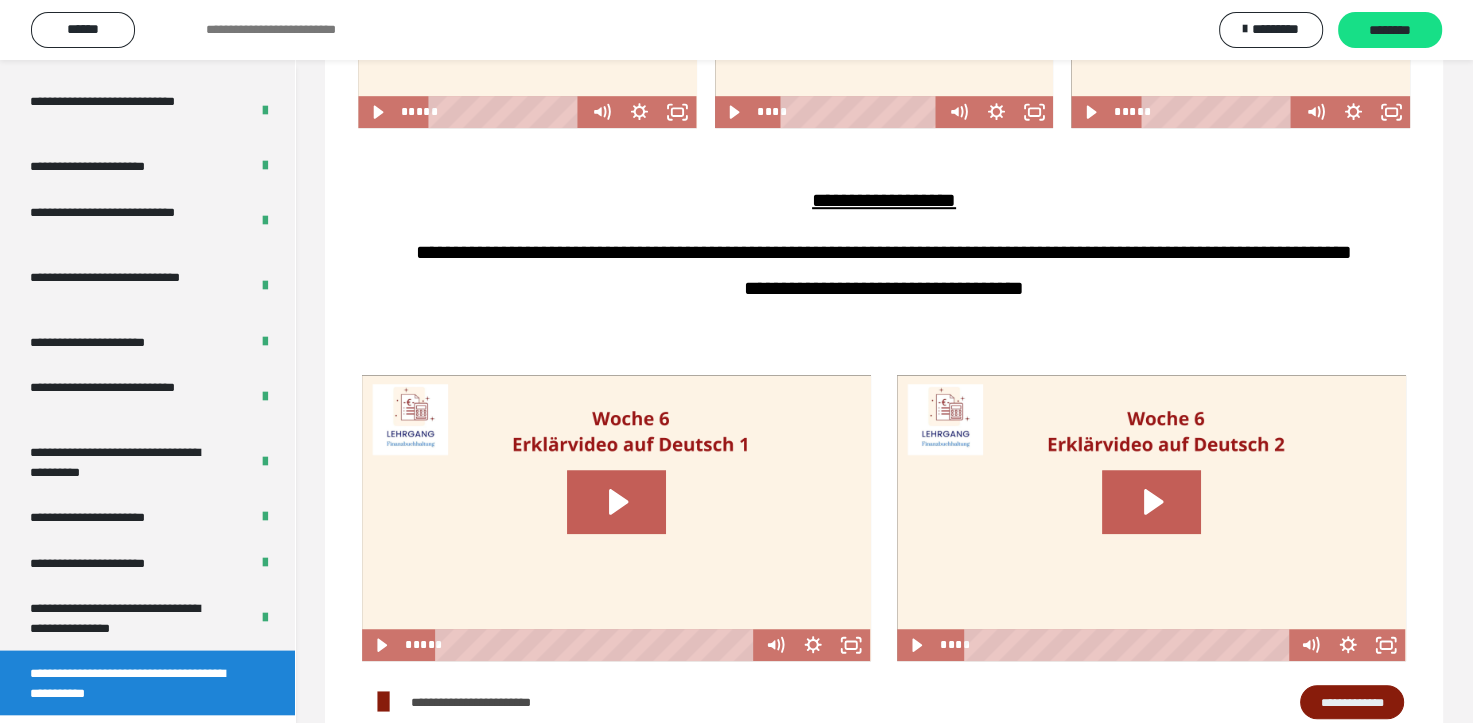scroll, scrollTop: 3834, scrollLeft: 0, axis: vertical 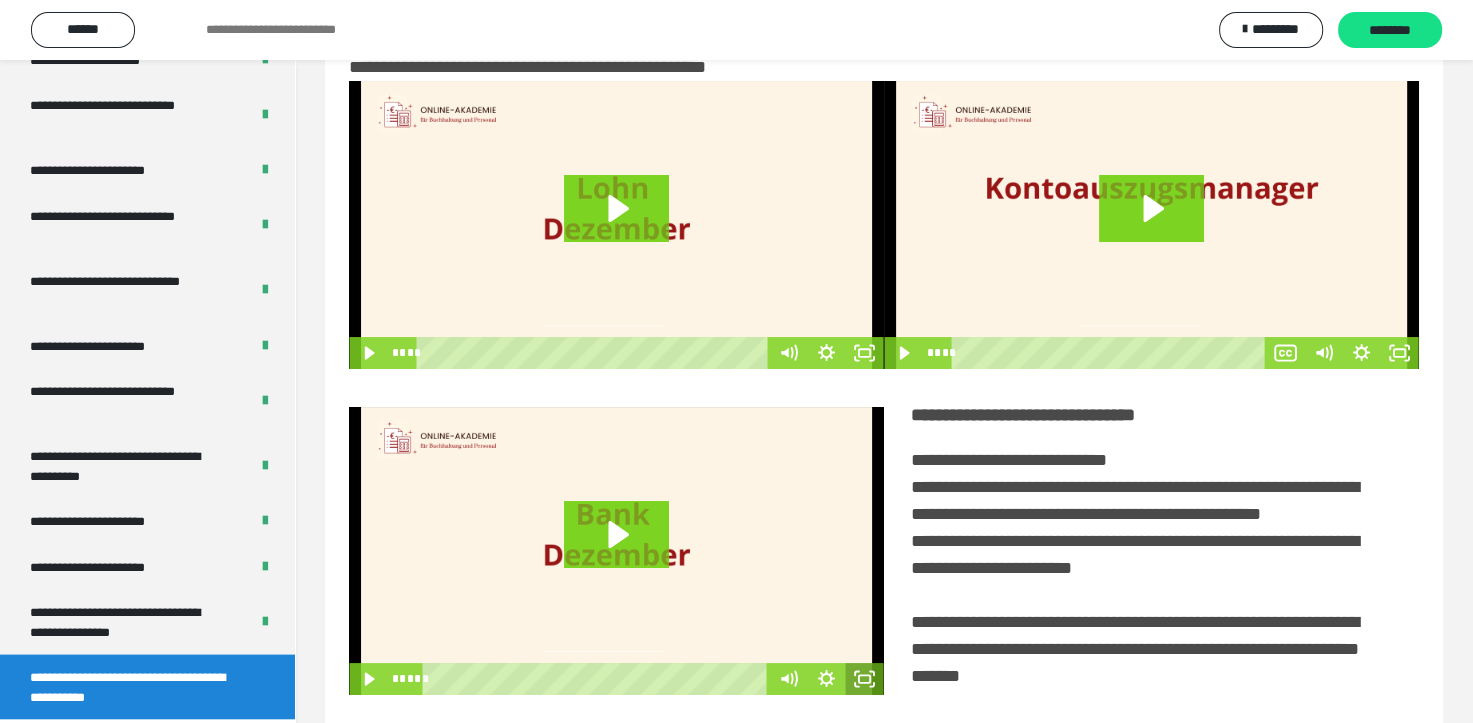 click 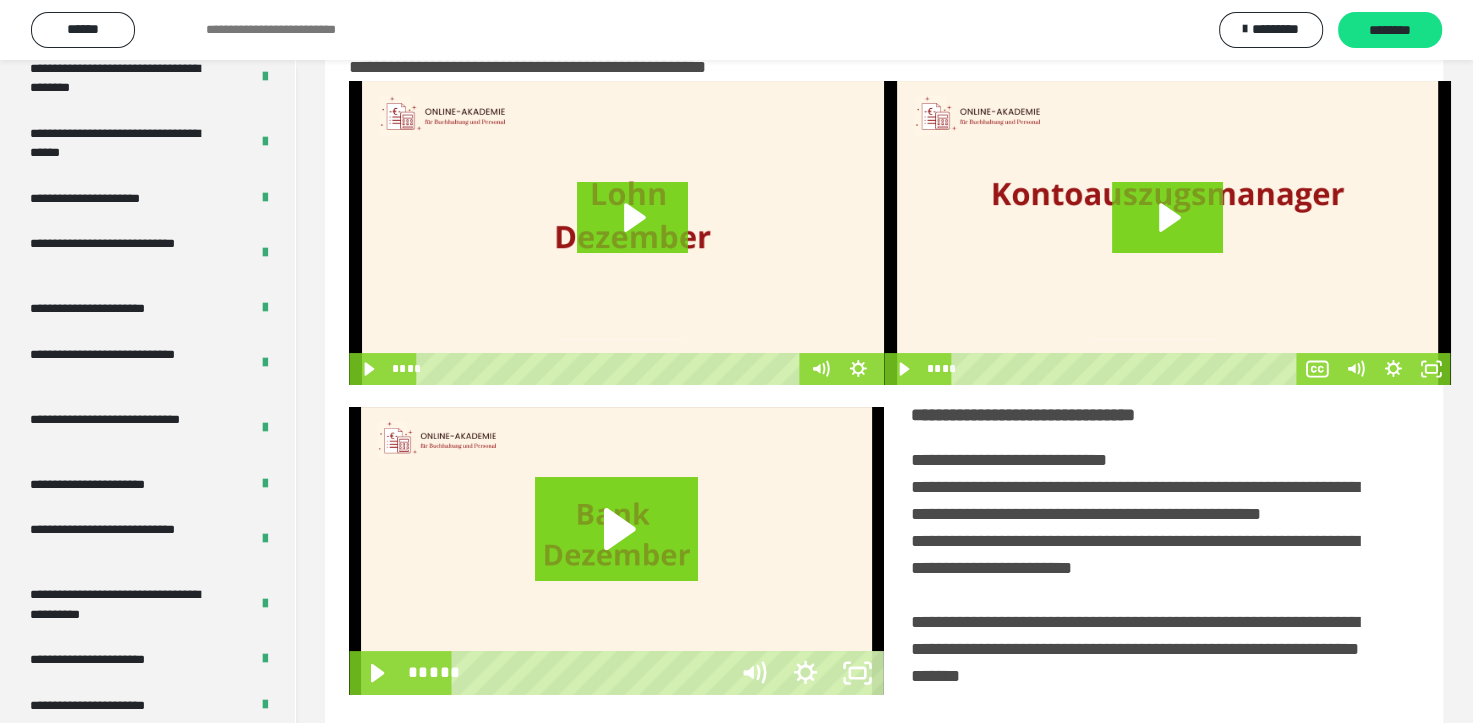 scroll, scrollTop: 3693, scrollLeft: 0, axis: vertical 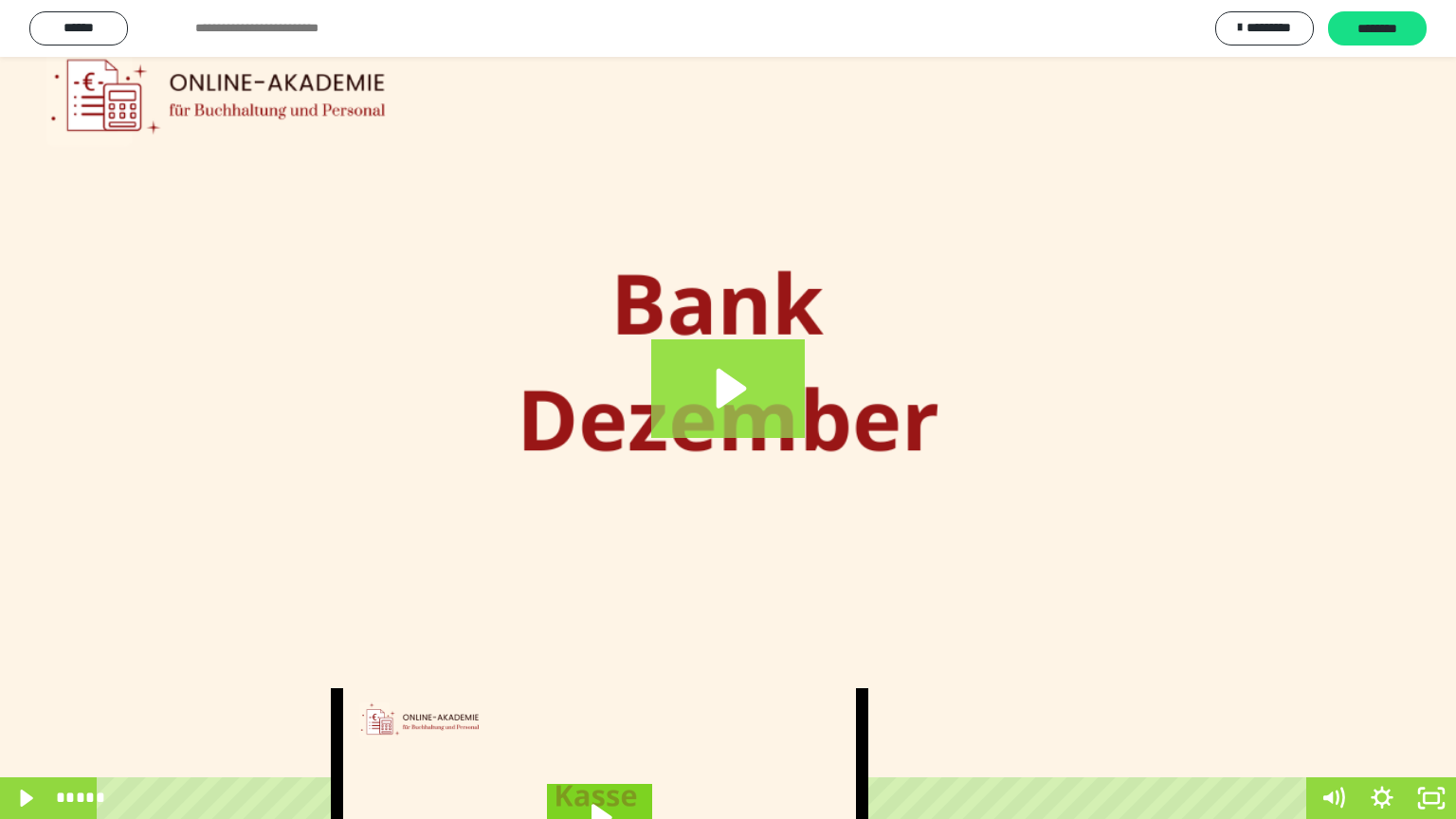 click 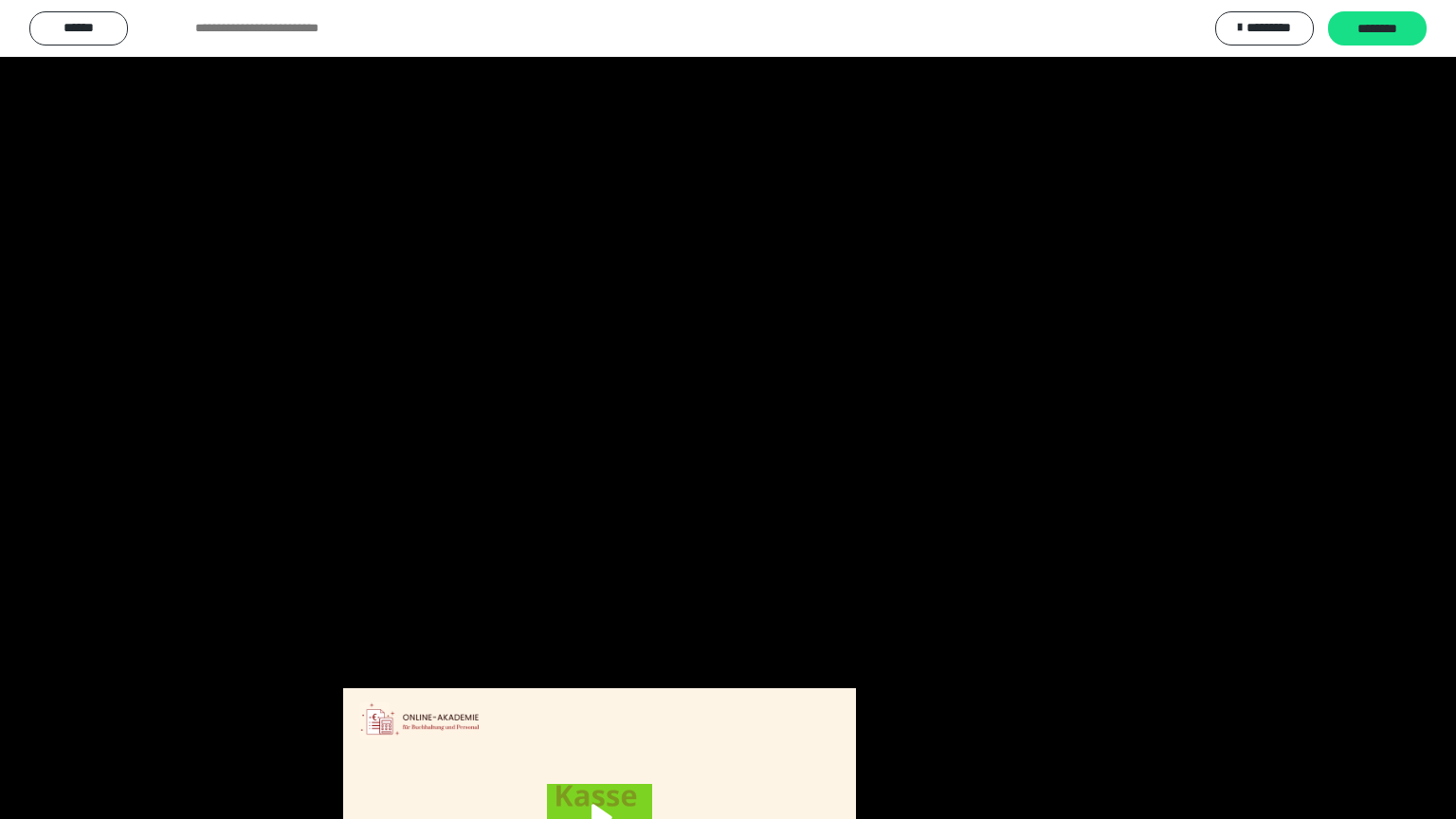 click at bounding box center [728, 410] 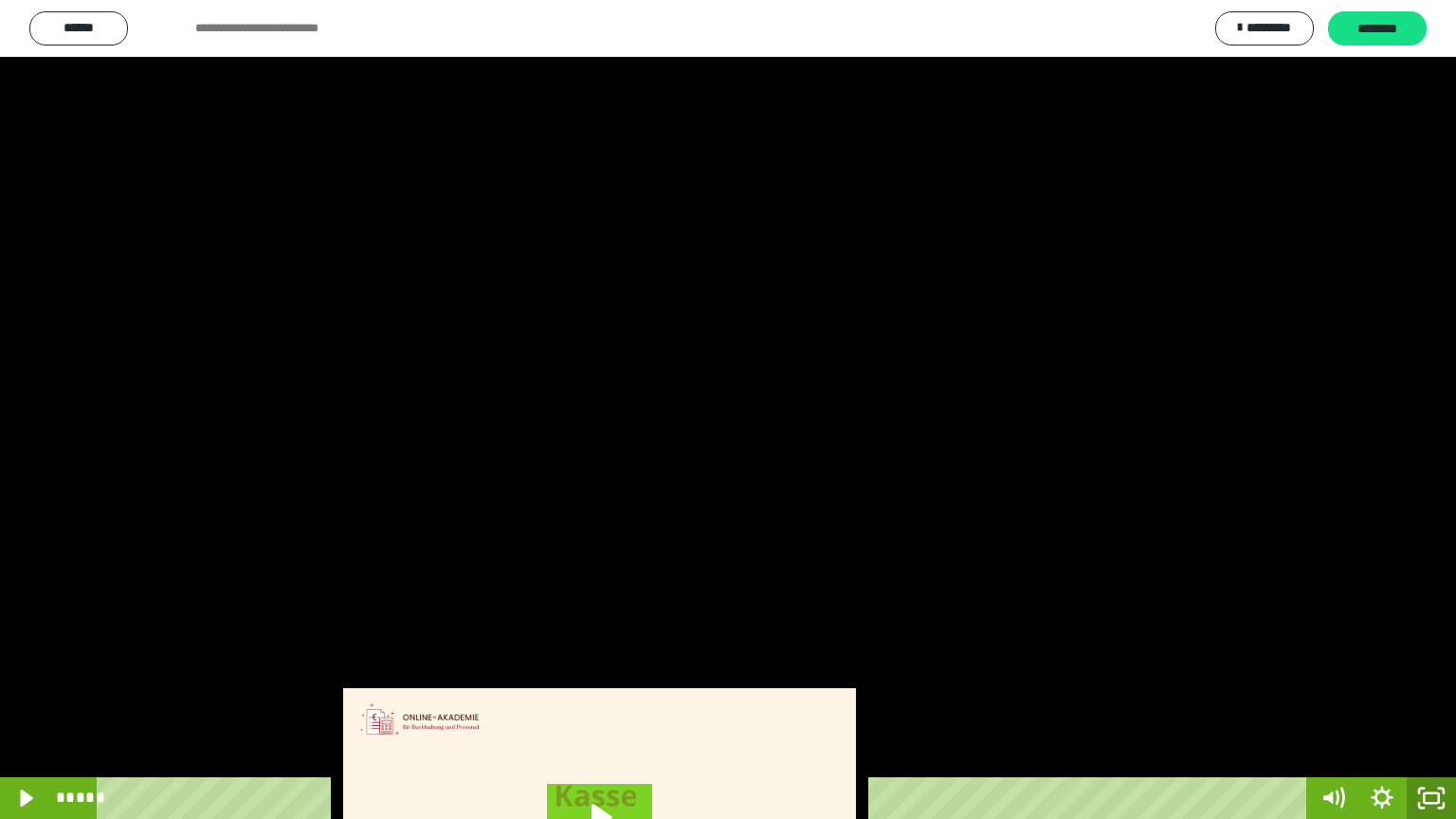 click 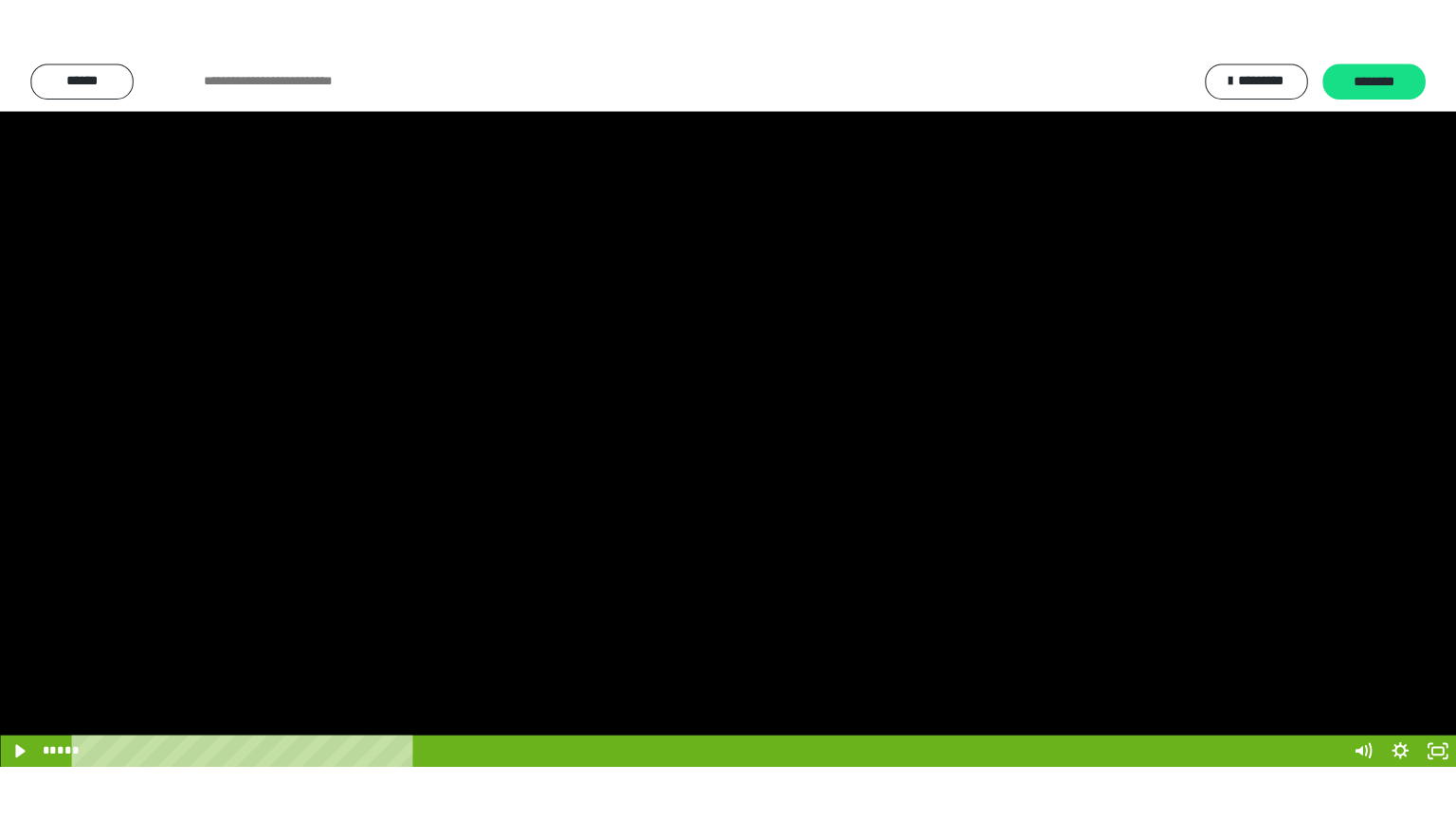 scroll, scrollTop: 3634, scrollLeft: 0, axis: vertical 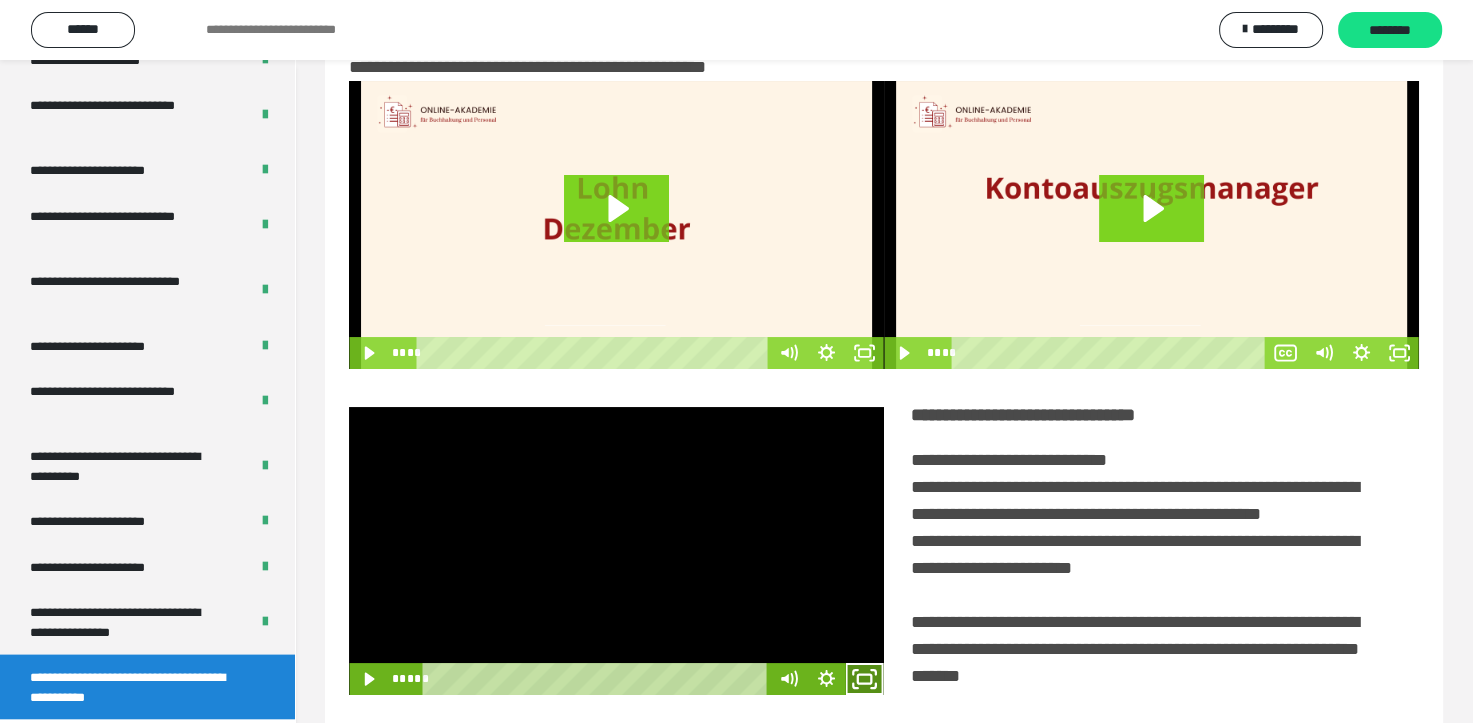 click 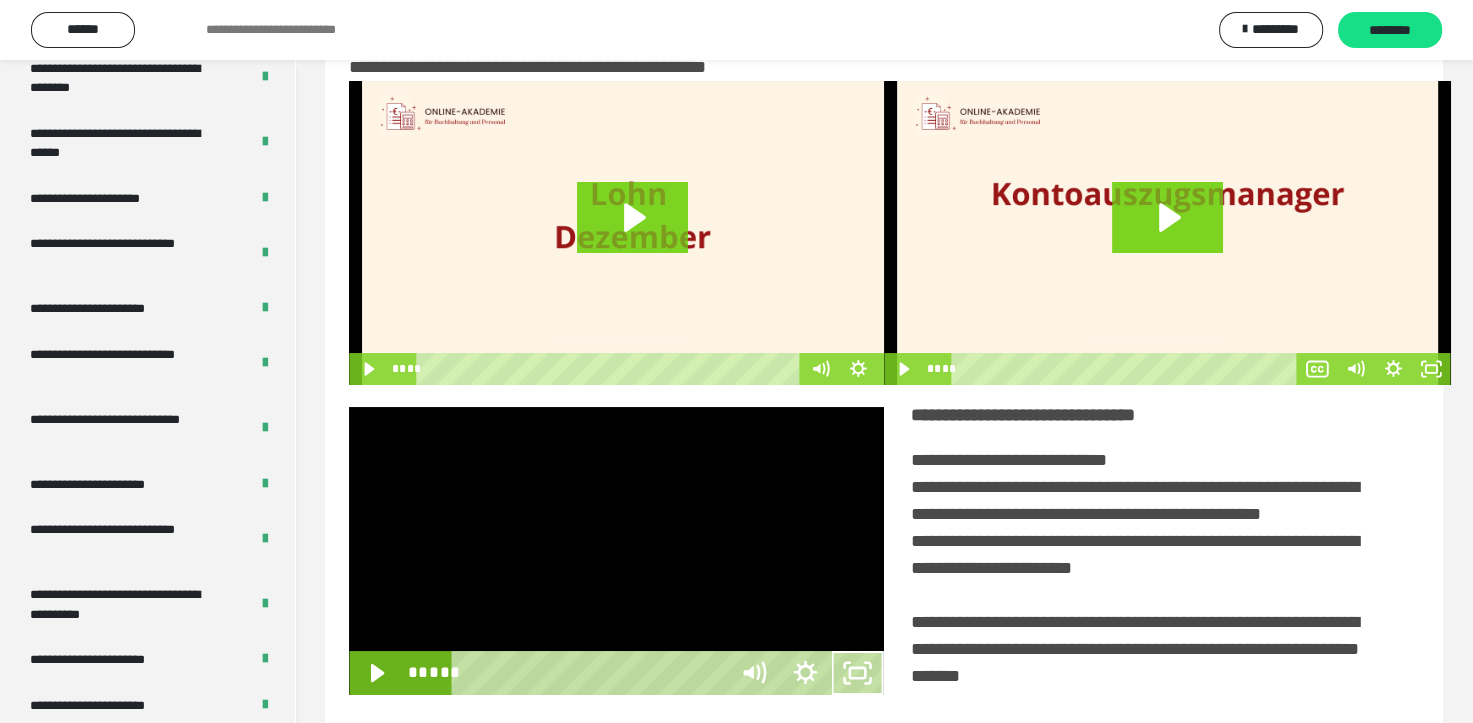 scroll, scrollTop: 3693, scrollLeft: 0, axis: vertical 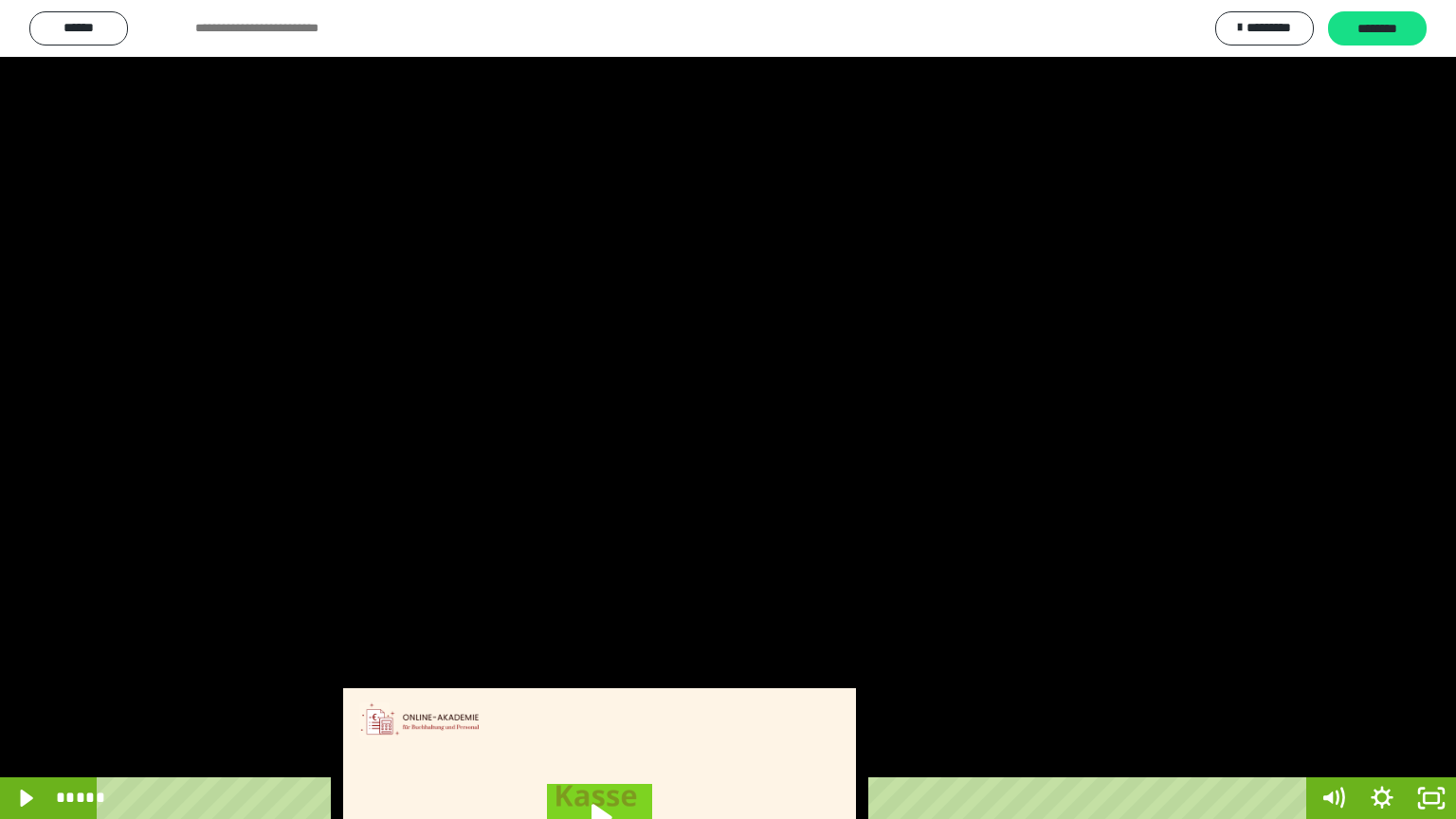 click at bounding box center (728, 410) 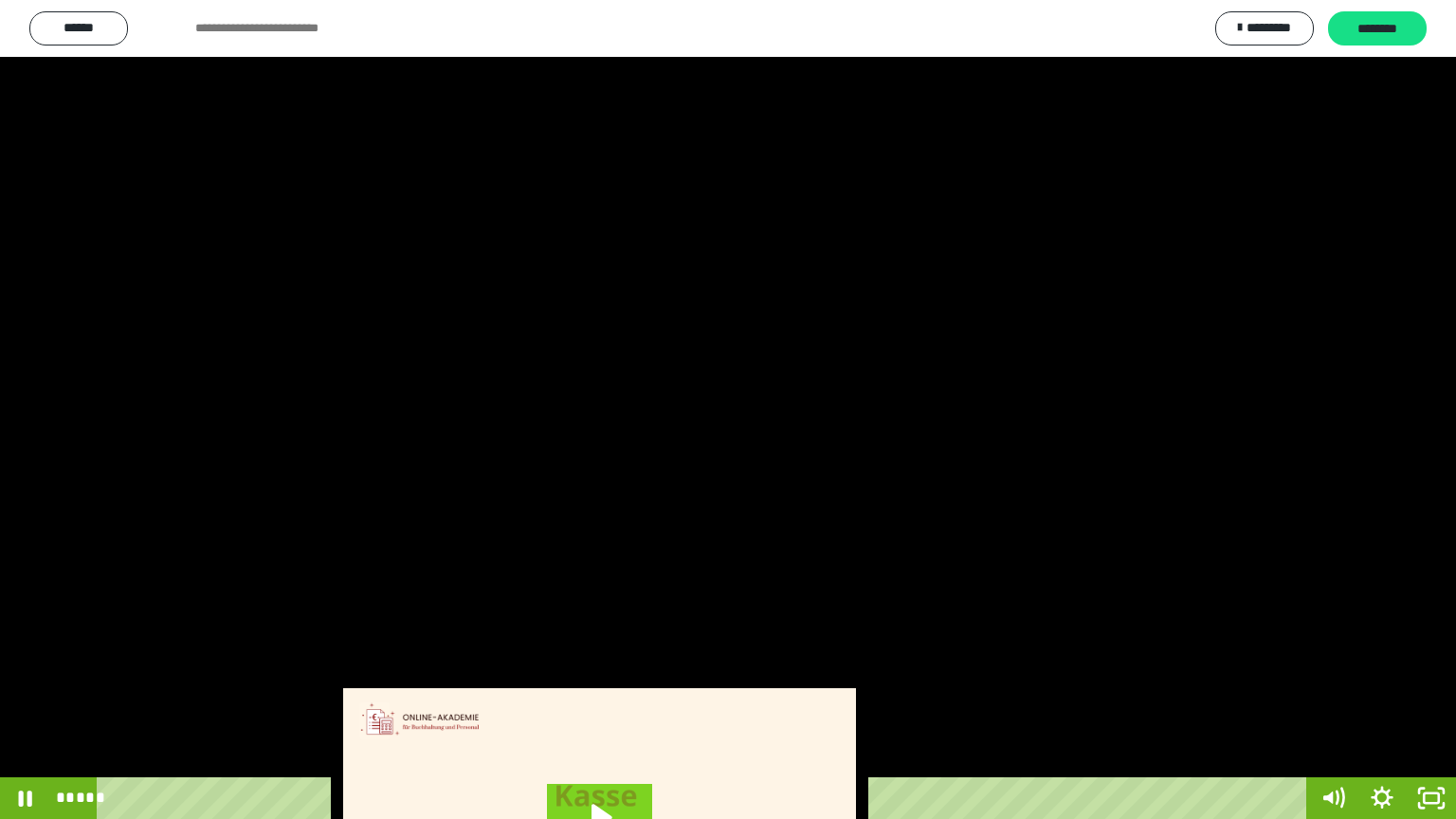 click at bounding box center (728, 410) 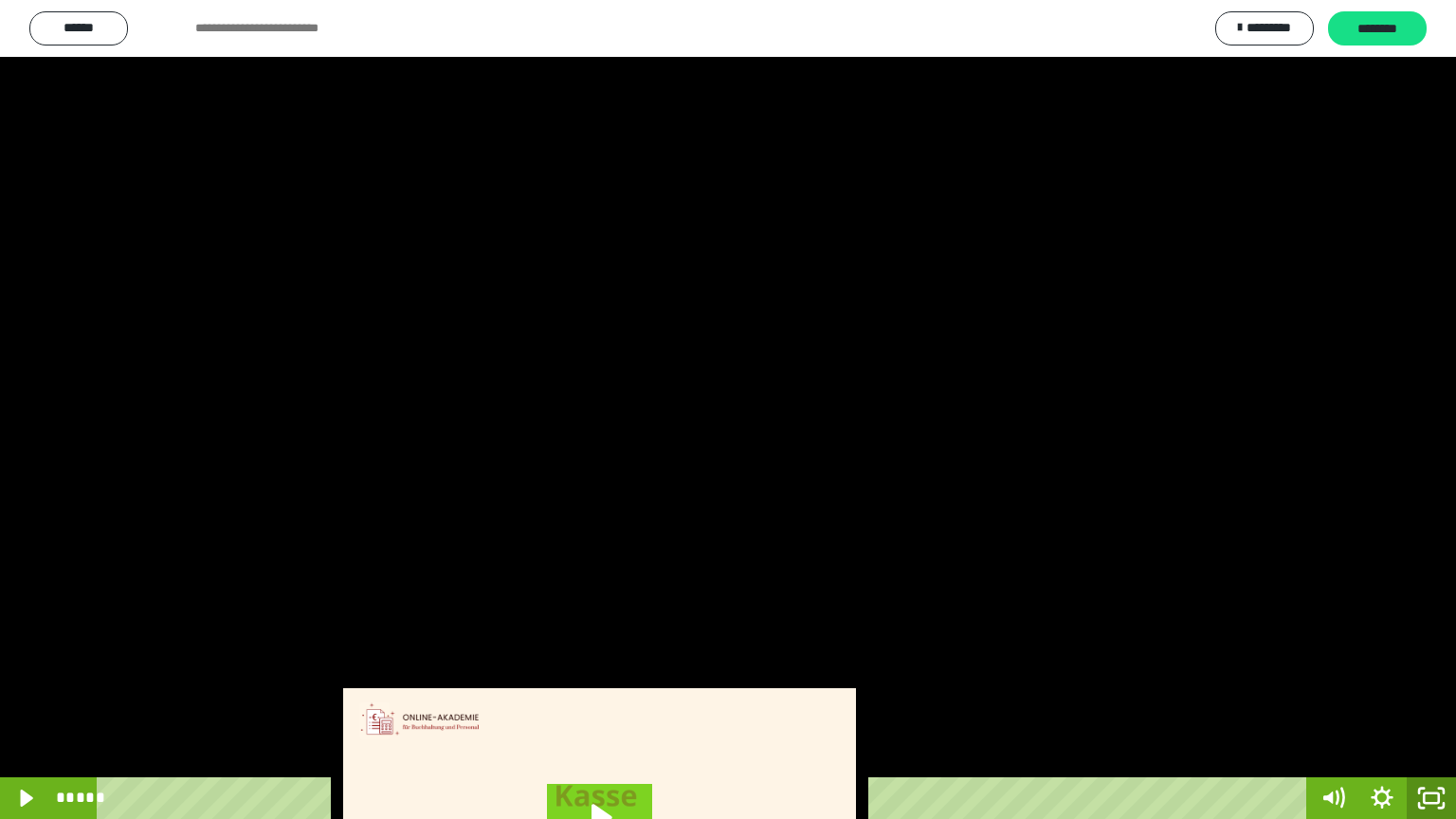 click 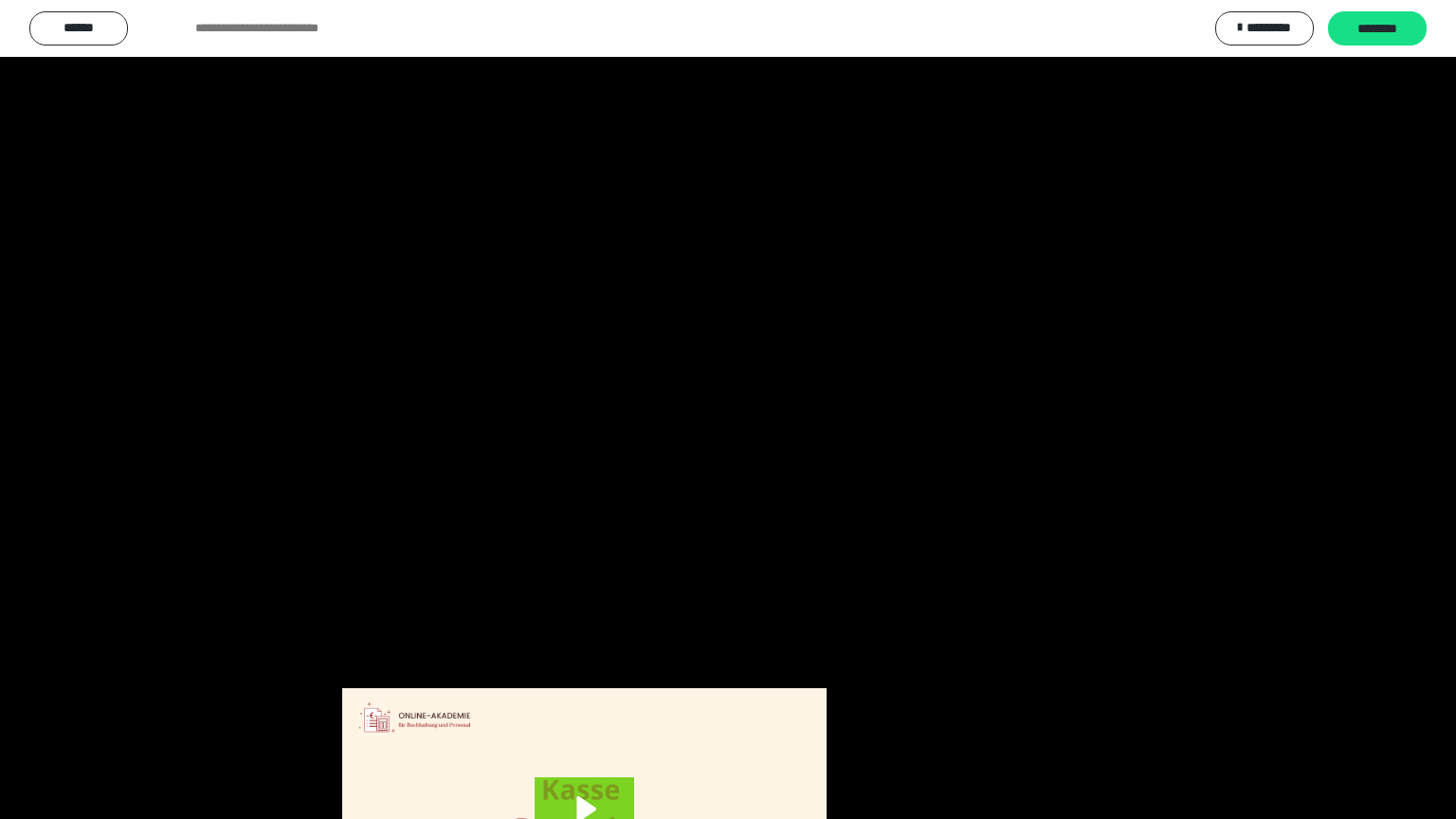 scroll, scrollTop: 3634, scrollLeft: 0, axis: vertical 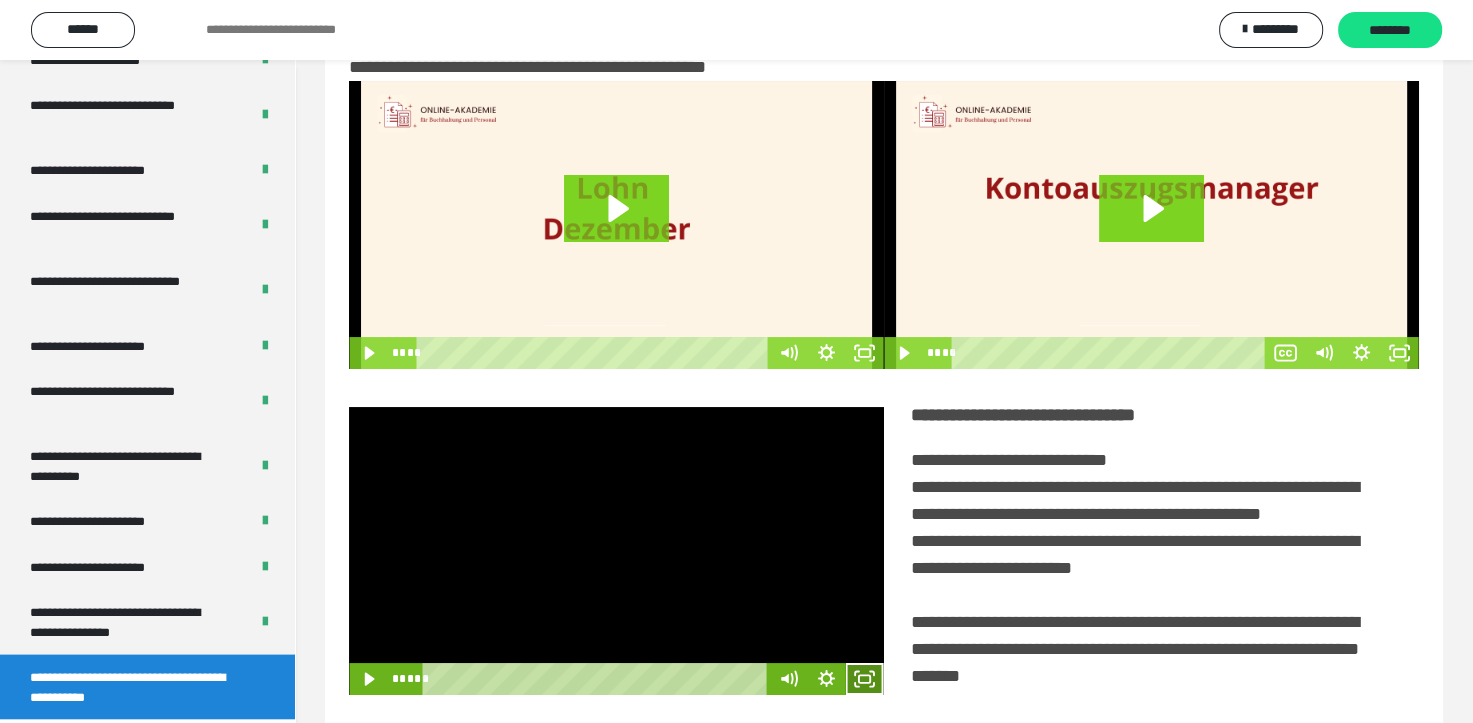 drag, startPoint x: 870, startPoint y: 690, endPoint x: 884, endPoint y: 744, distance: 55.7853 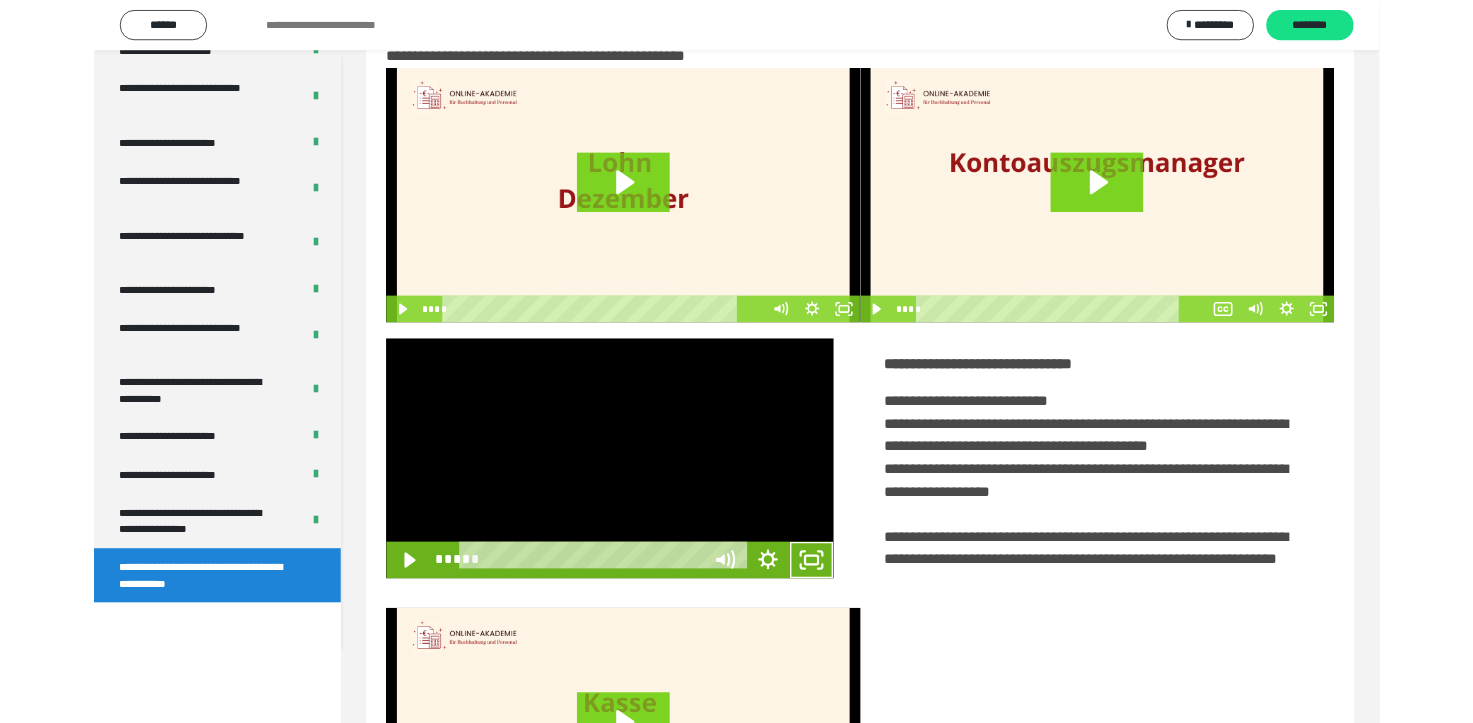 scroll, scrollTop: 3693, scrollLeft: 0, axis: vertical 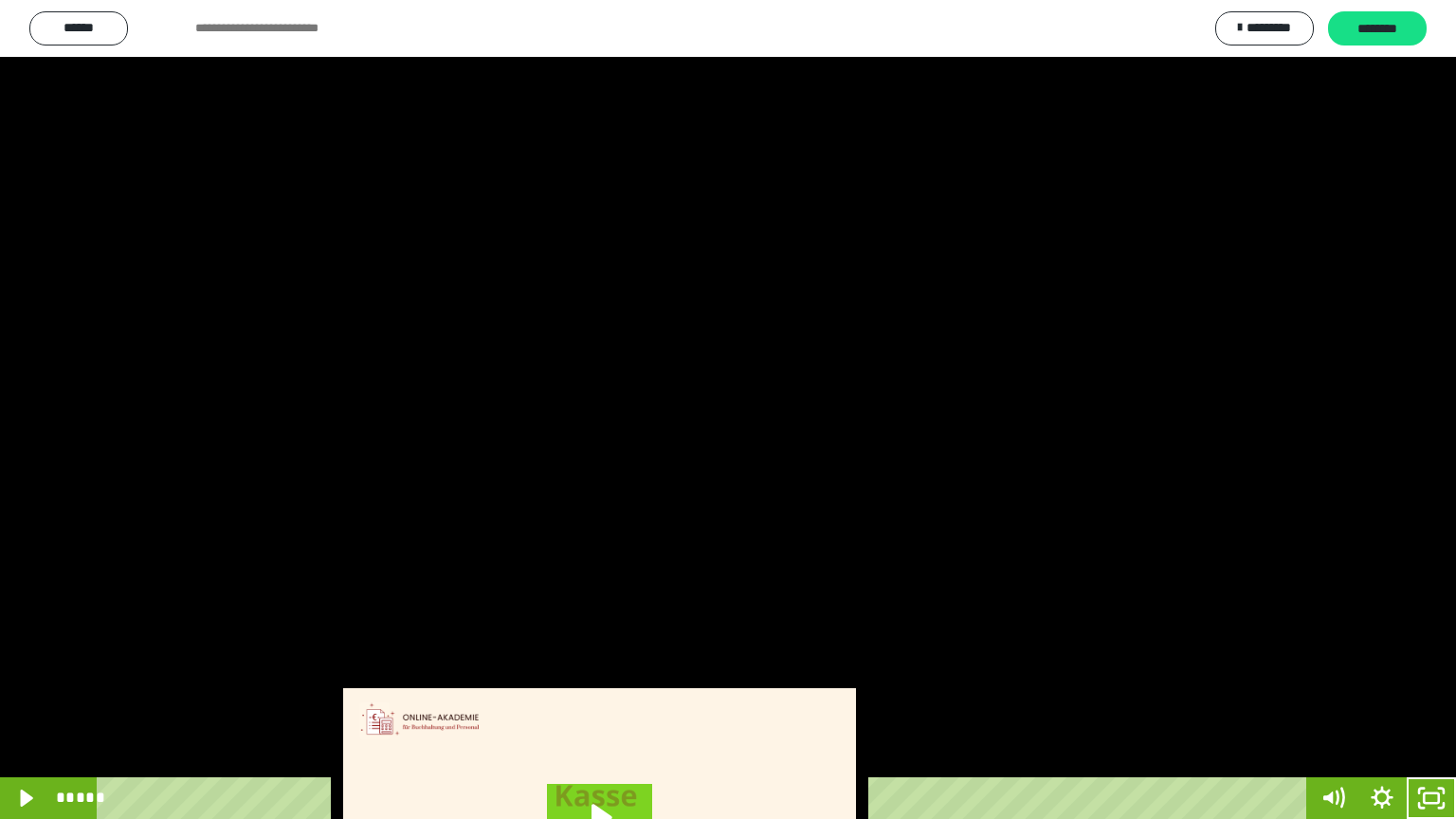 click at bounding box center [728, 410] 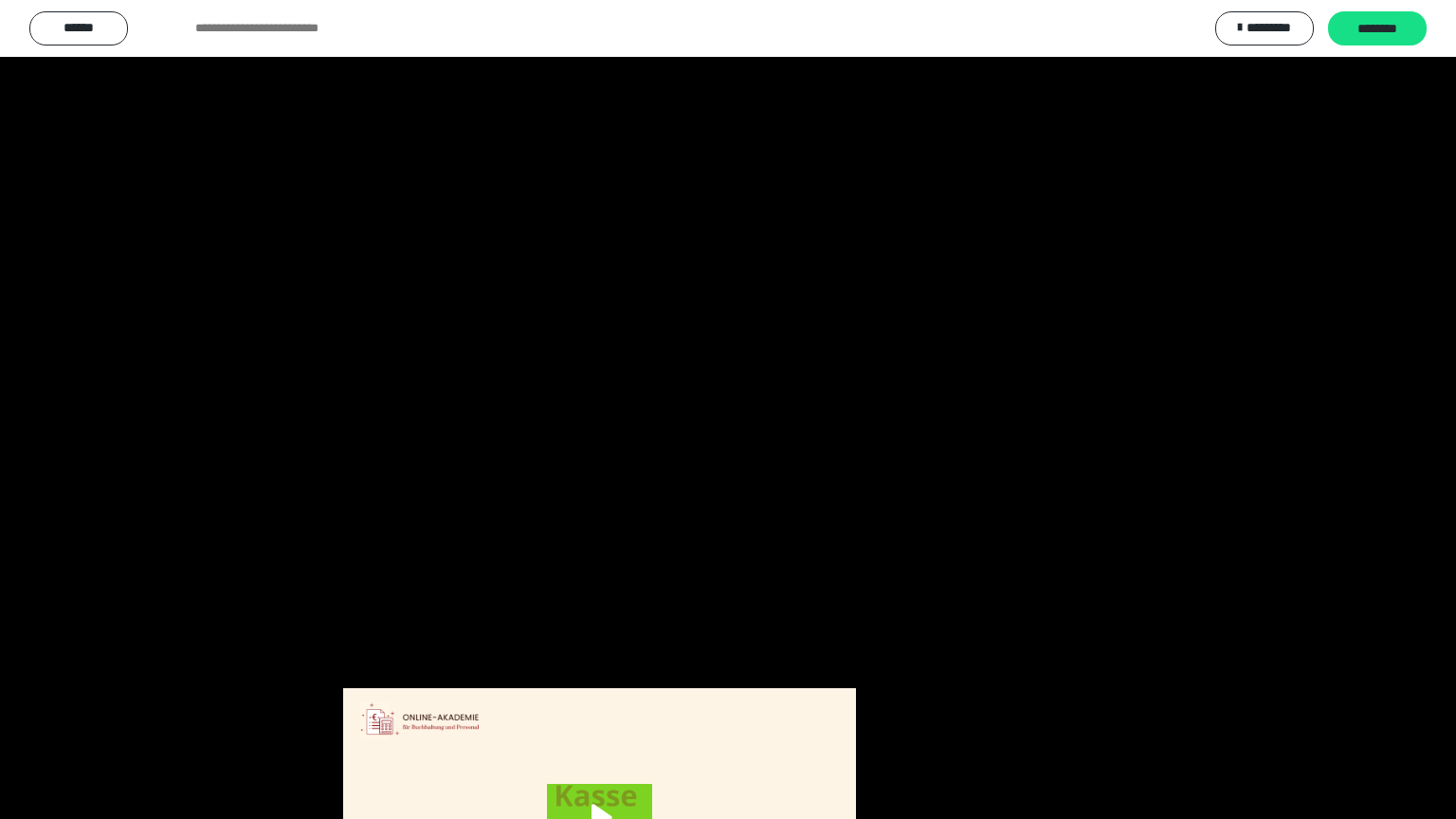 click at bounding box center (728, 410) 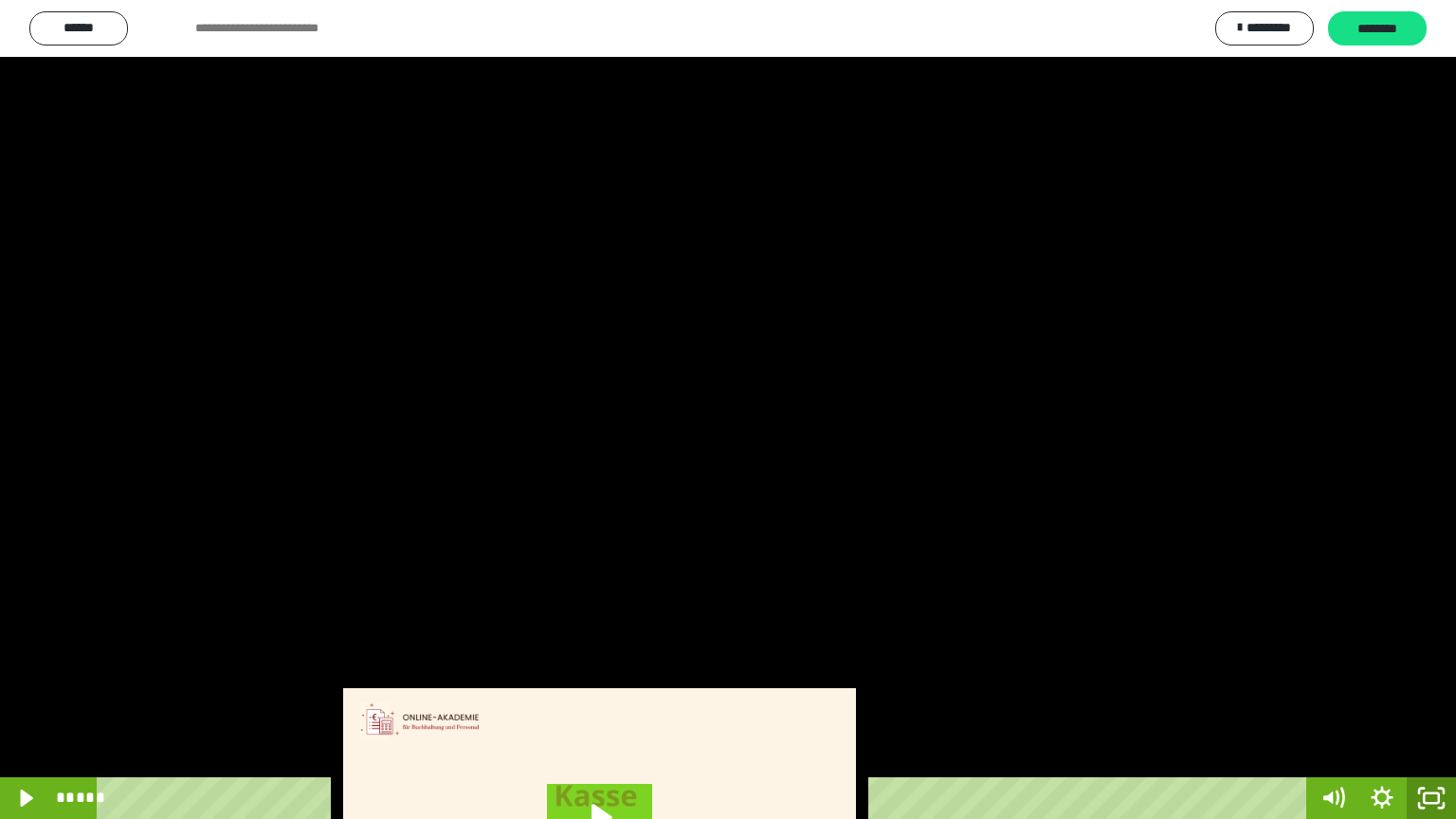 click 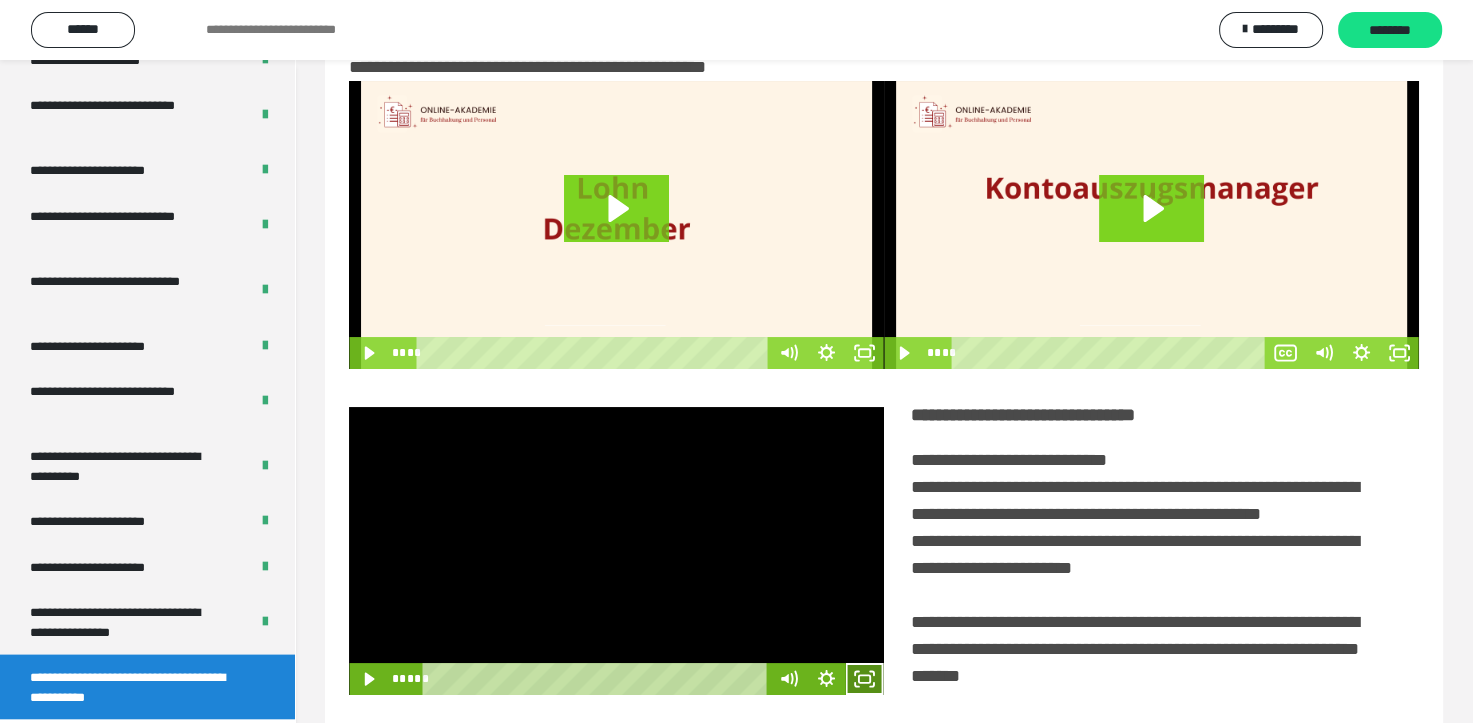 click 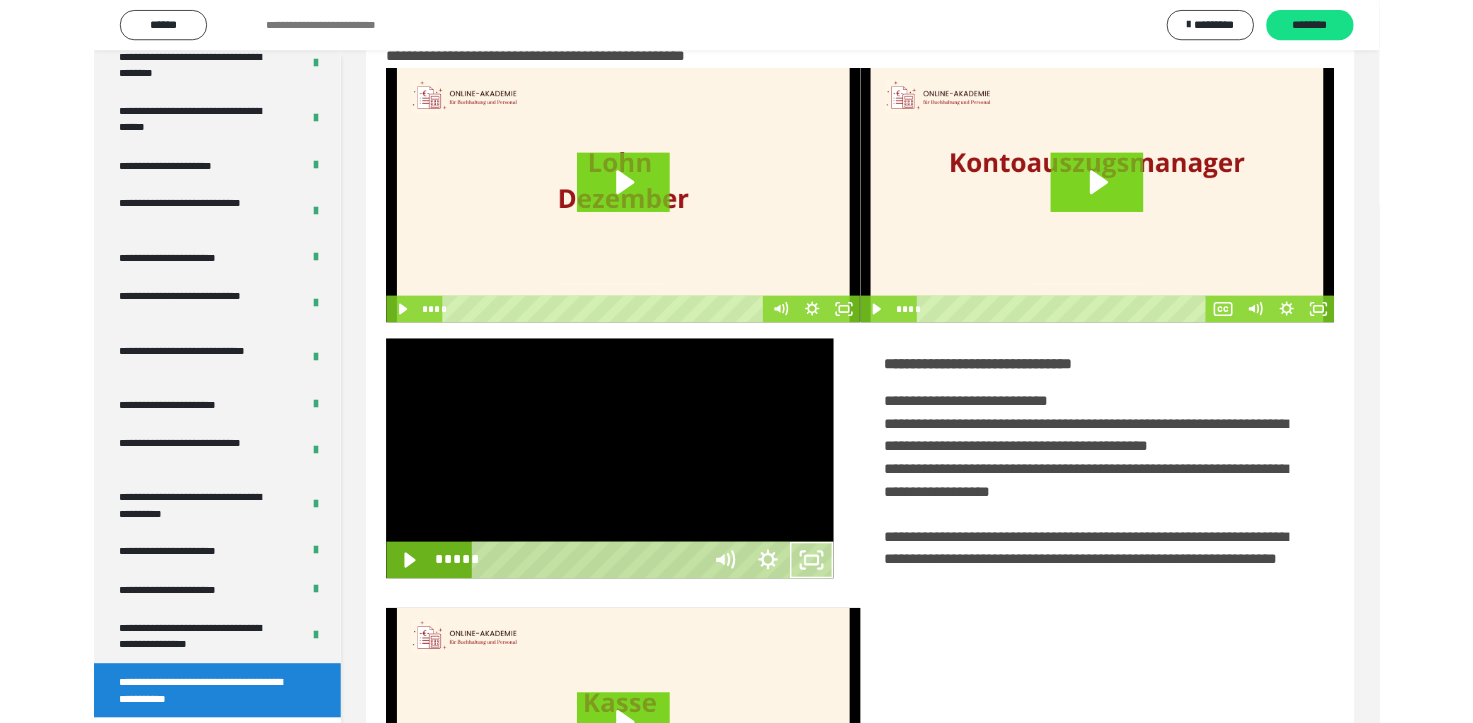 scroll, scrollTop: 3693, scrollLeft: 0, axis: vertical 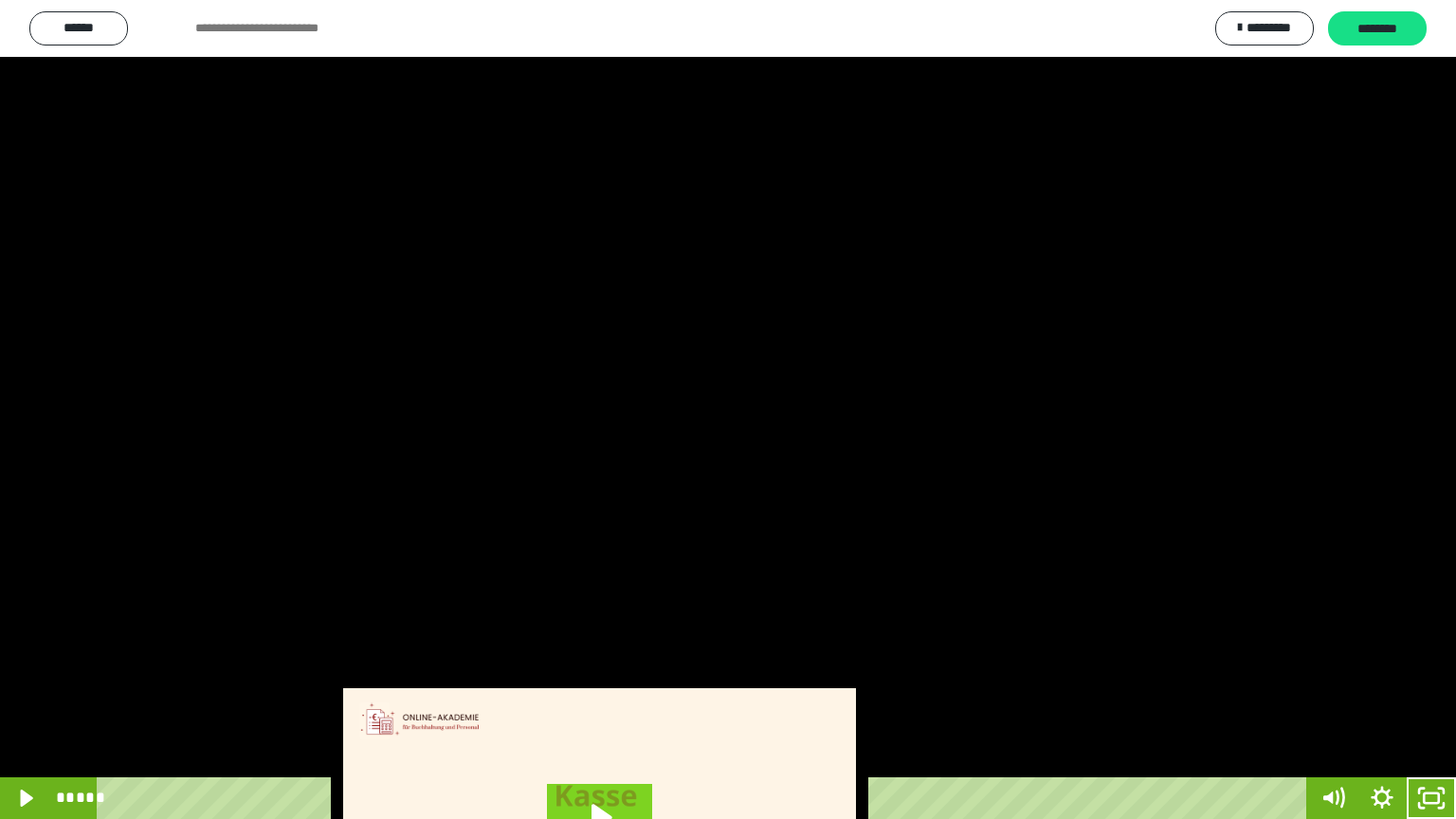 click at bounding box center (728, 410) 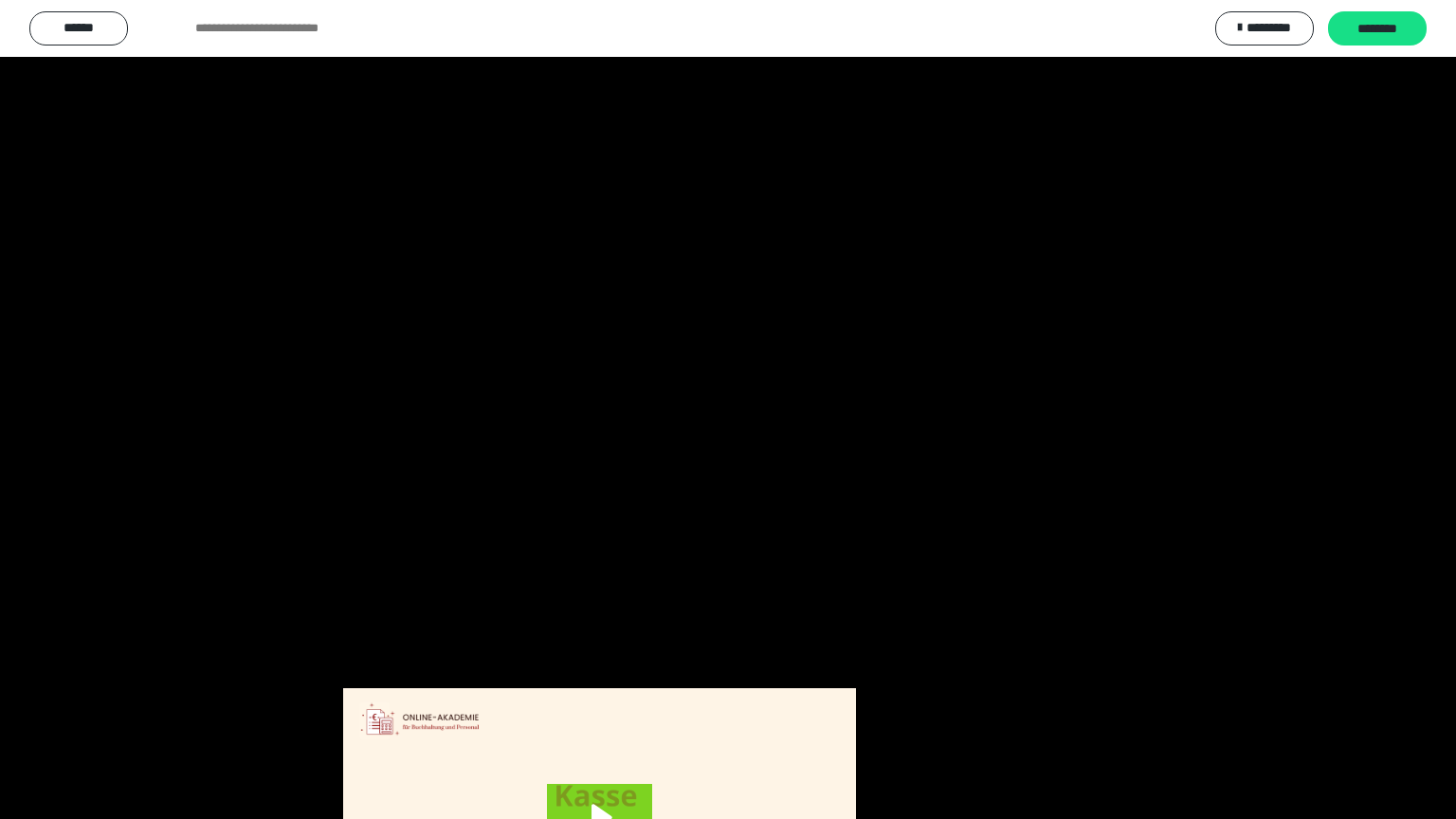 click at bounding box center [728, 410] 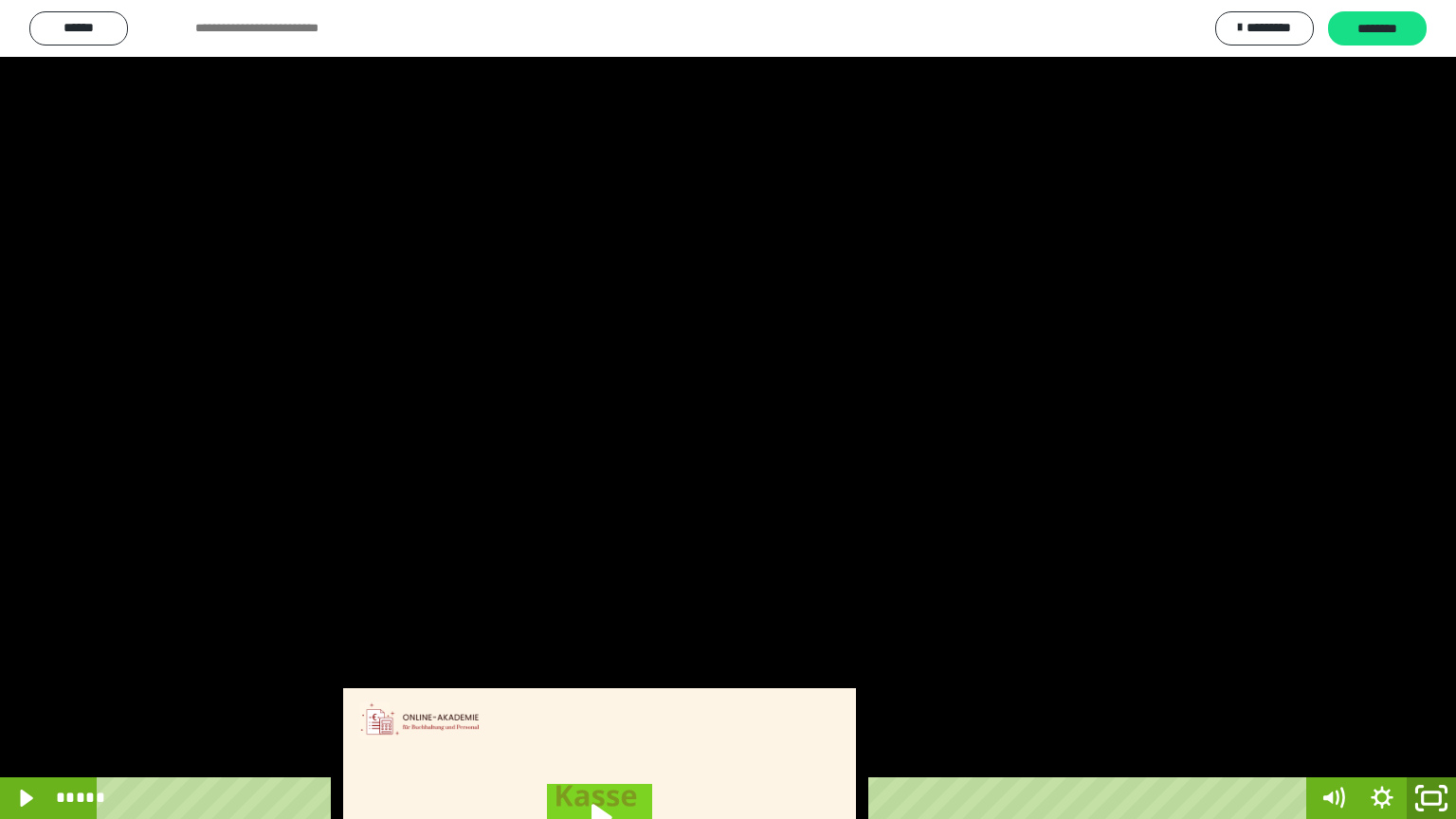 click 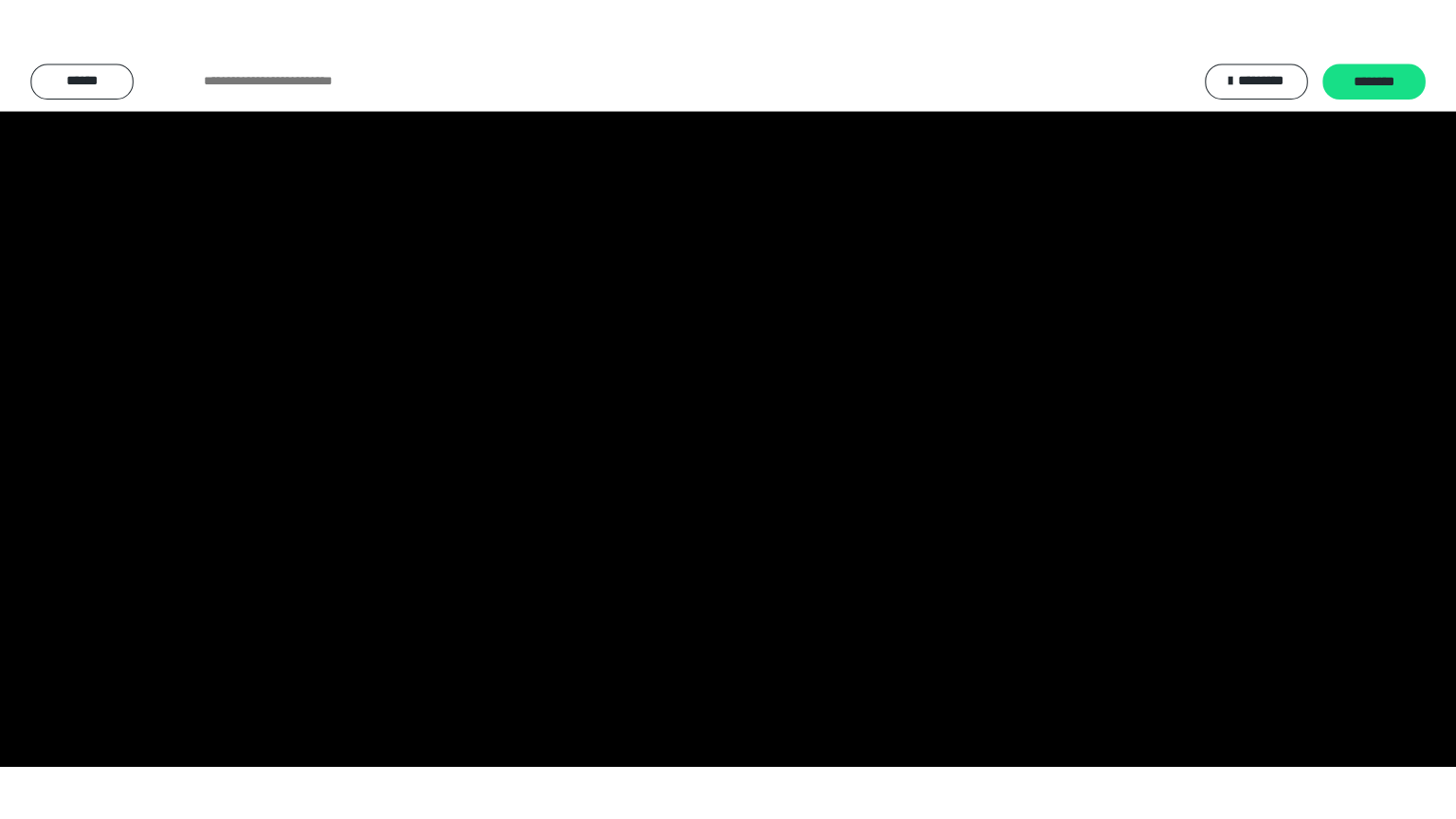 scroll, scrollTop: 3634, scrollLeft: 0, axis: vertical 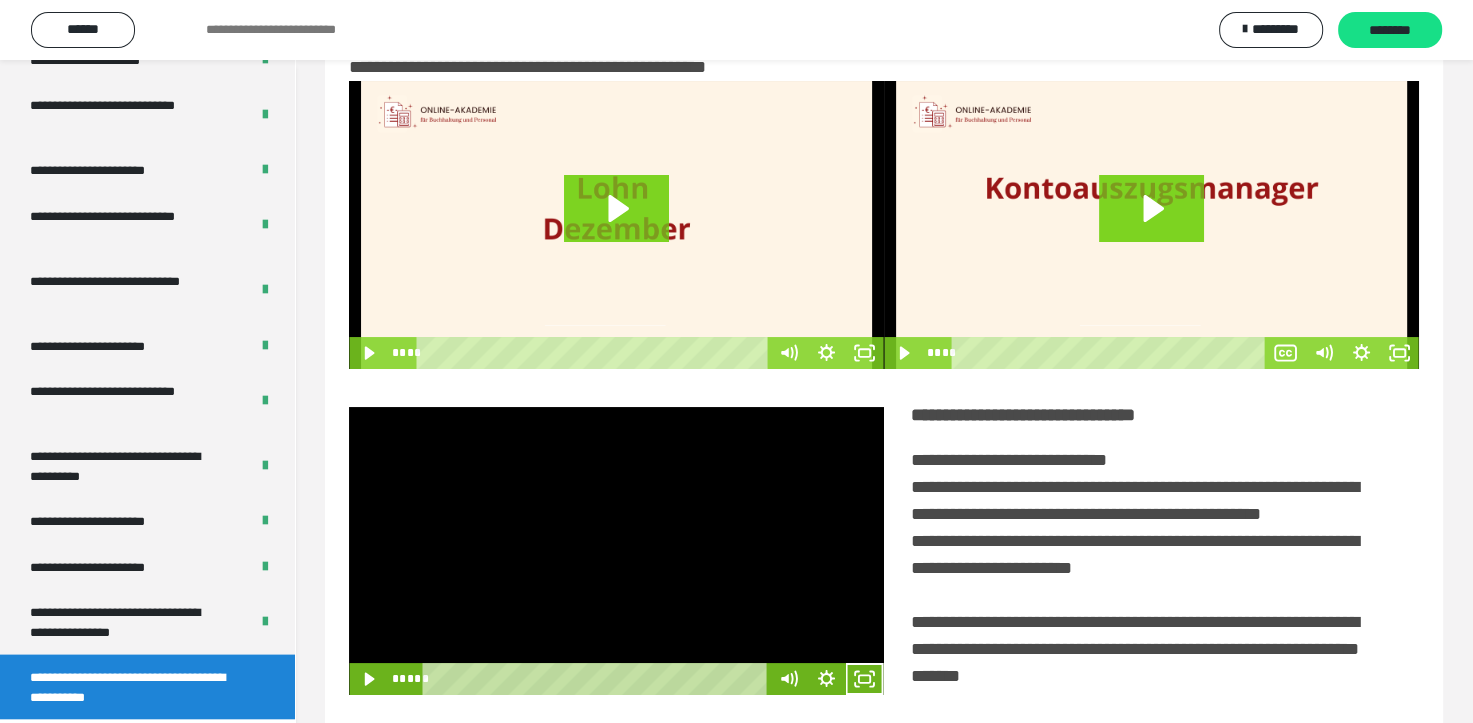 drag, startPoint x: 559, startPoint y: 576, endPoint x: 637, endPoint y: 613, distance: 86.33076 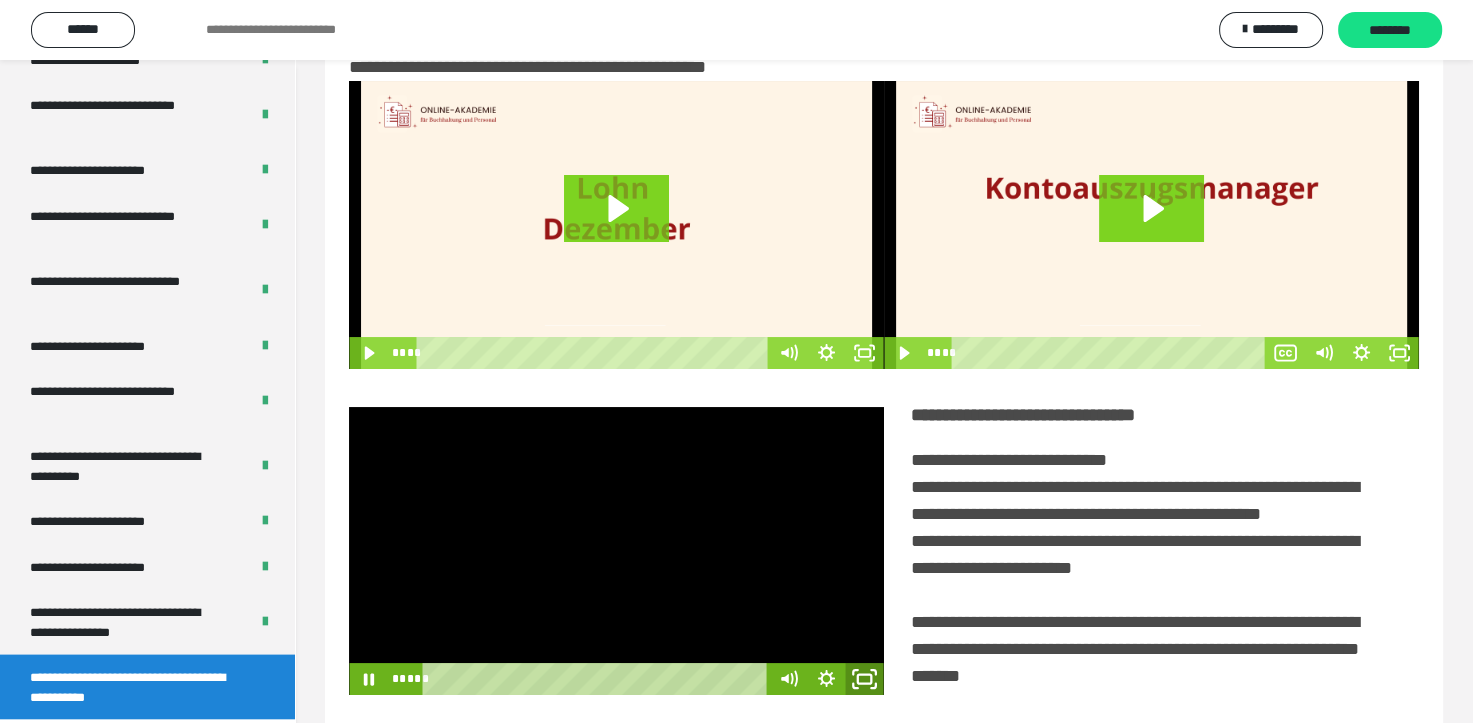 drag, startPoint x: 856, startPoint y: 690, endPoint x: 848, endPoint y: 776, distance: 86.37129 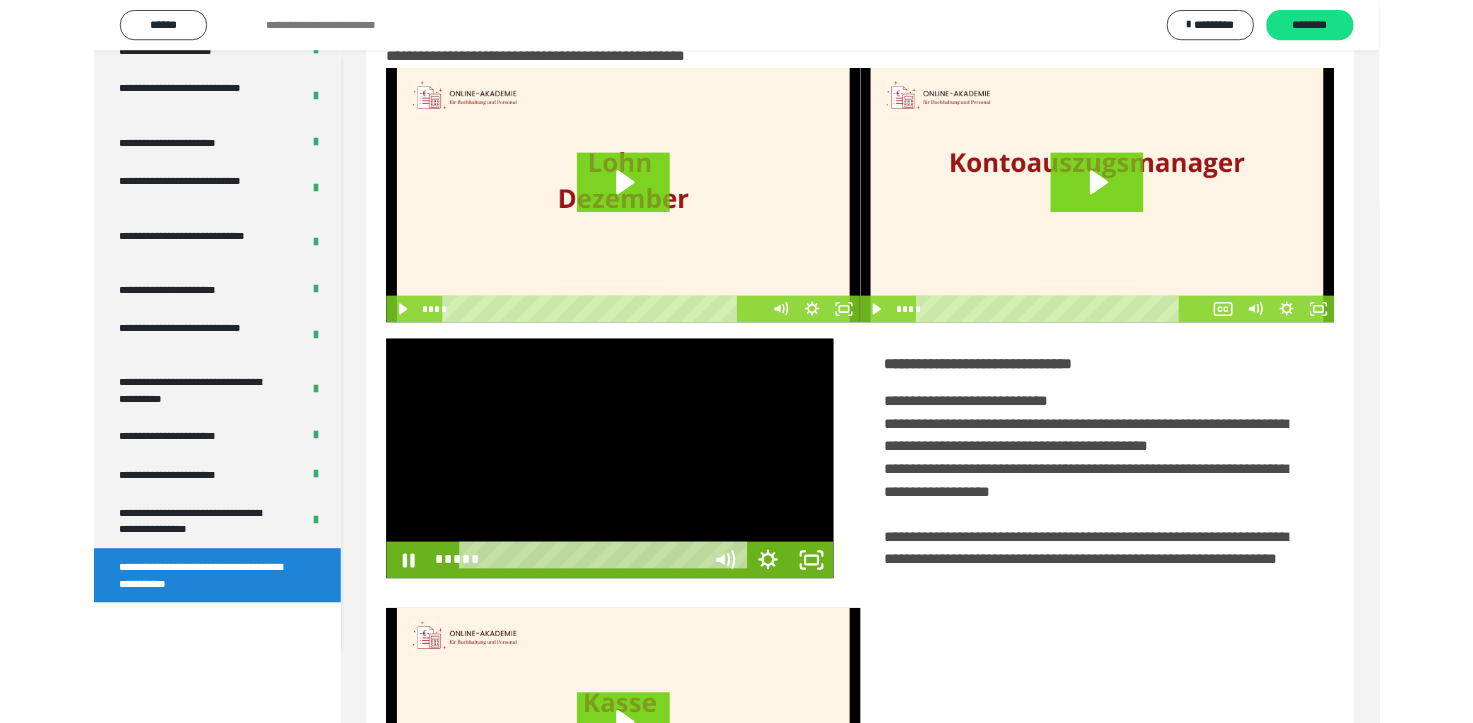 scroll, scrollTop: 3693, scrollLeft: 0, axis: vertical 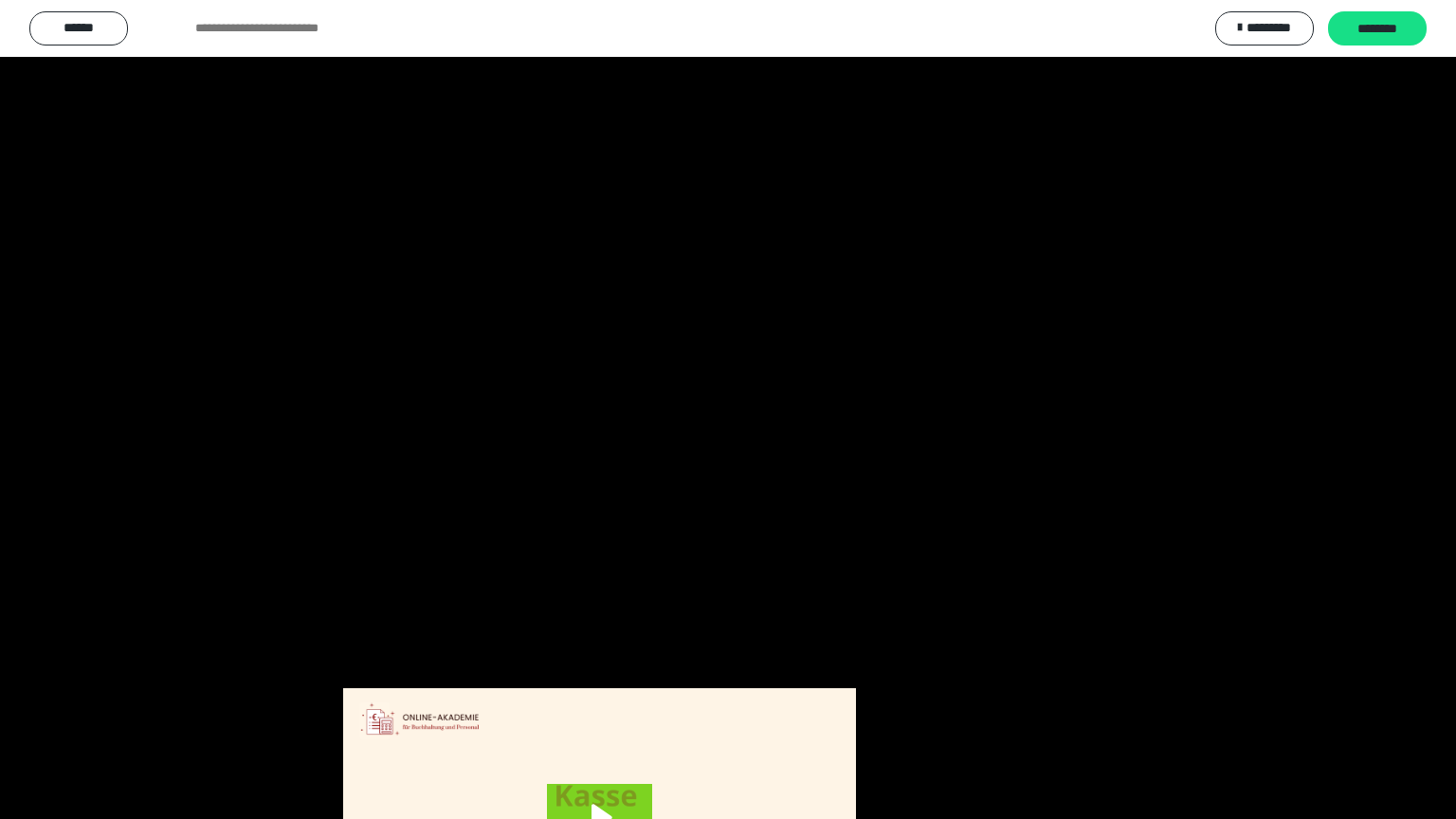 click at bounding box center (728, 410) 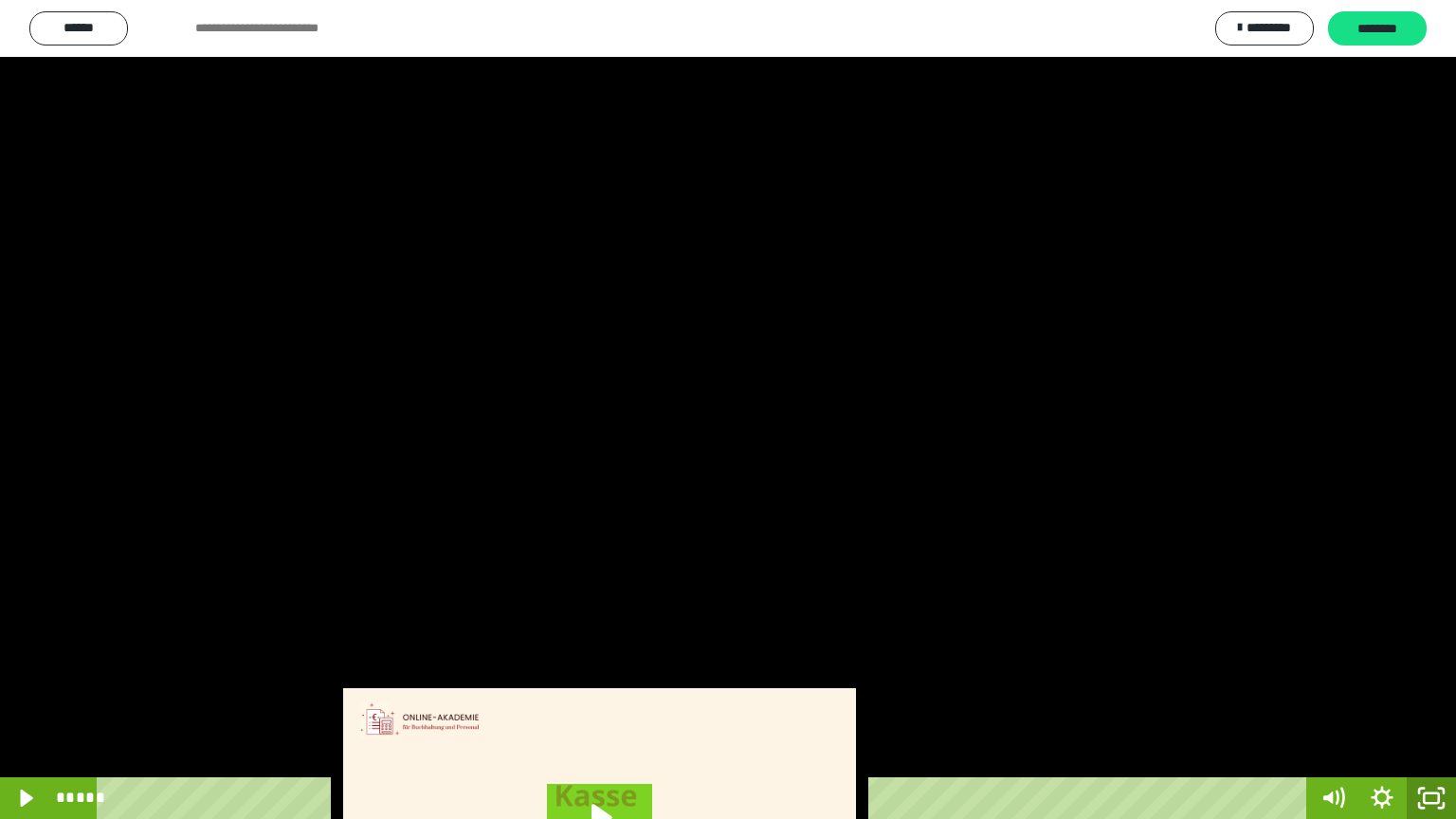 click 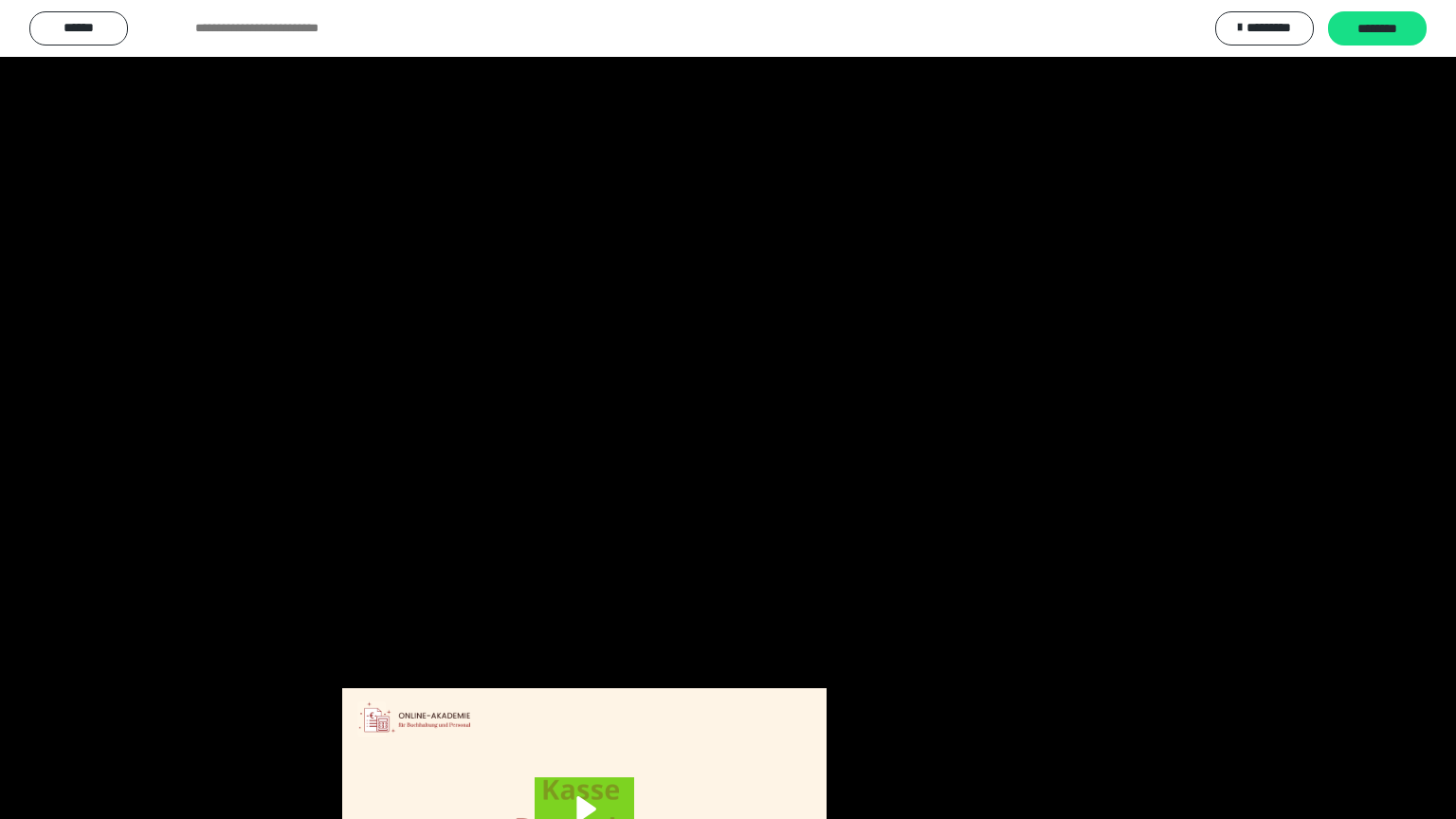 scroll, scrollTop: 3634, scrollLeft: 0, axis: vertical 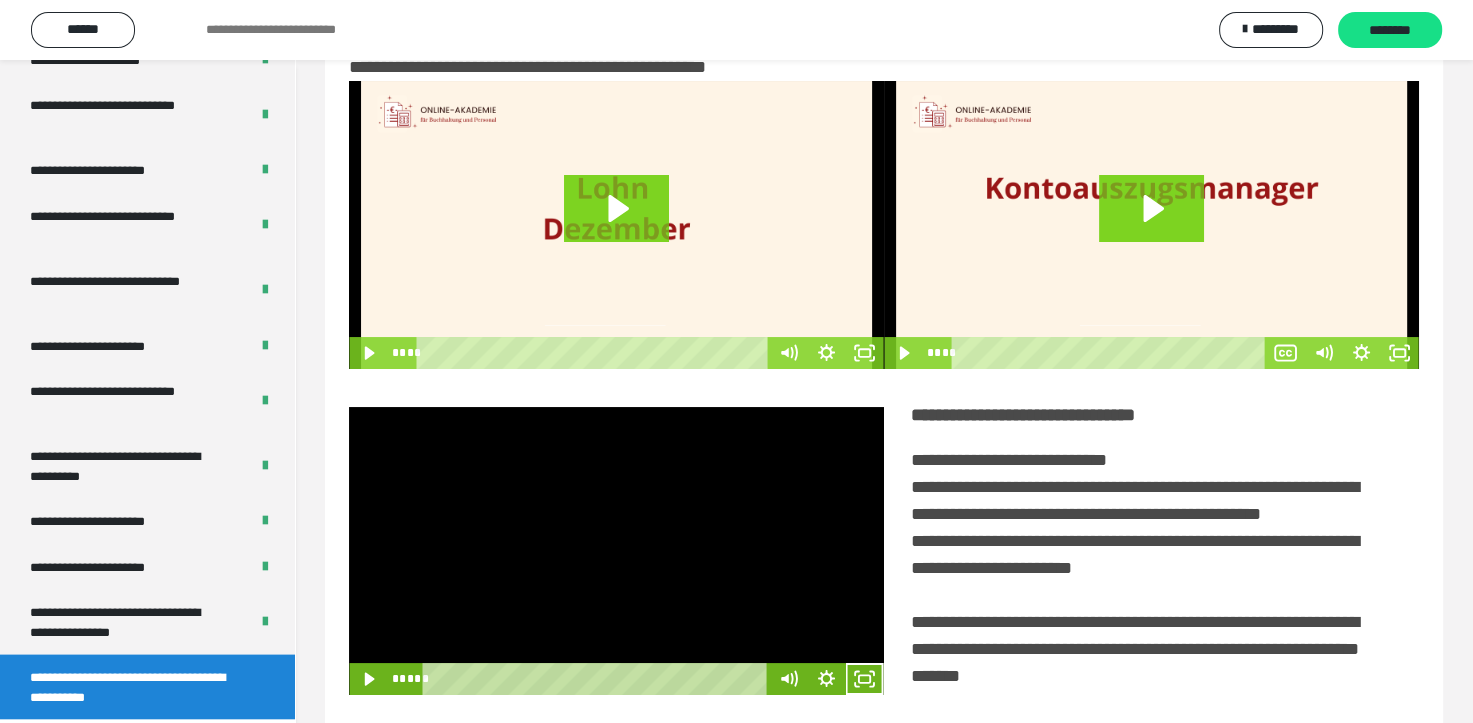 drag, startPoint x: 688, startPoint y: 594, endPoint x: 761, endPoint y: 639, distance: 85.75546 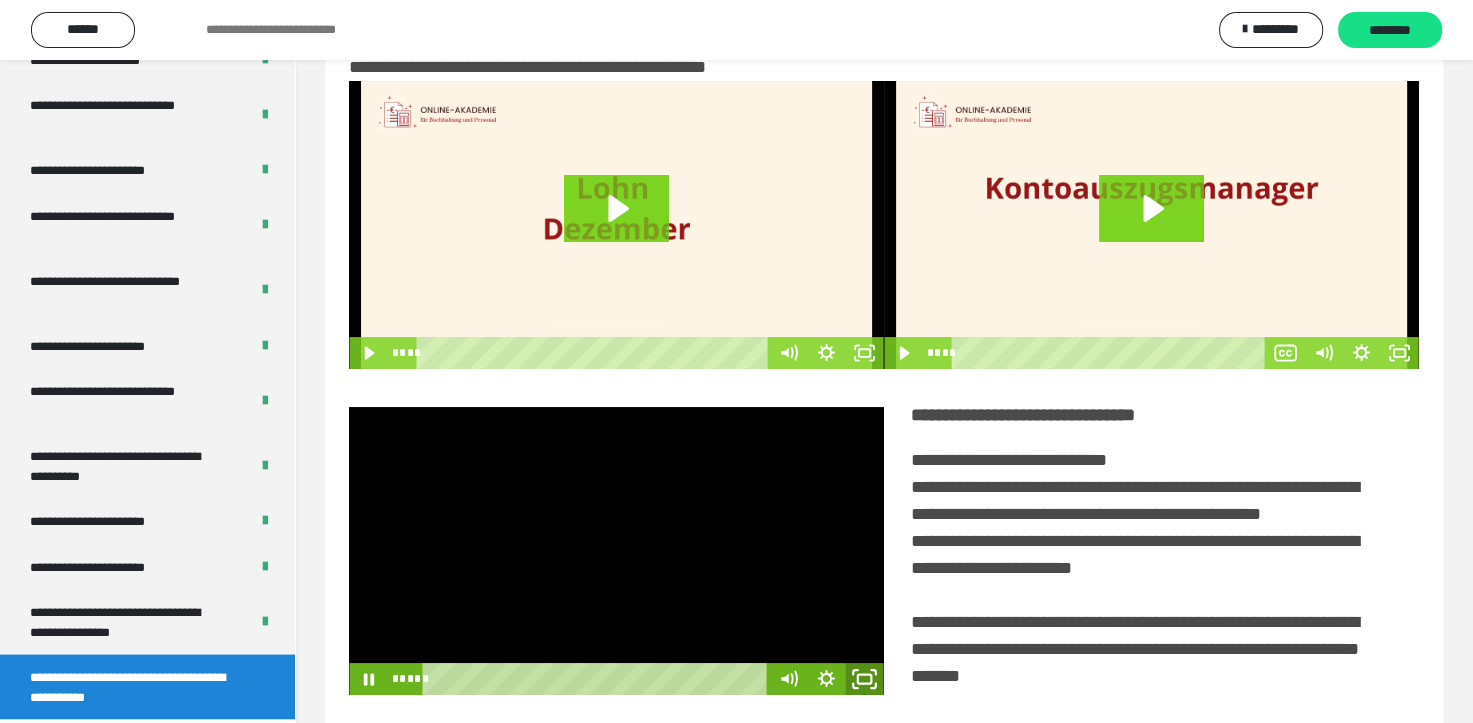 click 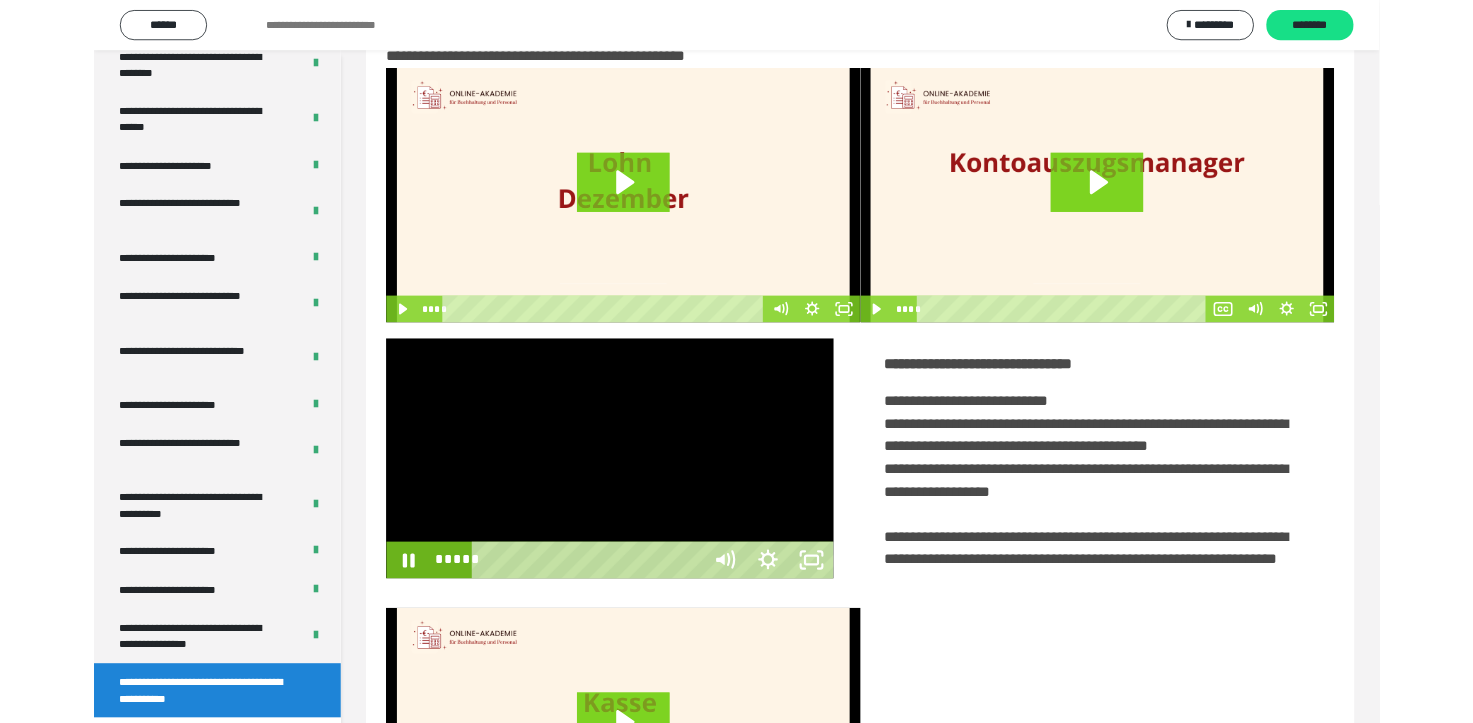 scroll, scrollTop: 3693, scrollLeft: 0, axis: vertical 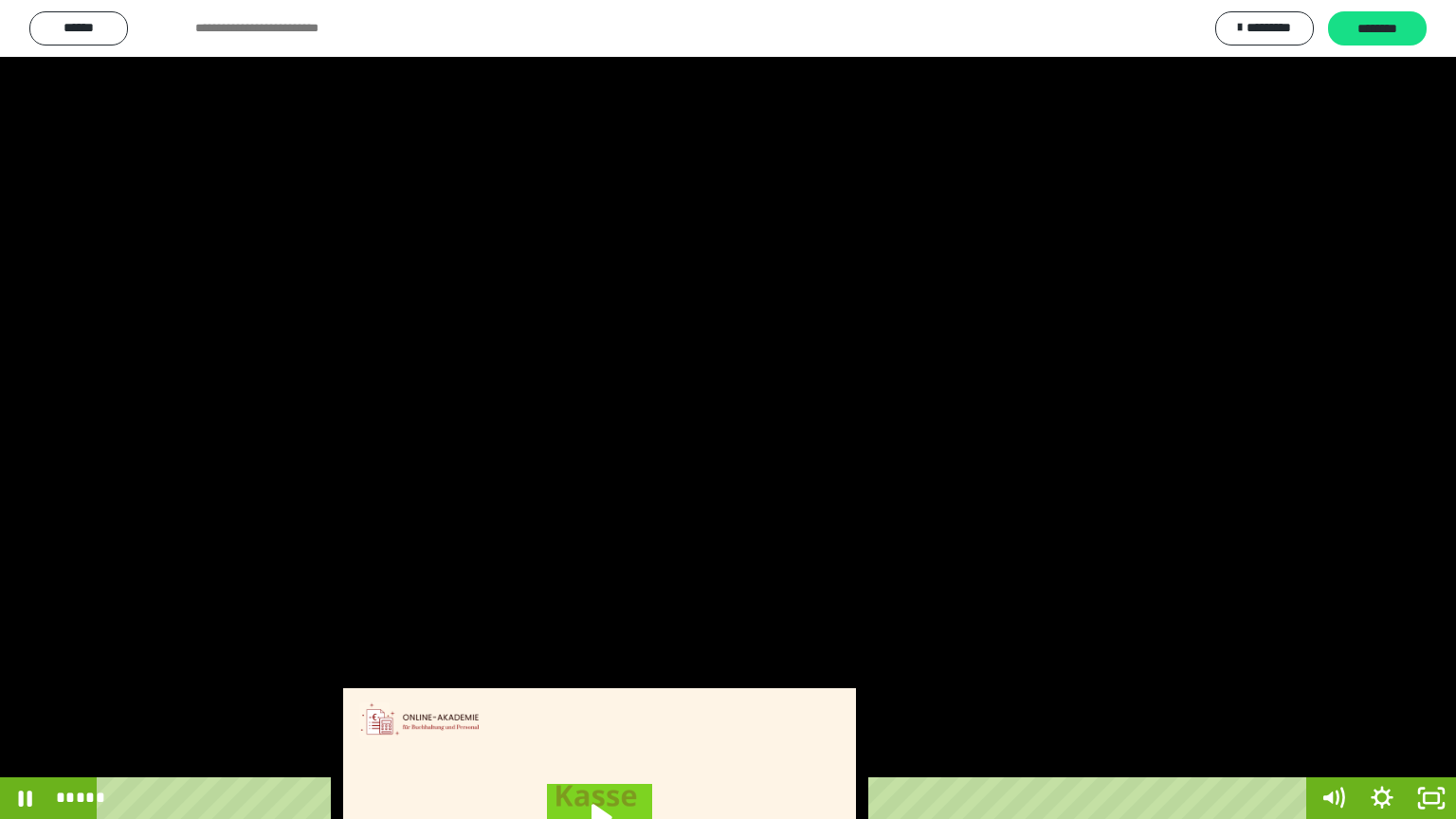 click at bounding box center (728, 410) 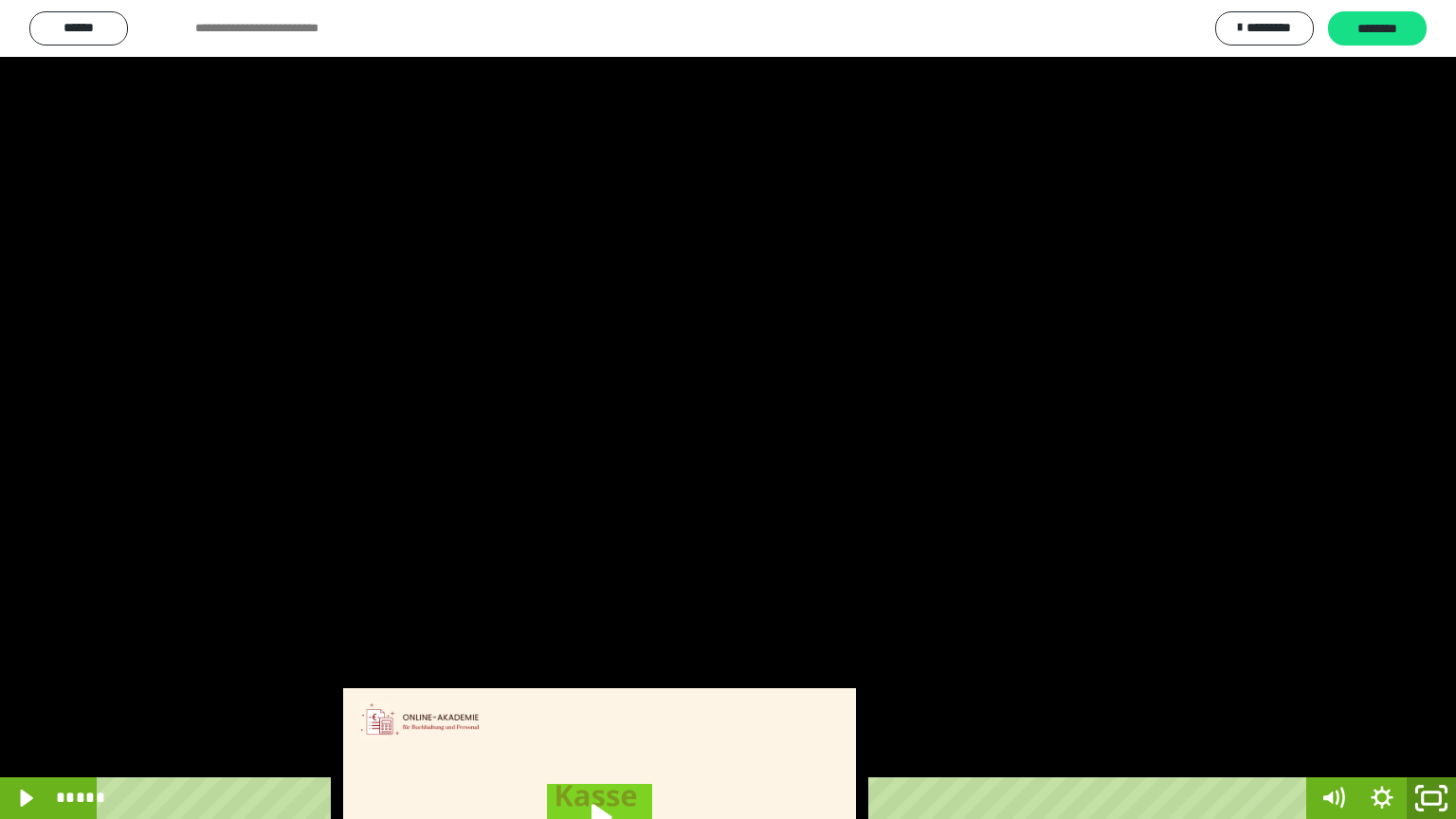 click 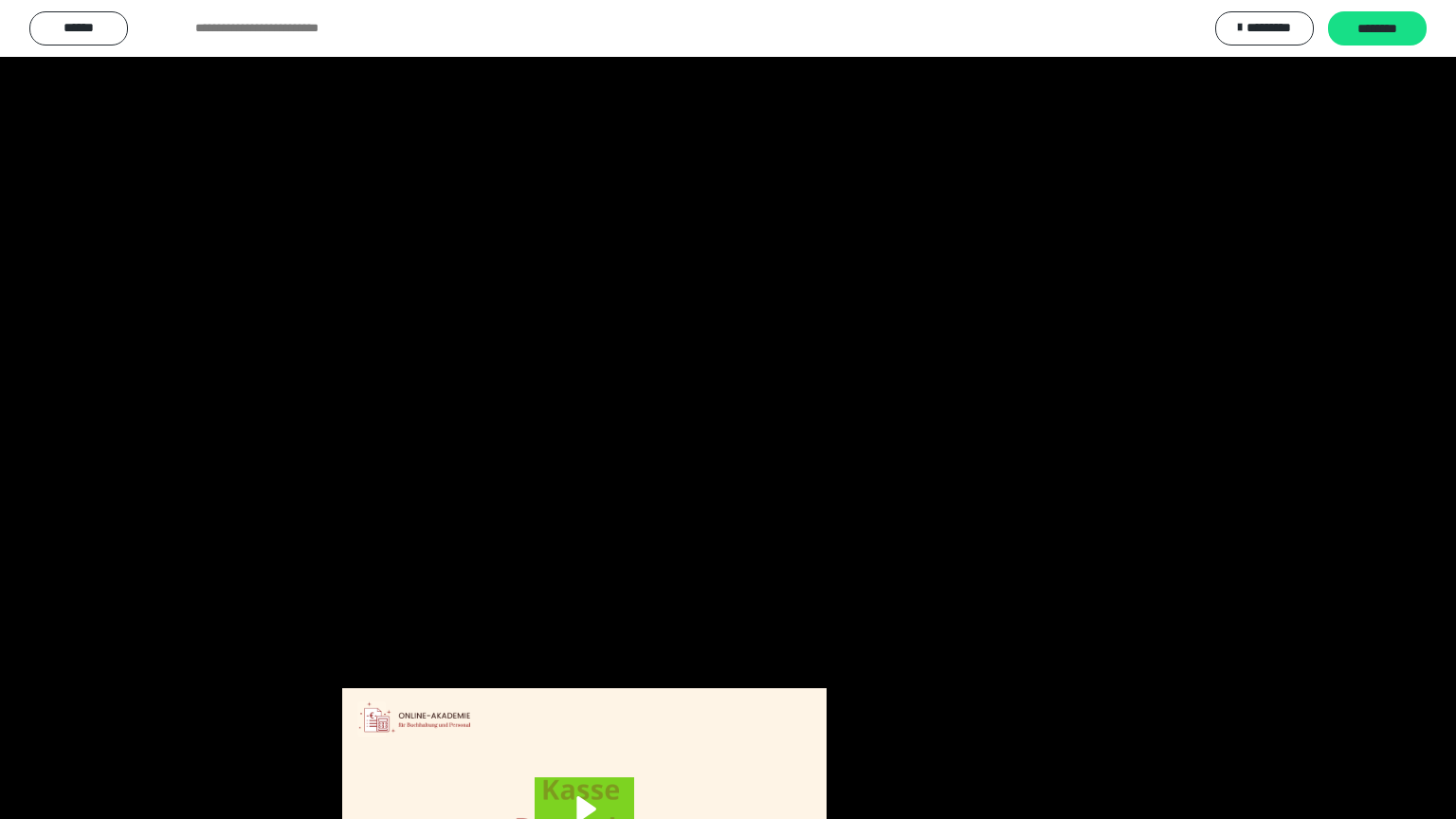 scroll, scrollTop: 3634, scrollLeft: 0, axis: vertical 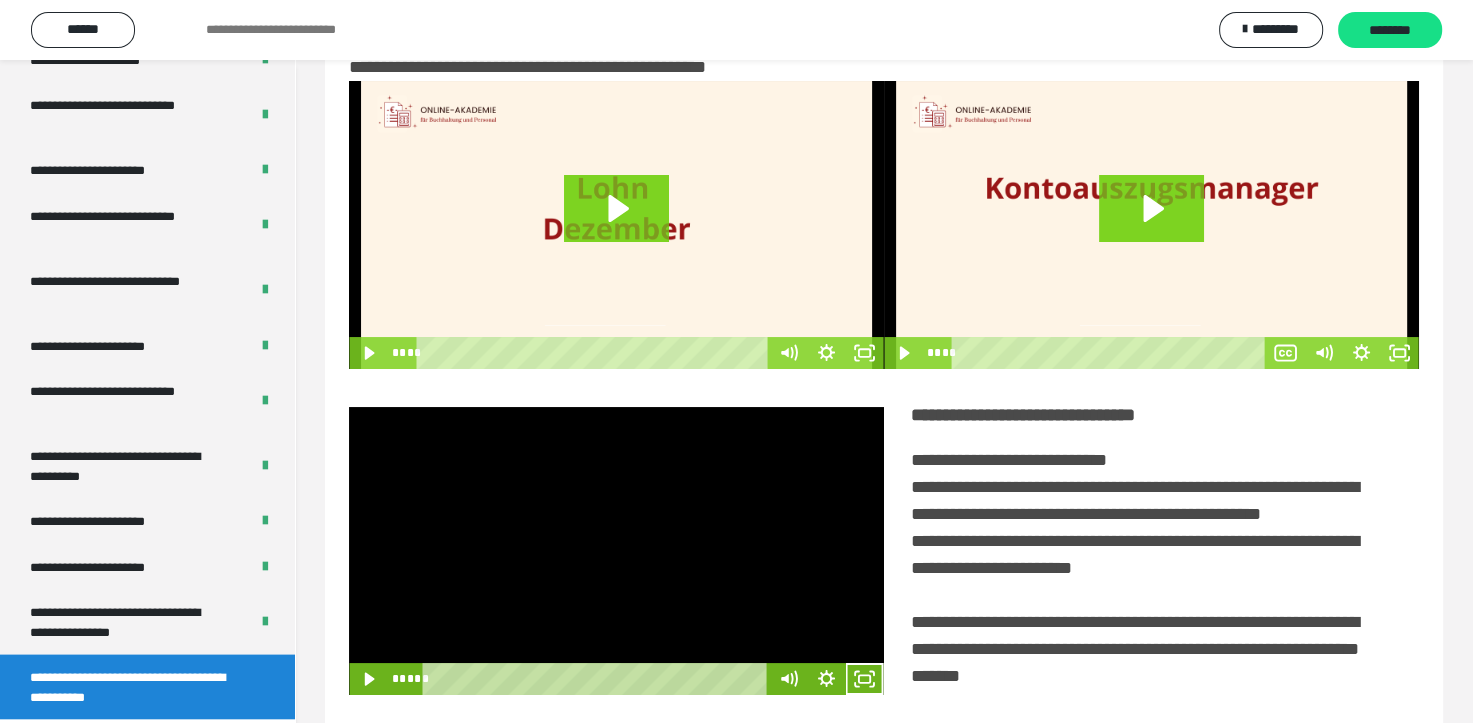 click at bounding box center (616, 551) 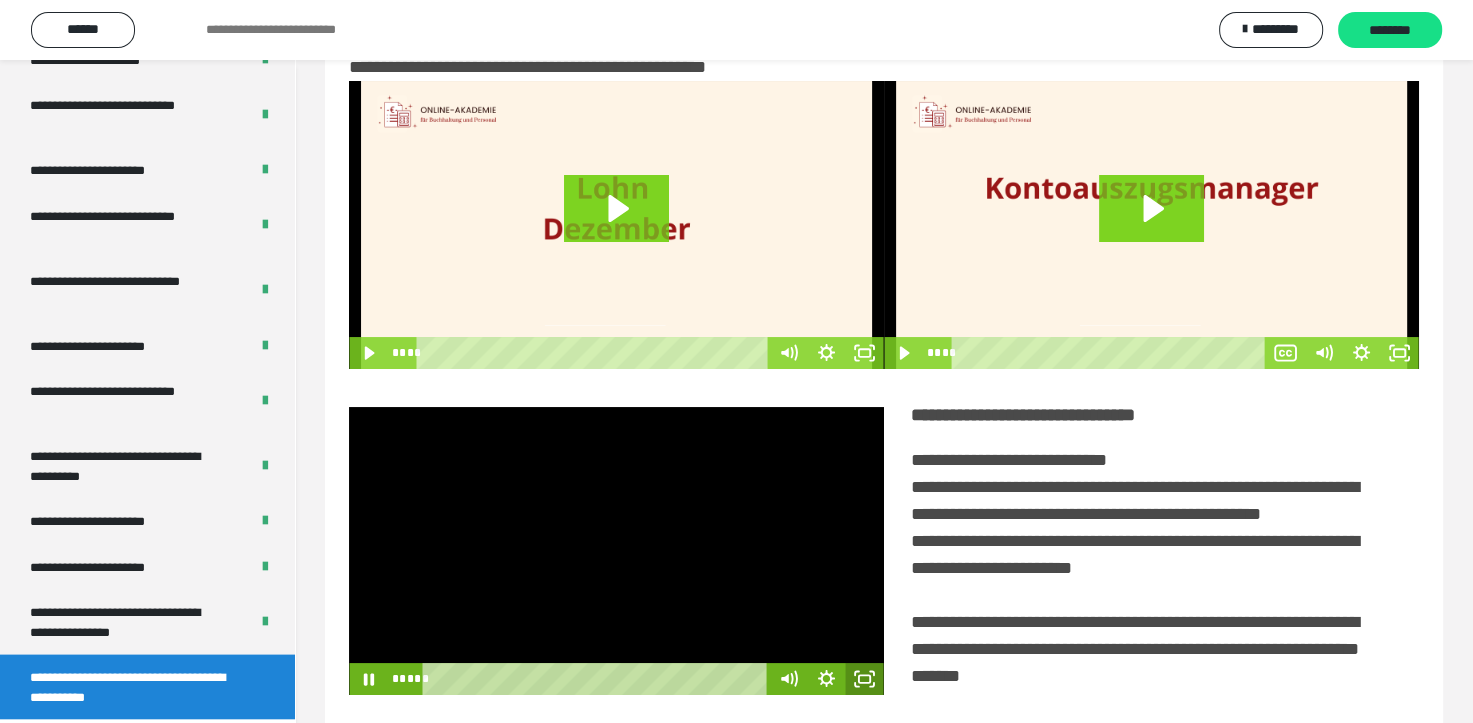 click 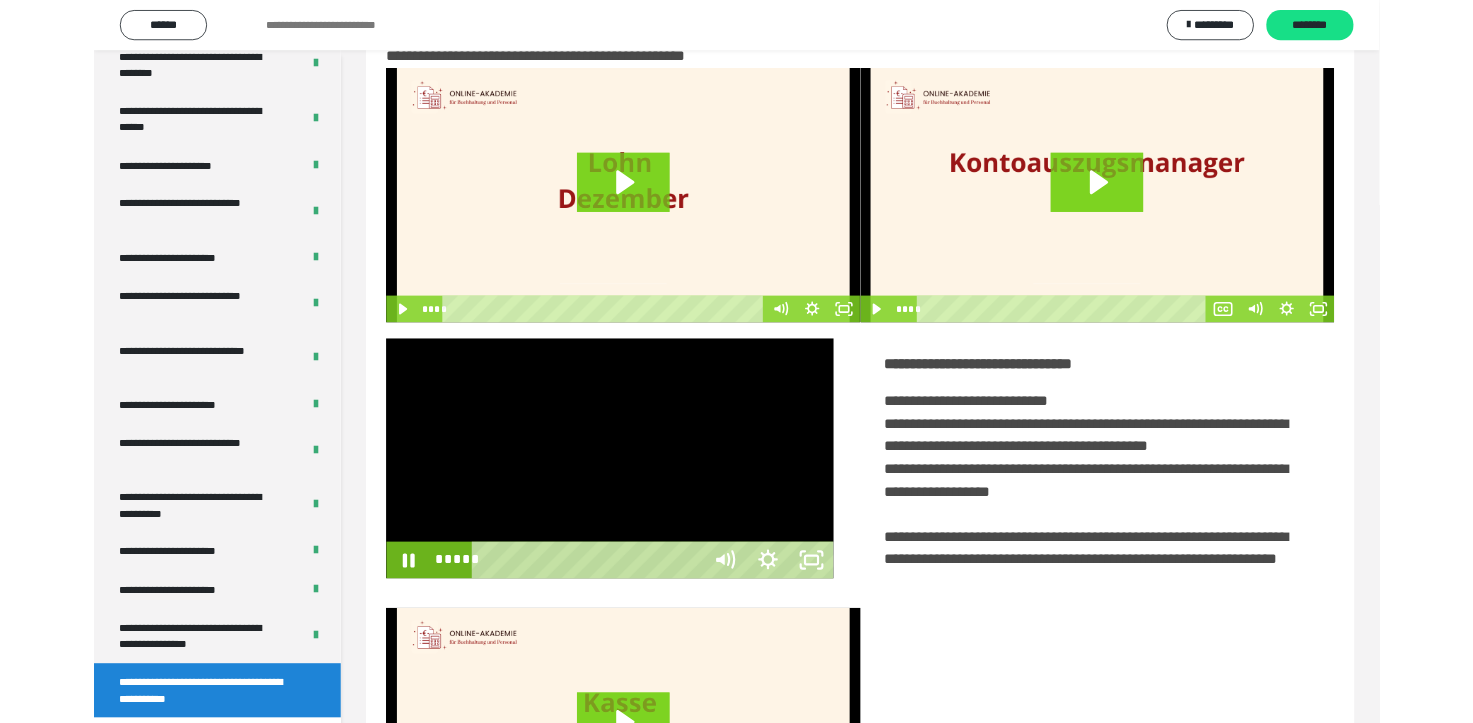 scroll, scrollTop: 3693, scrollLeft: 0, axis: vertical 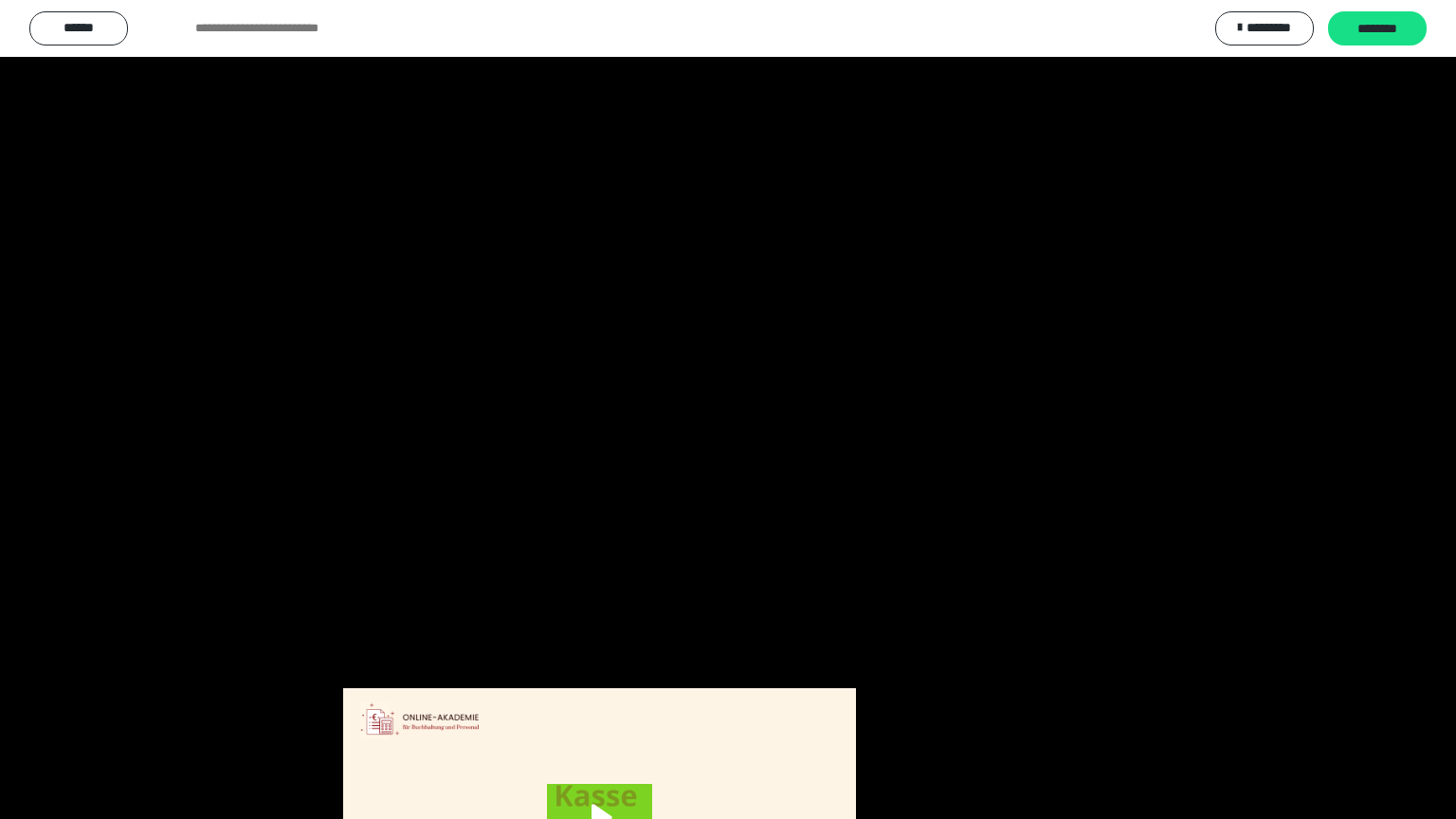 click at bounding box center [728, 410] 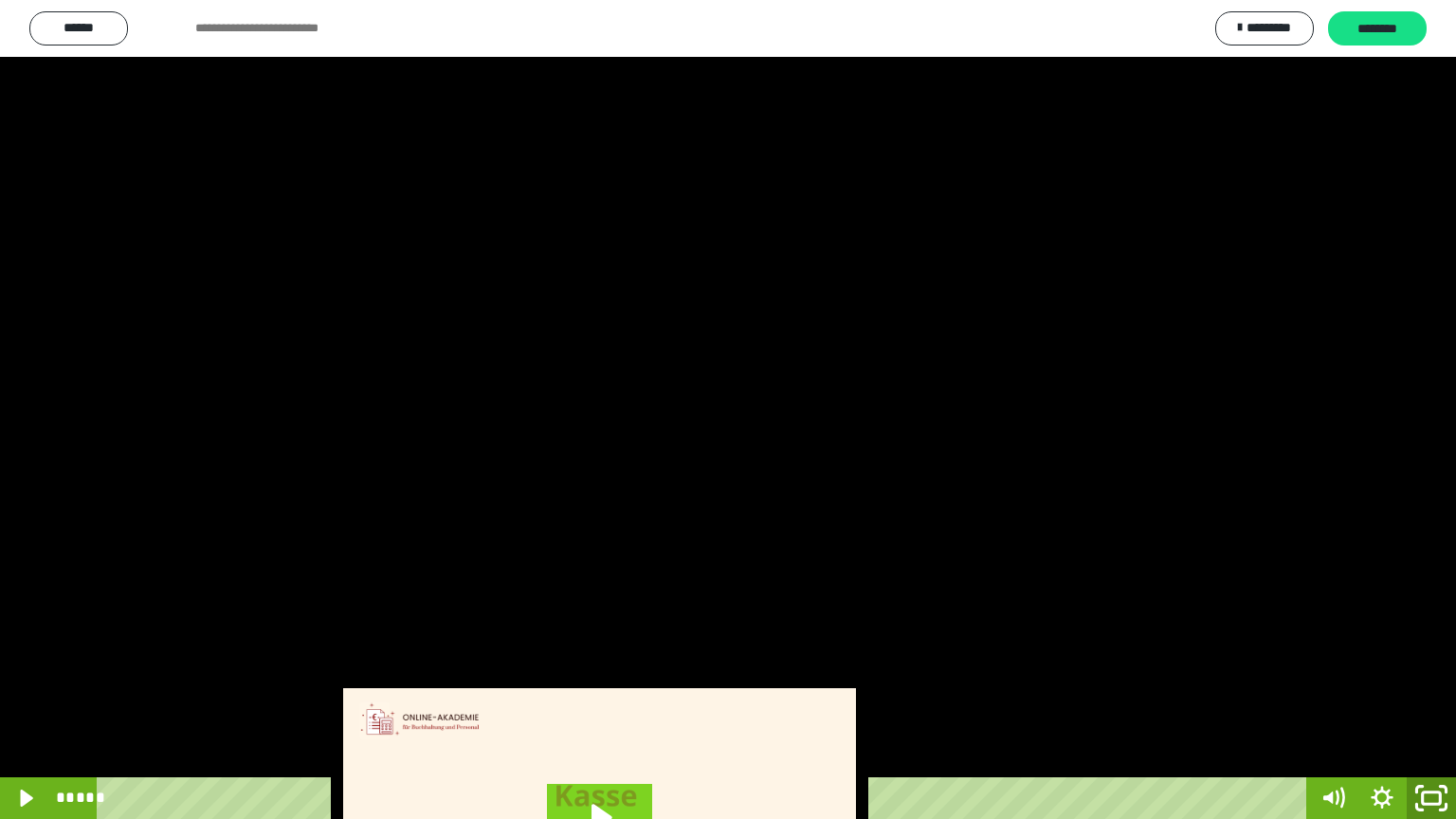 click 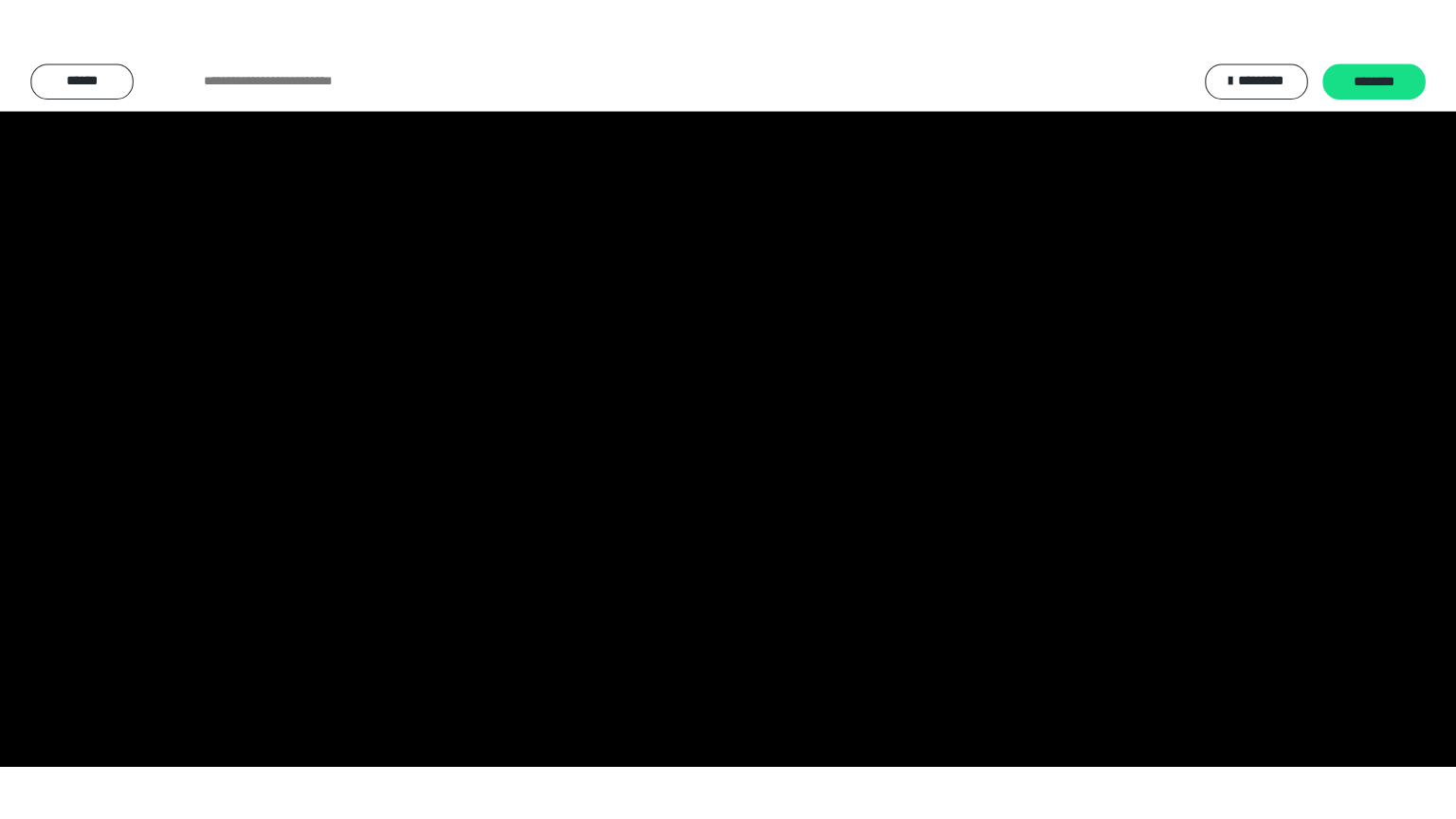 scroll, scrollTop: 3634, scrollLeft: 0, axis: vertical 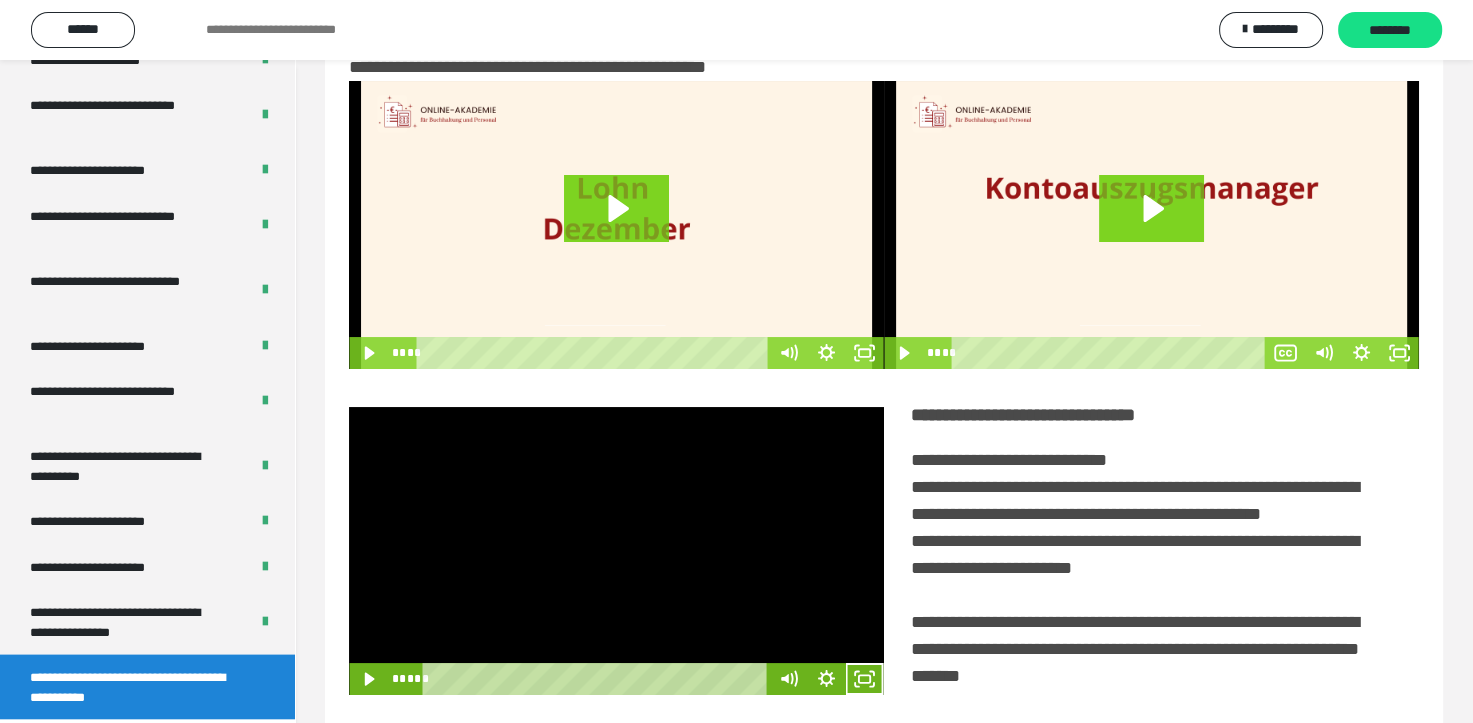 click 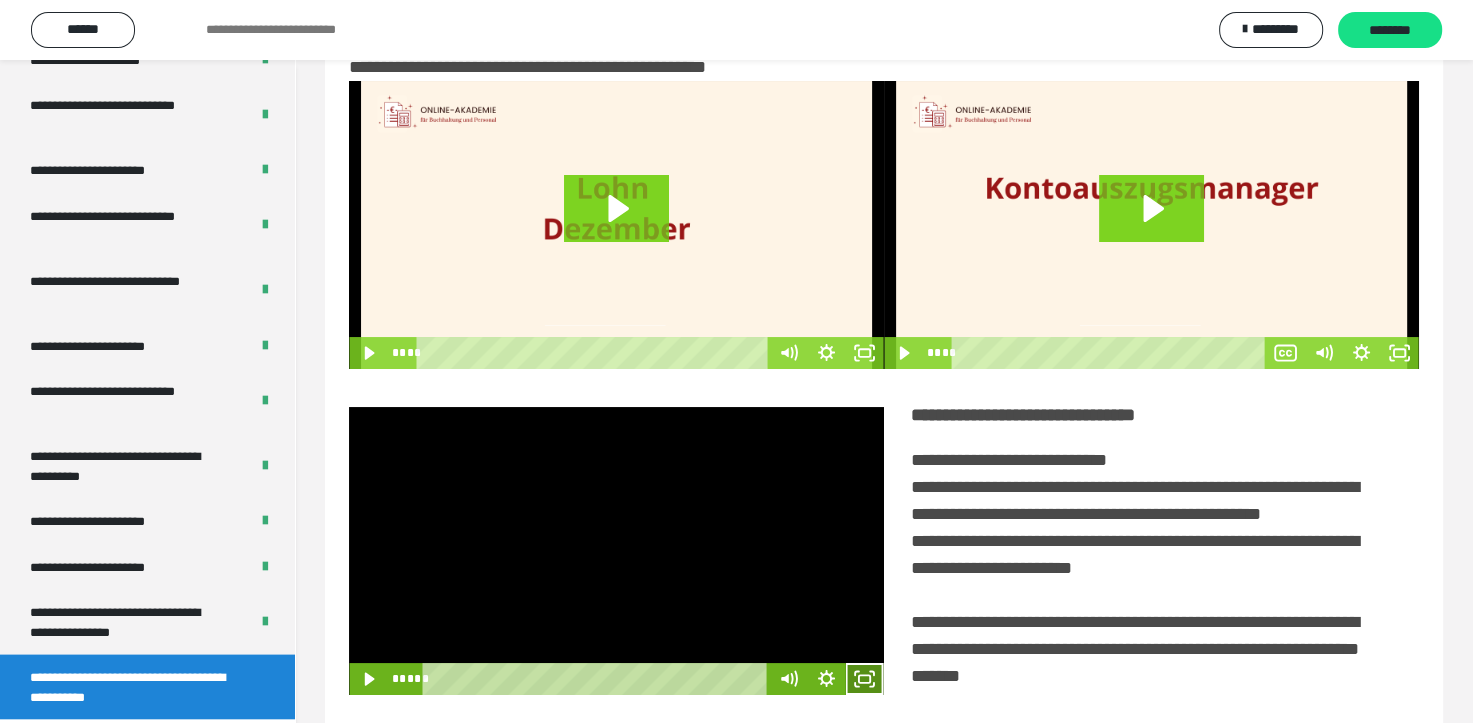 scroll, scrollTop: 3693, scrollLeft: 0, axis: vertical 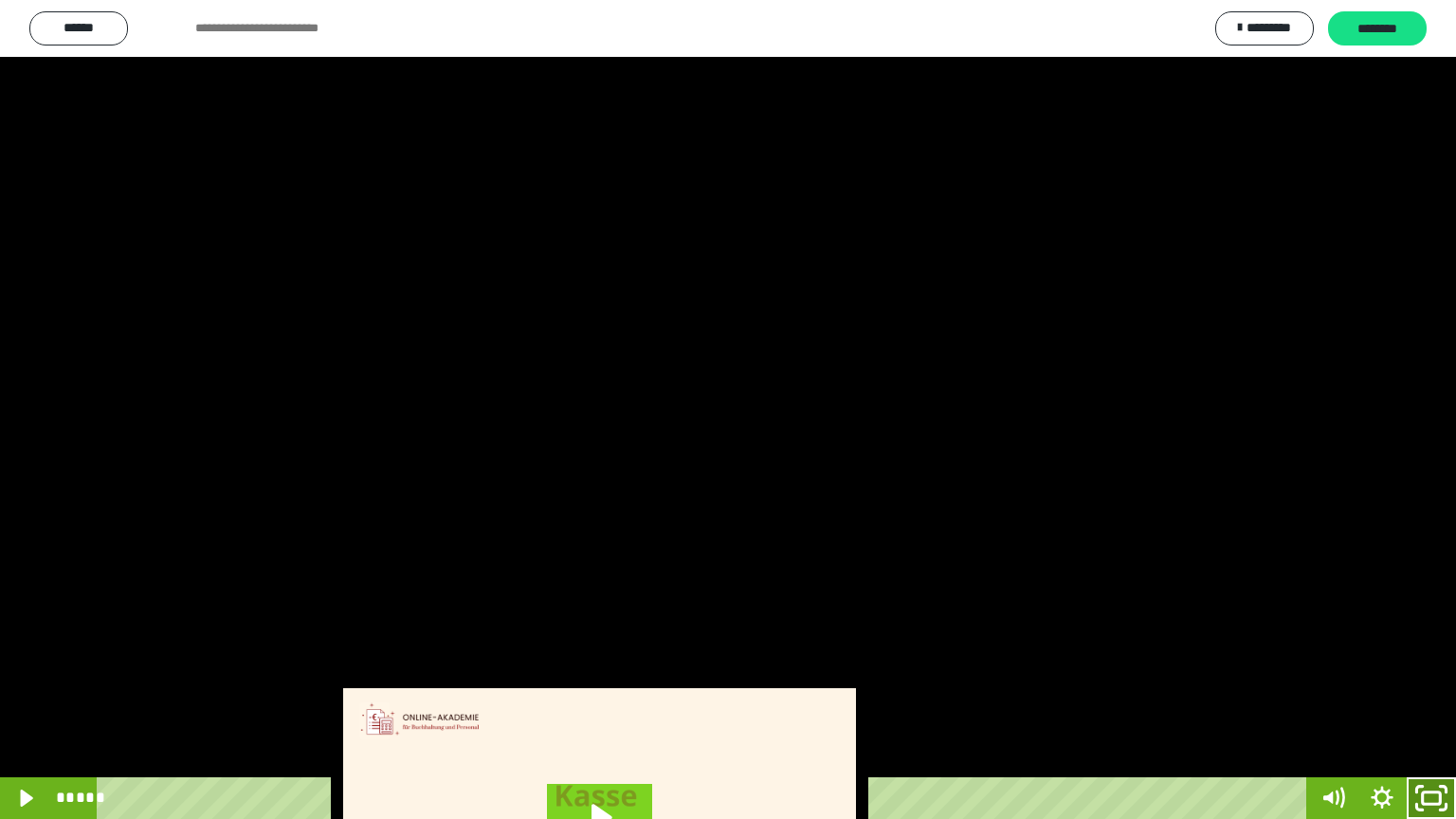 click 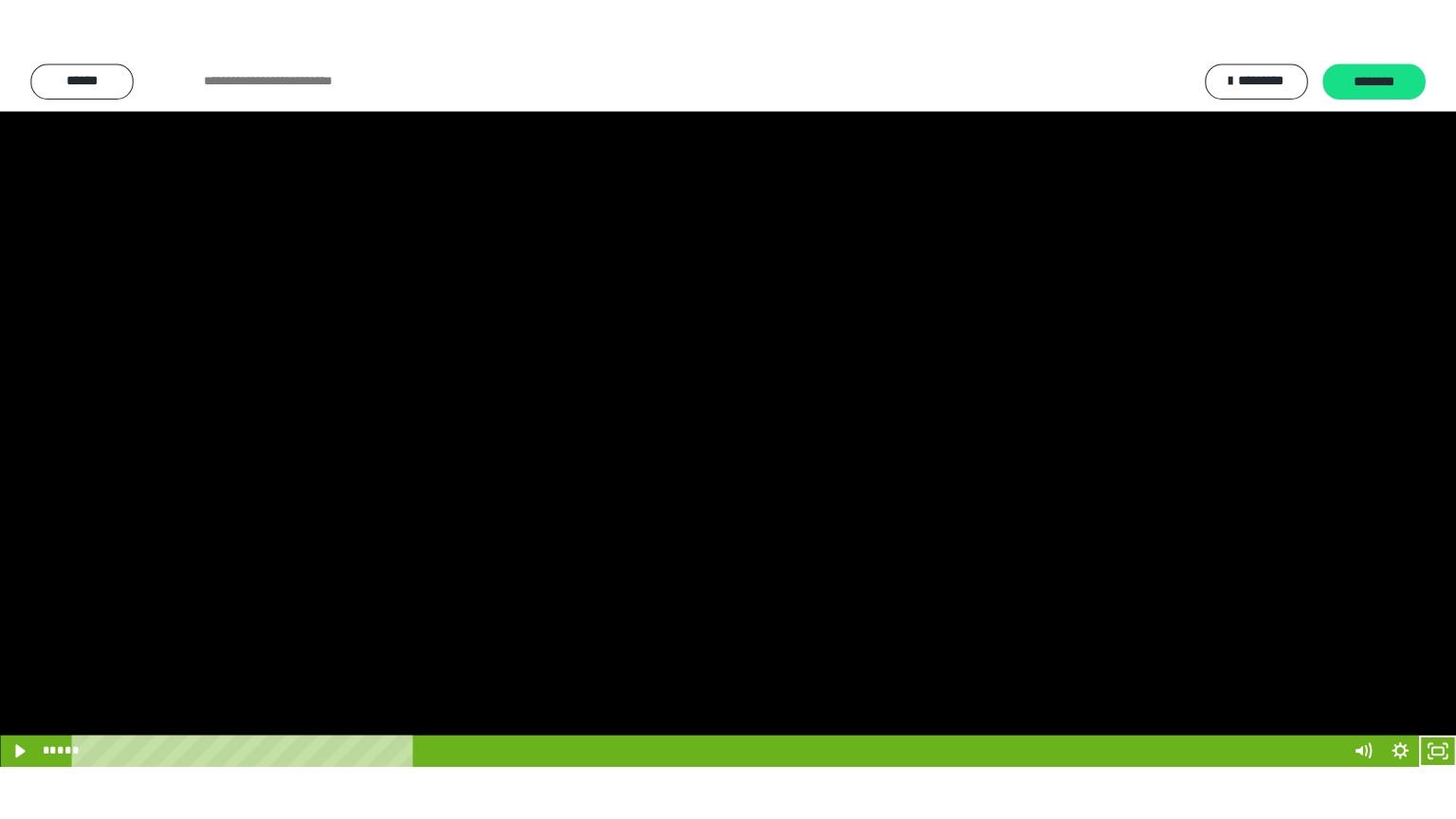scroll, scrollTop: 3634, scrollLeft: 0, axis: vertical 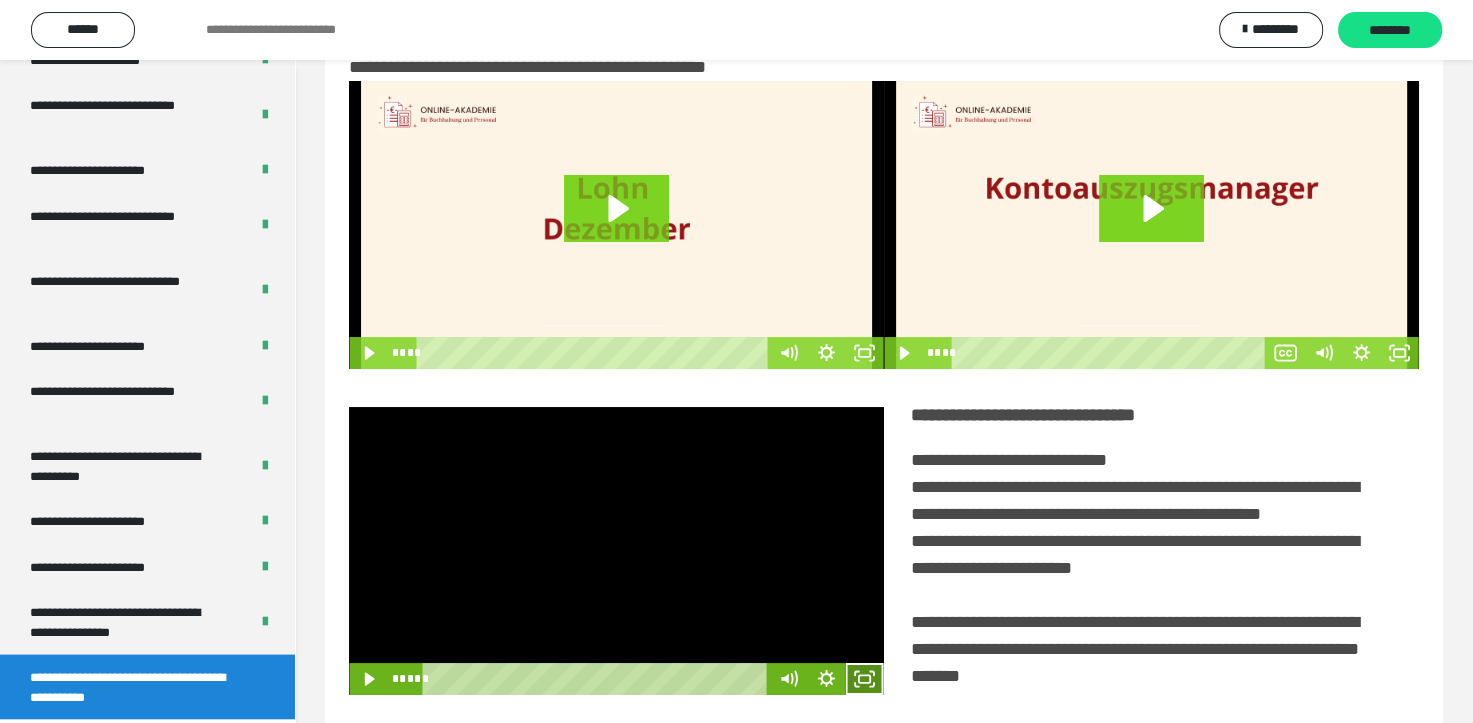 click 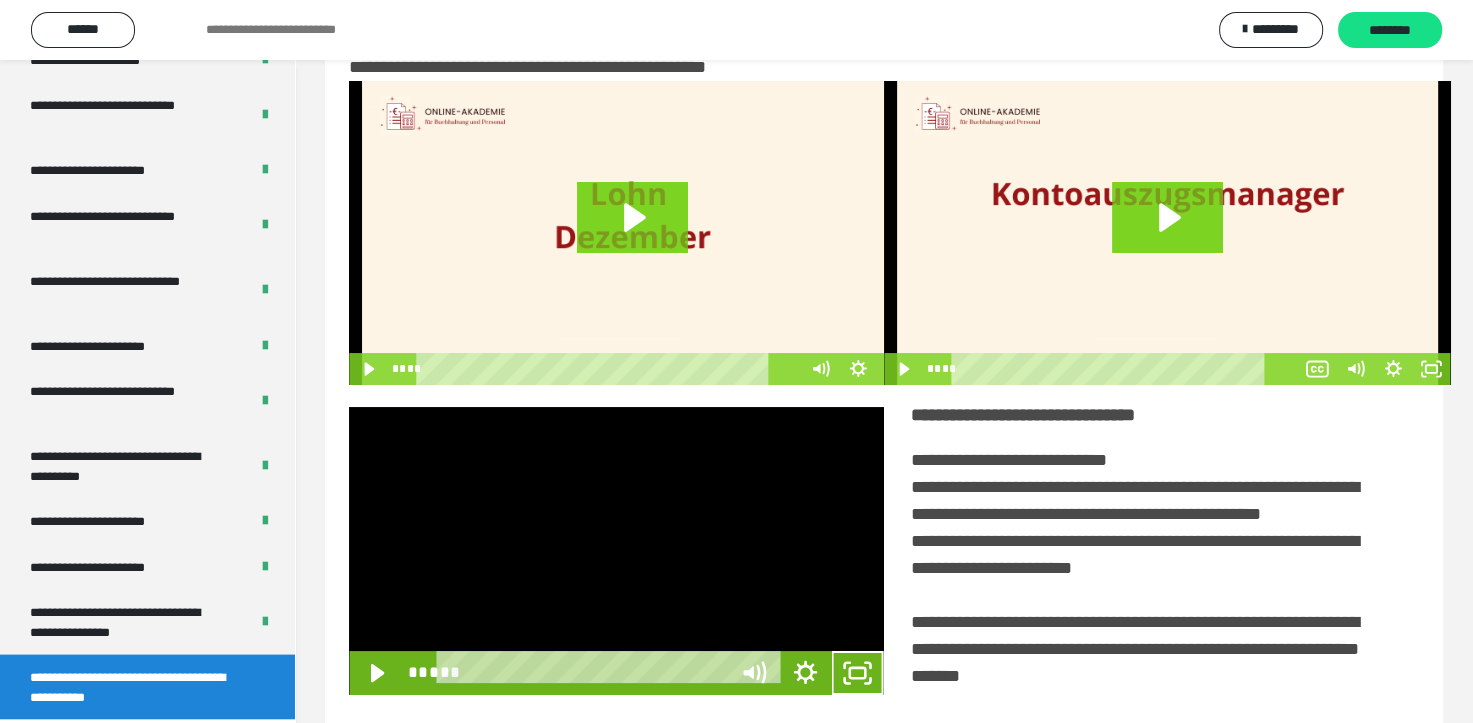 scroll, scrollTop: 3693, scrollLeft: 0, axis: vertical 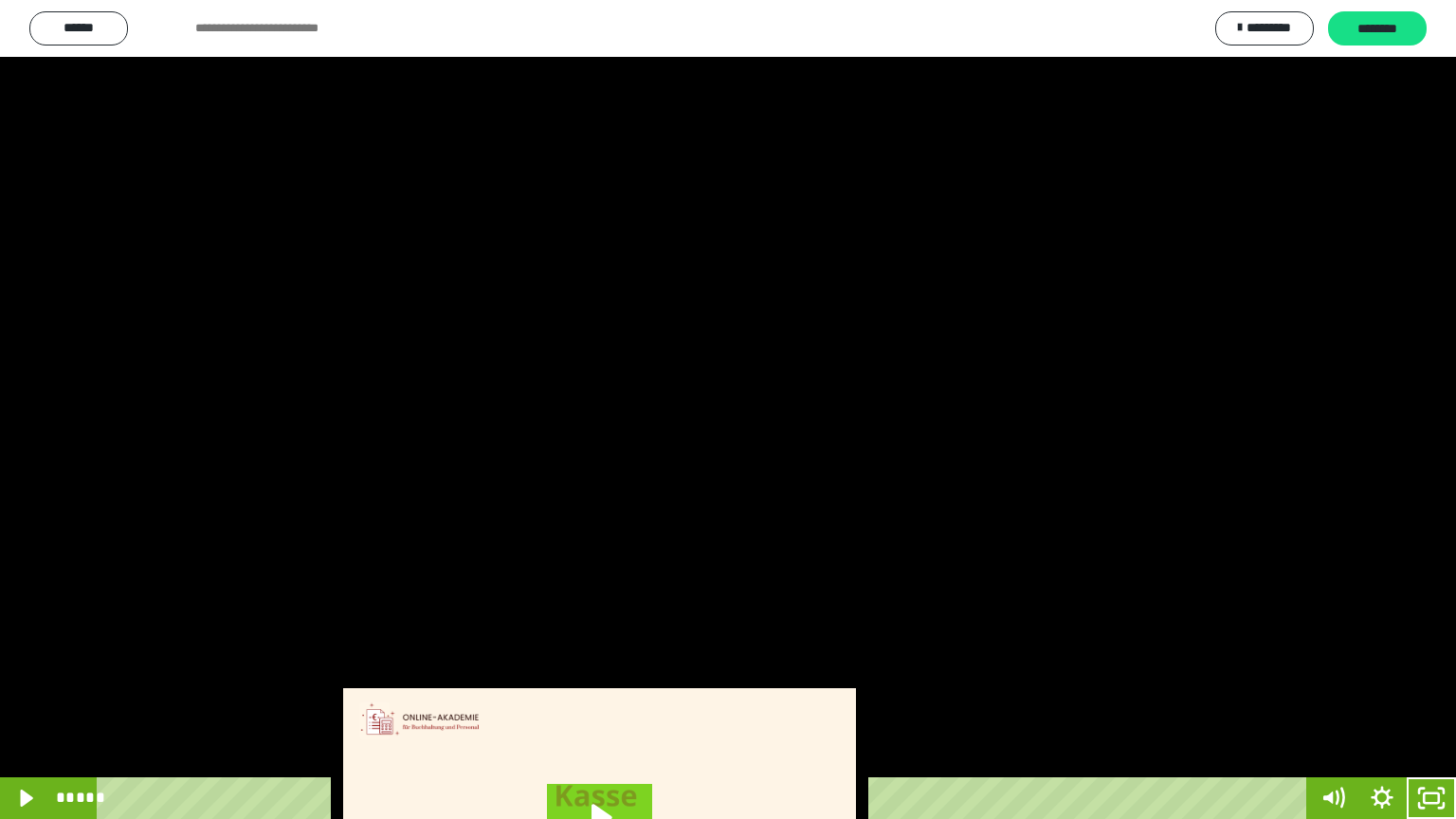 click at bounding box center [728, 410] 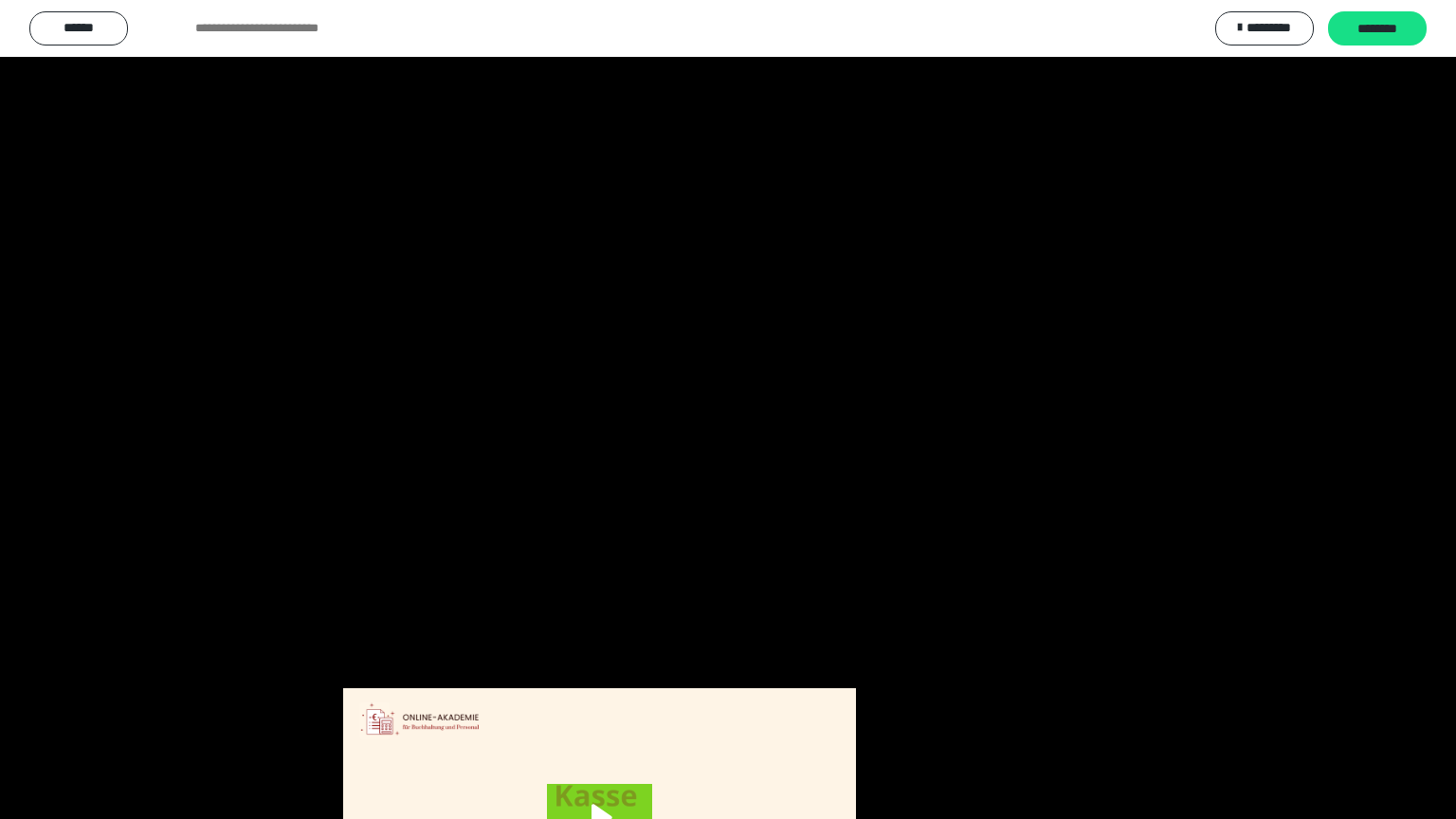 click at bounding box center [728, 410] 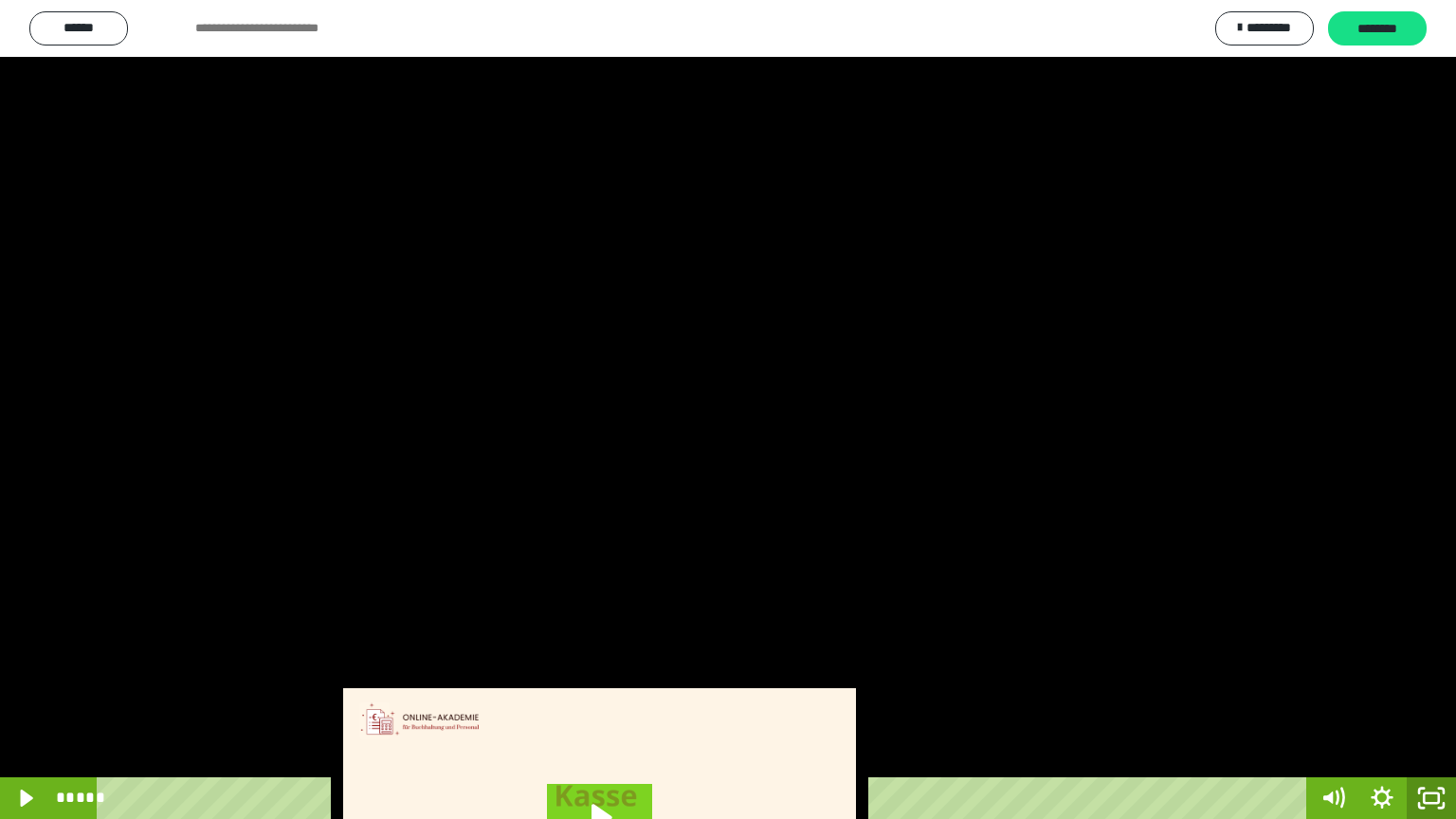 click 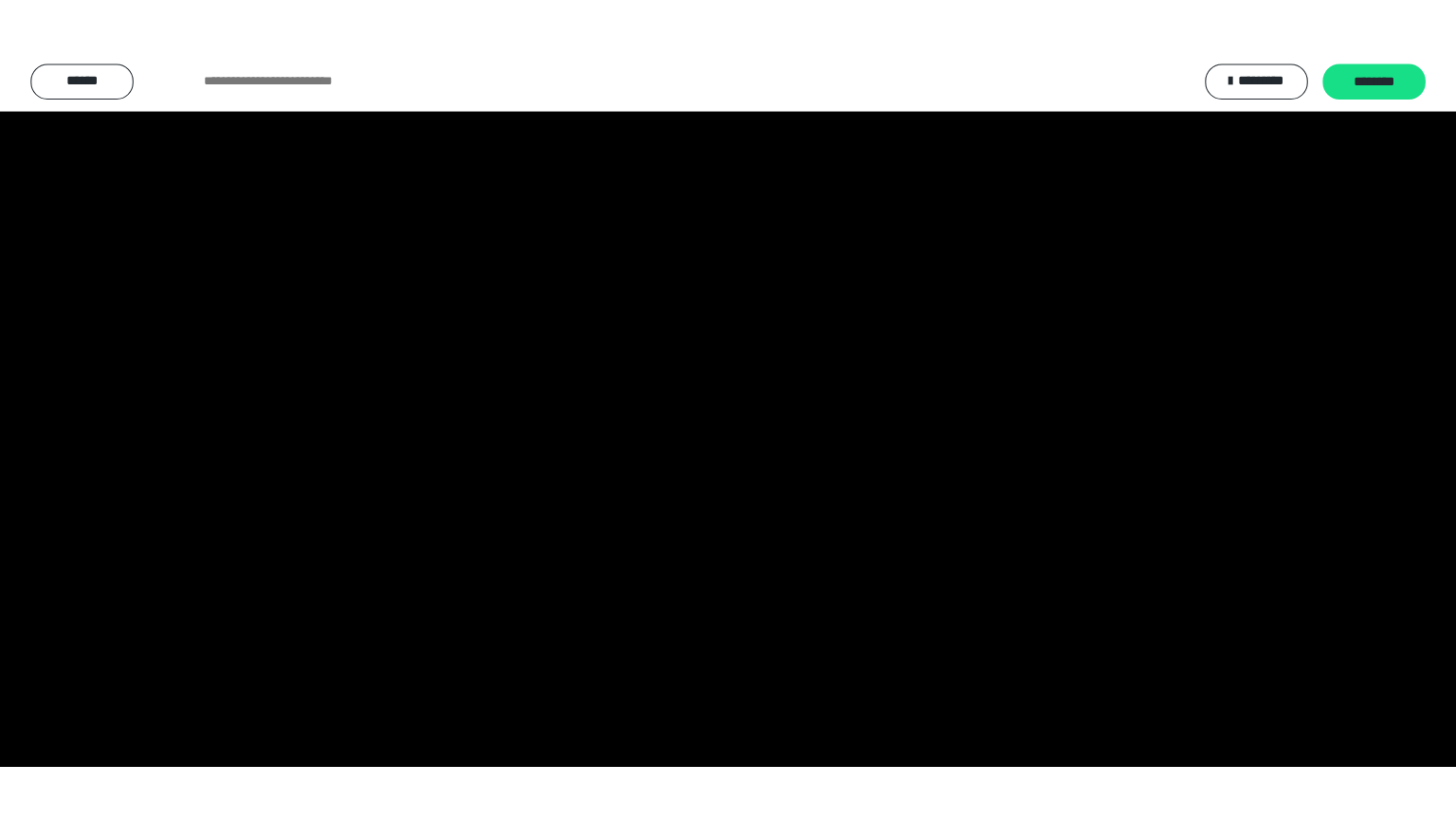 scroll, scrollTop: 3634, scrollLeft: 0, axis: vertical 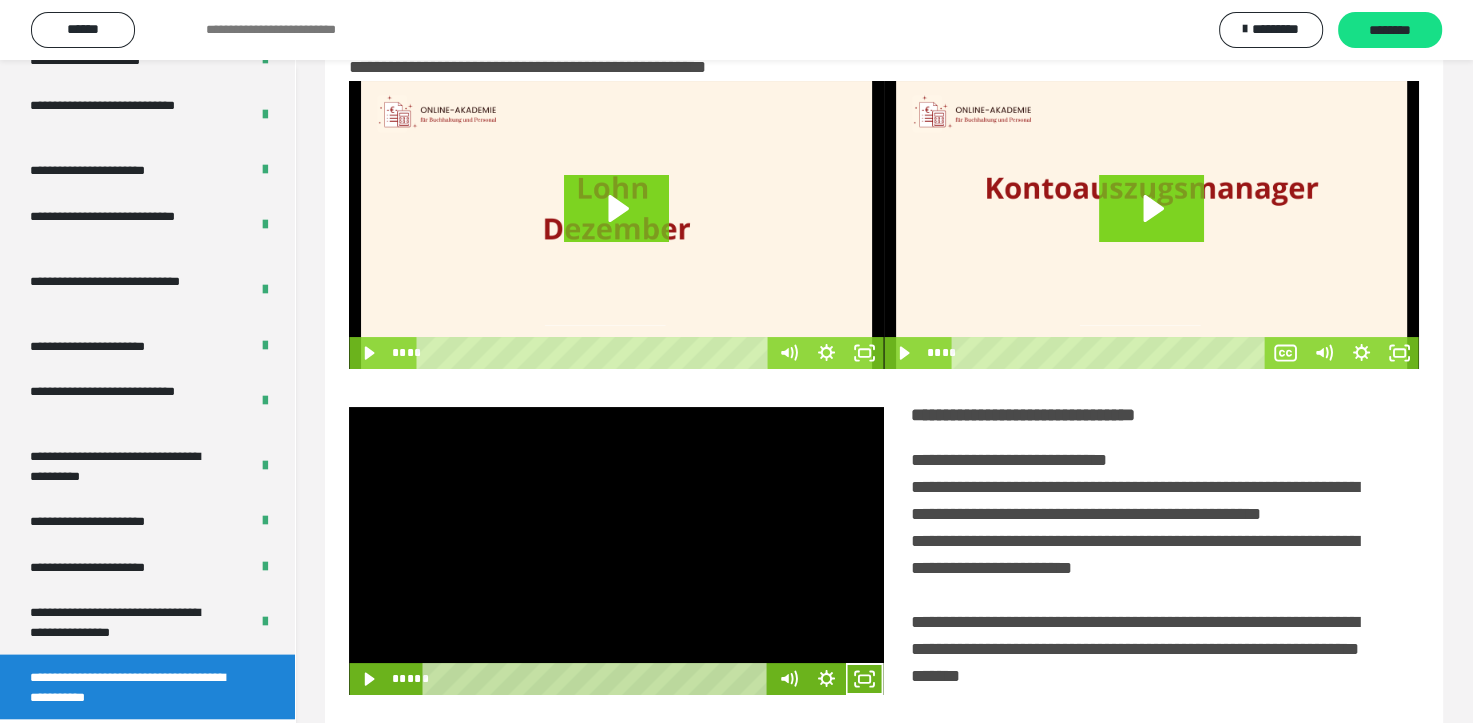 click at bounding box center (616, 551) 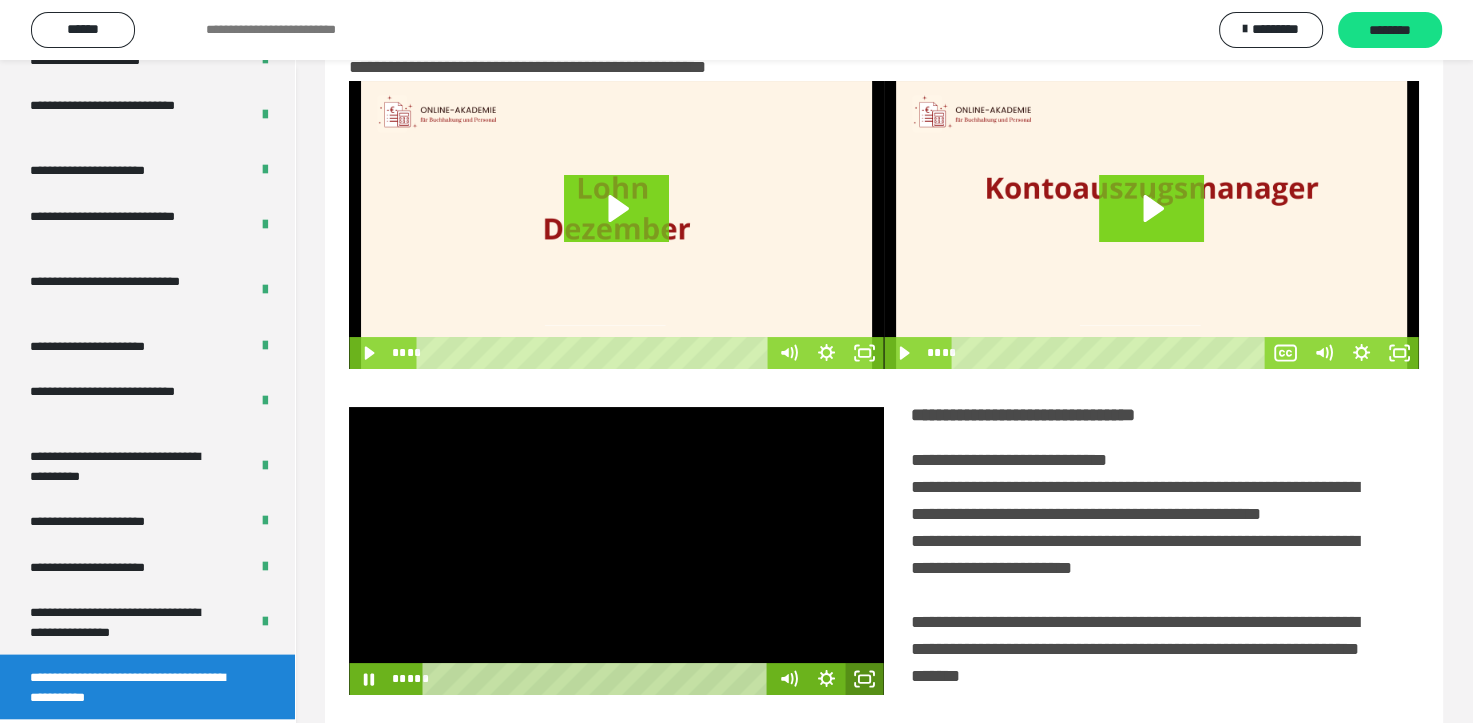 click 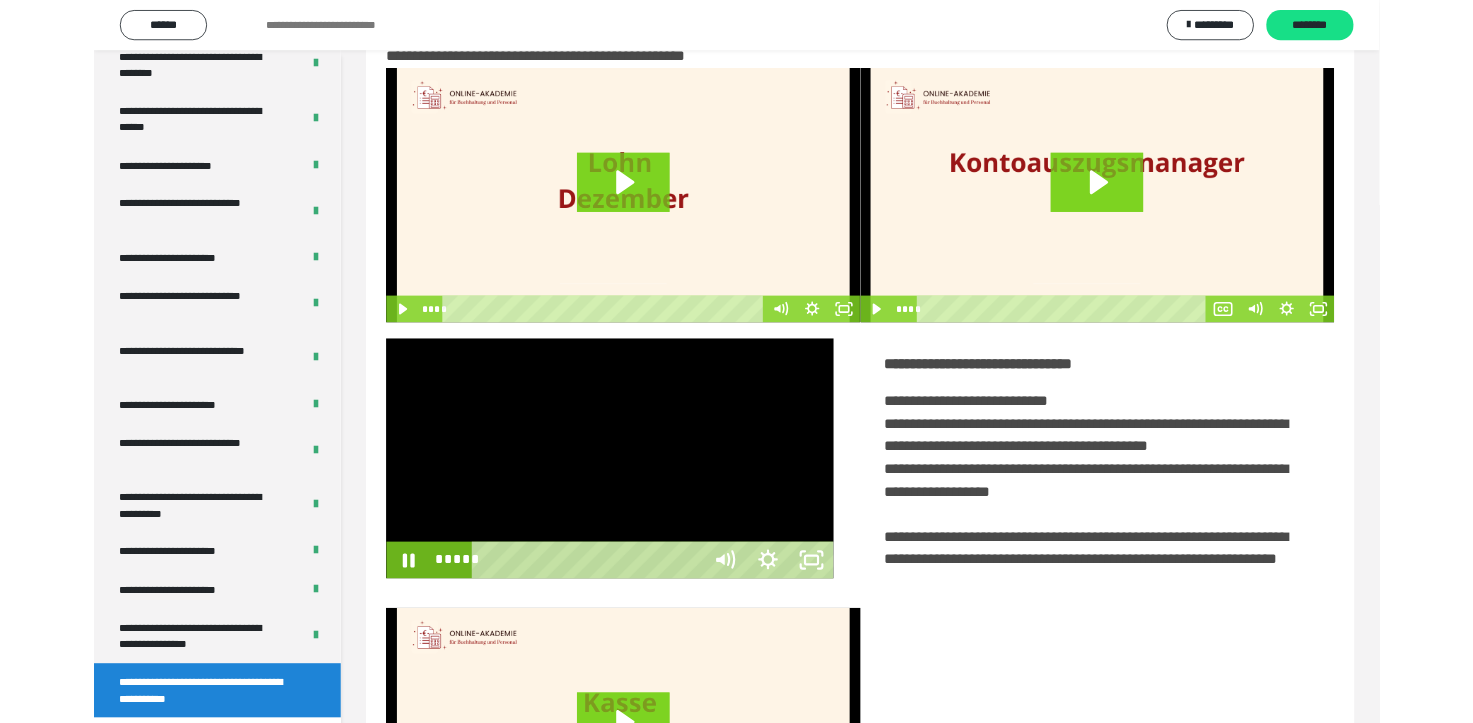 scroll, scrollTop: 3693, scrollLeft: 0, axis: vertical 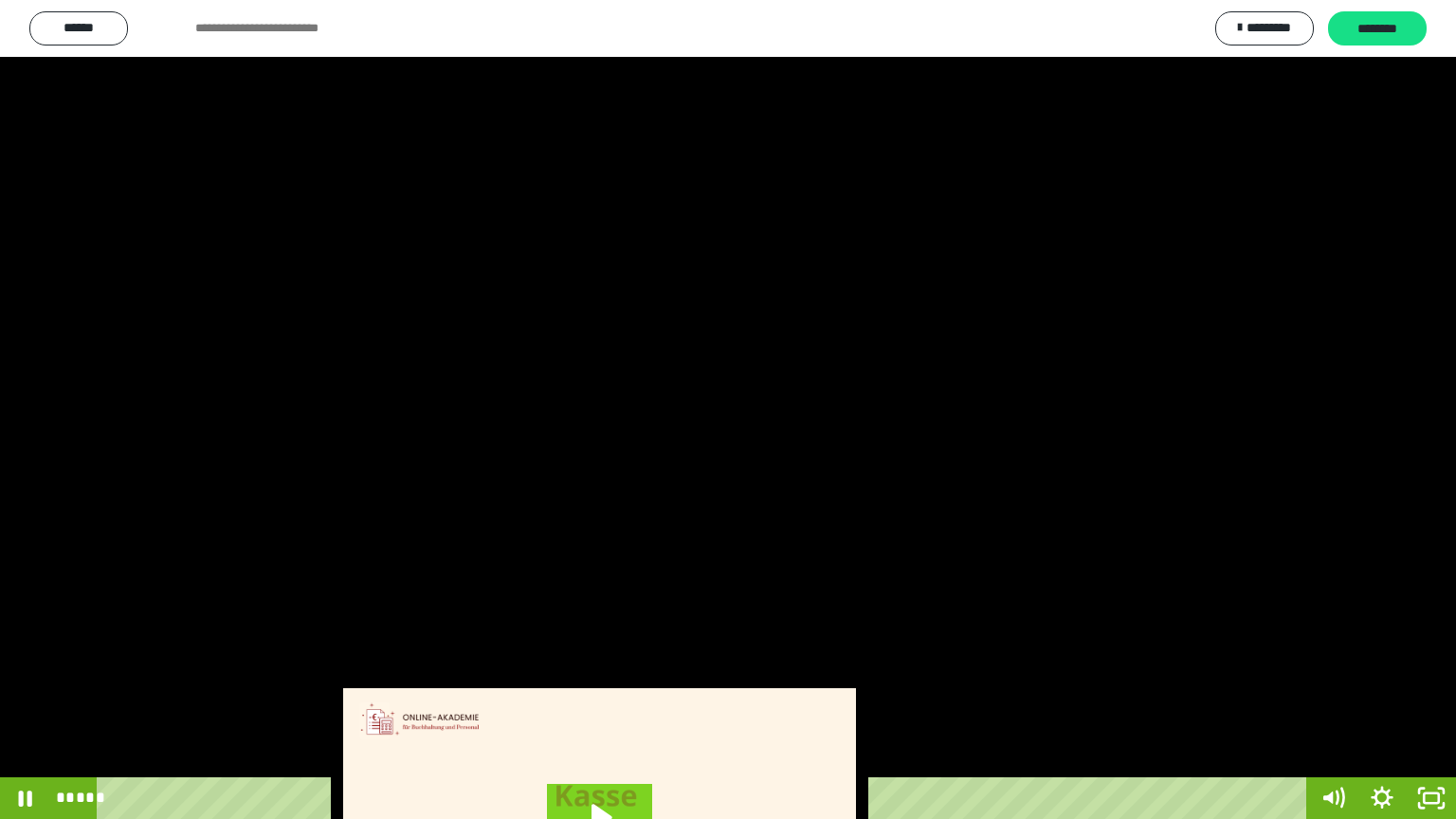 click at bounding box center [728, 410] 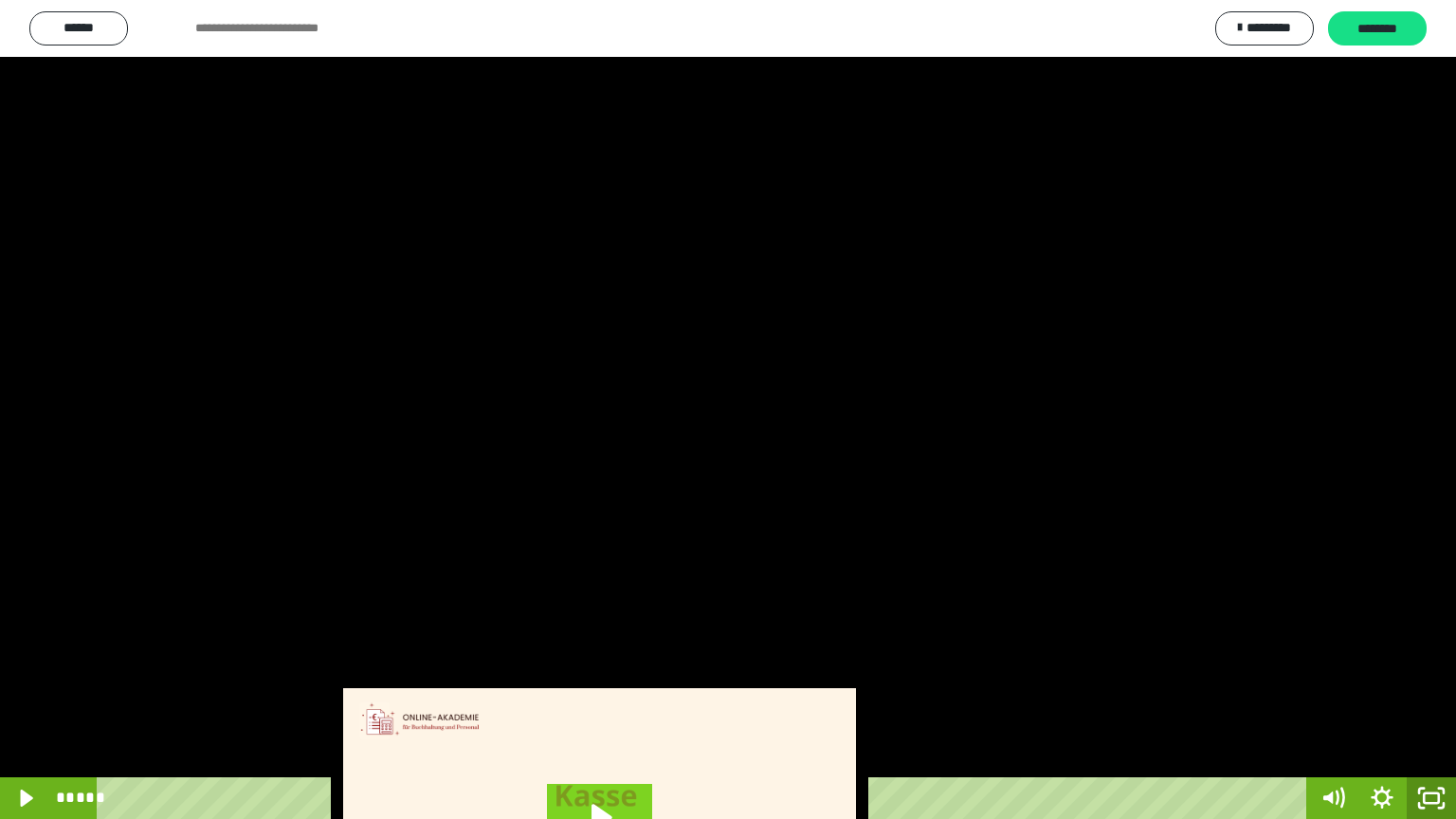 click 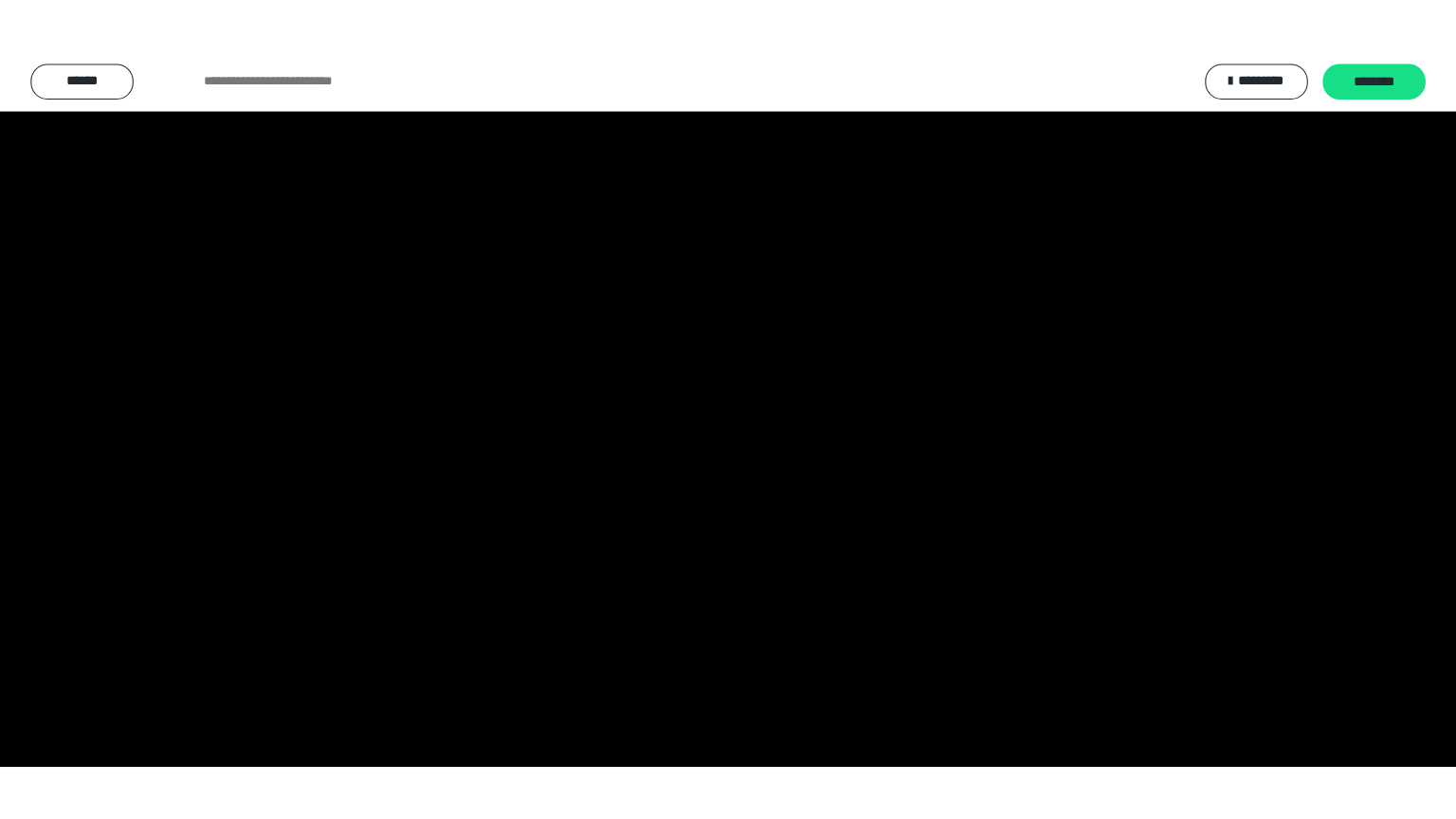 scroll, scrollTop: 3634, scrollLeft: 0, axis: vertical 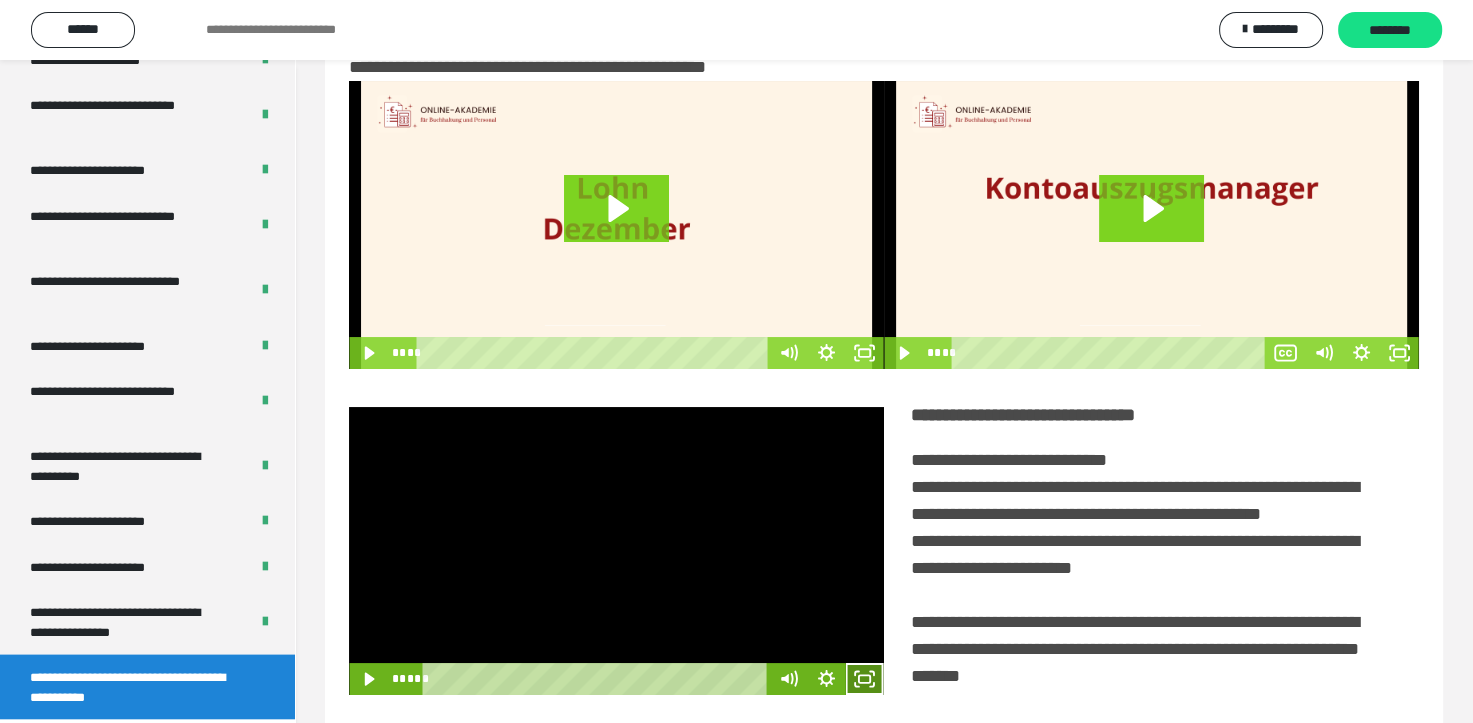 click 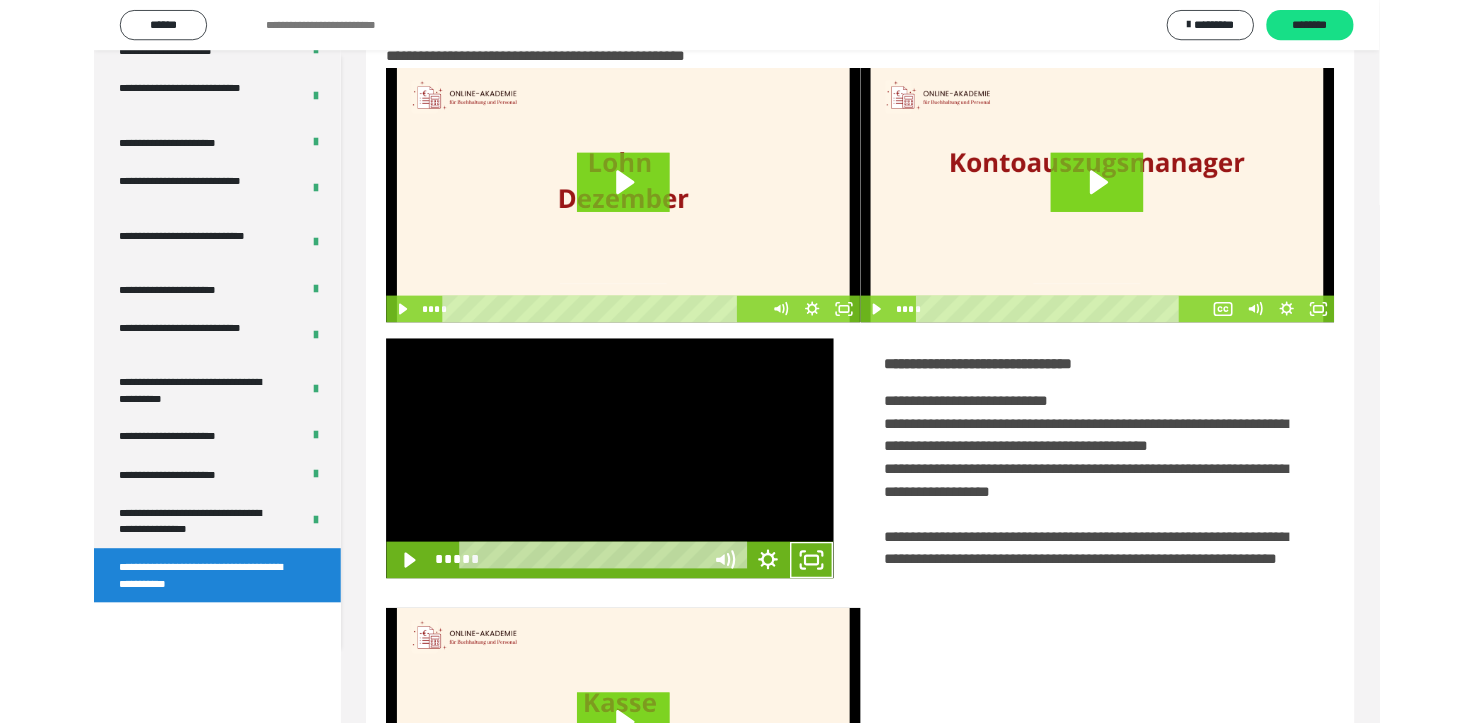 scroll, scrollTop: 3693, scrollLeft: 0, axis: vertical 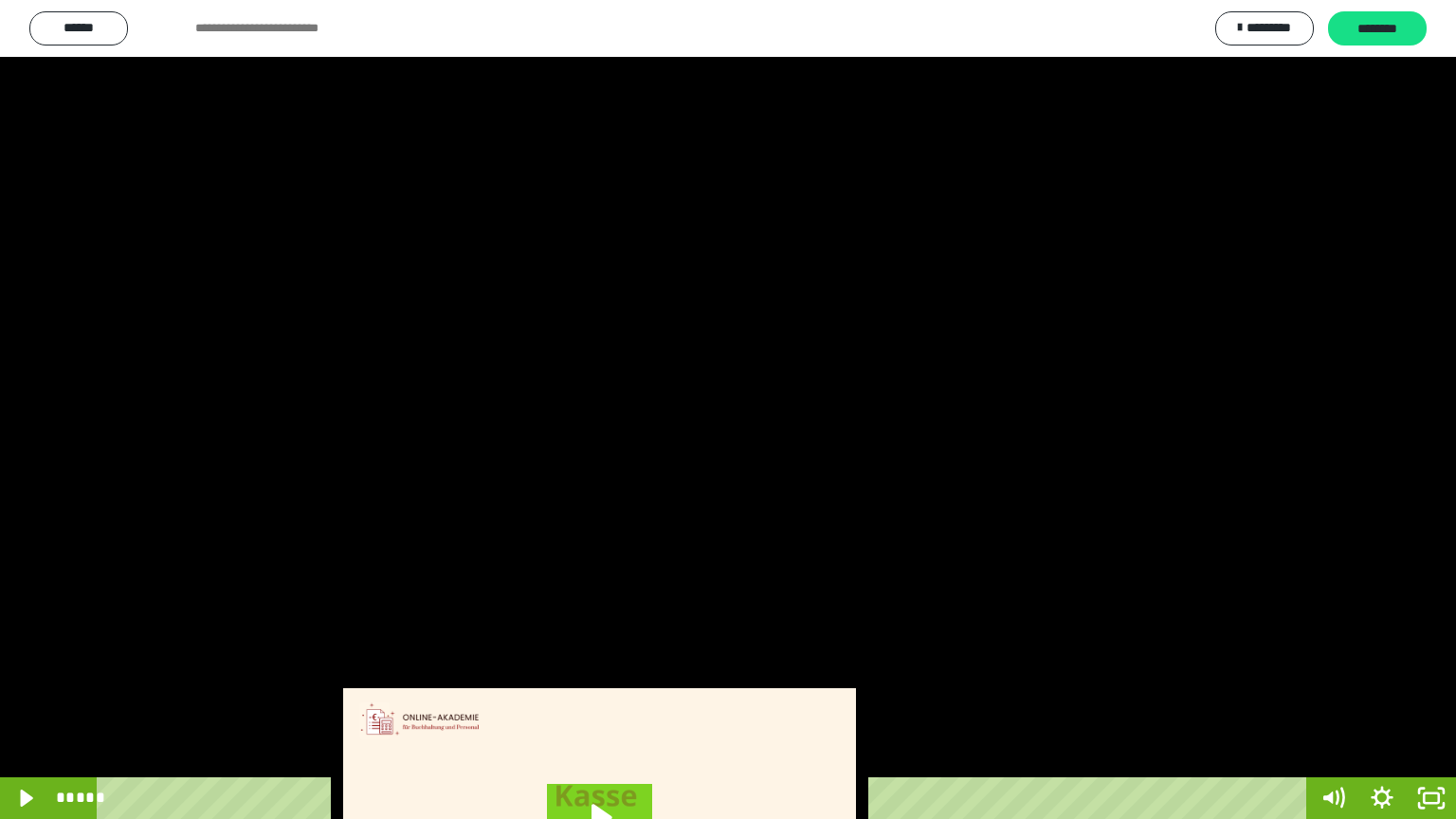 click at bounding box center [728, 410] 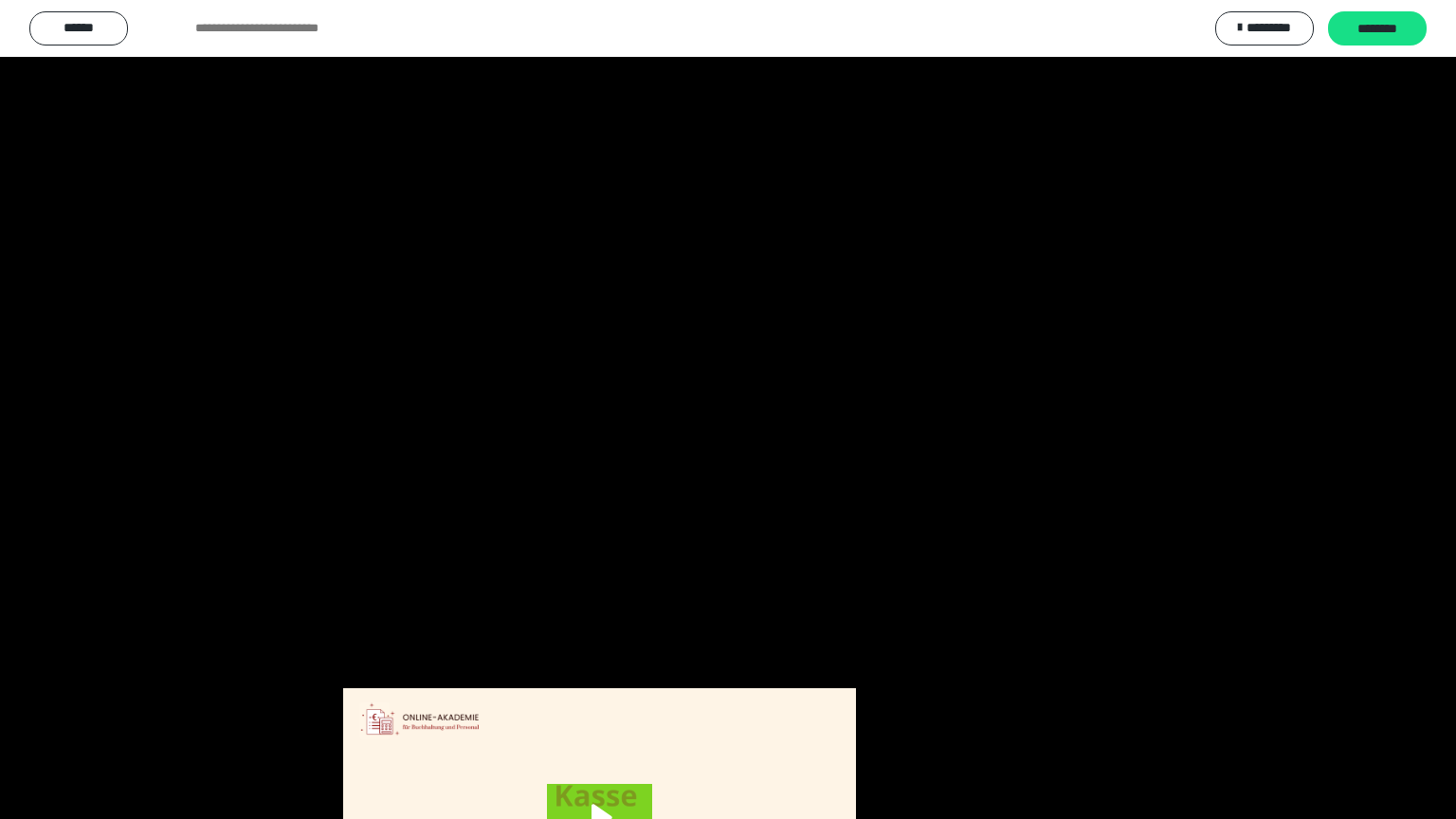 click at bounding box center (728, 410) 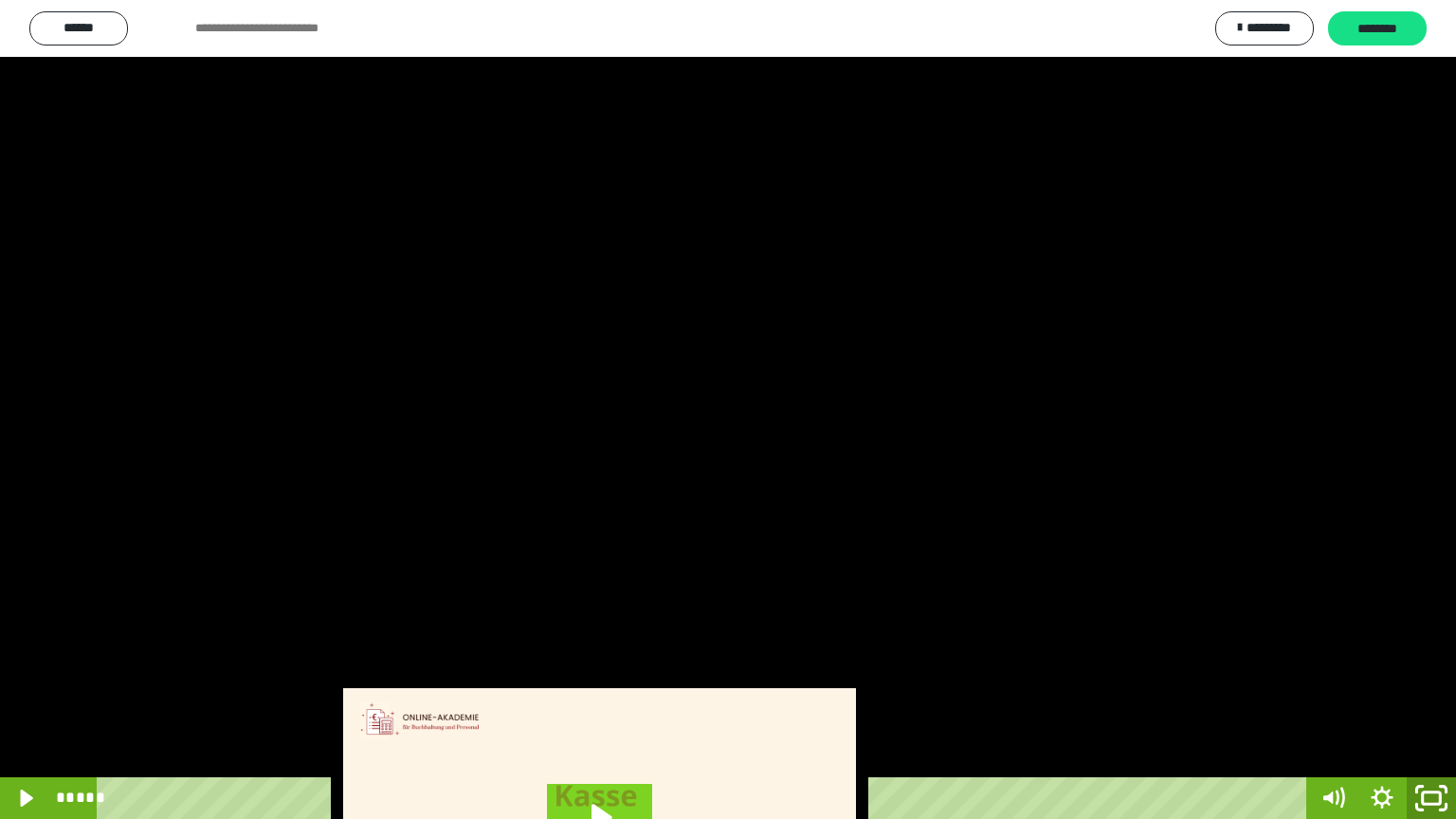 click 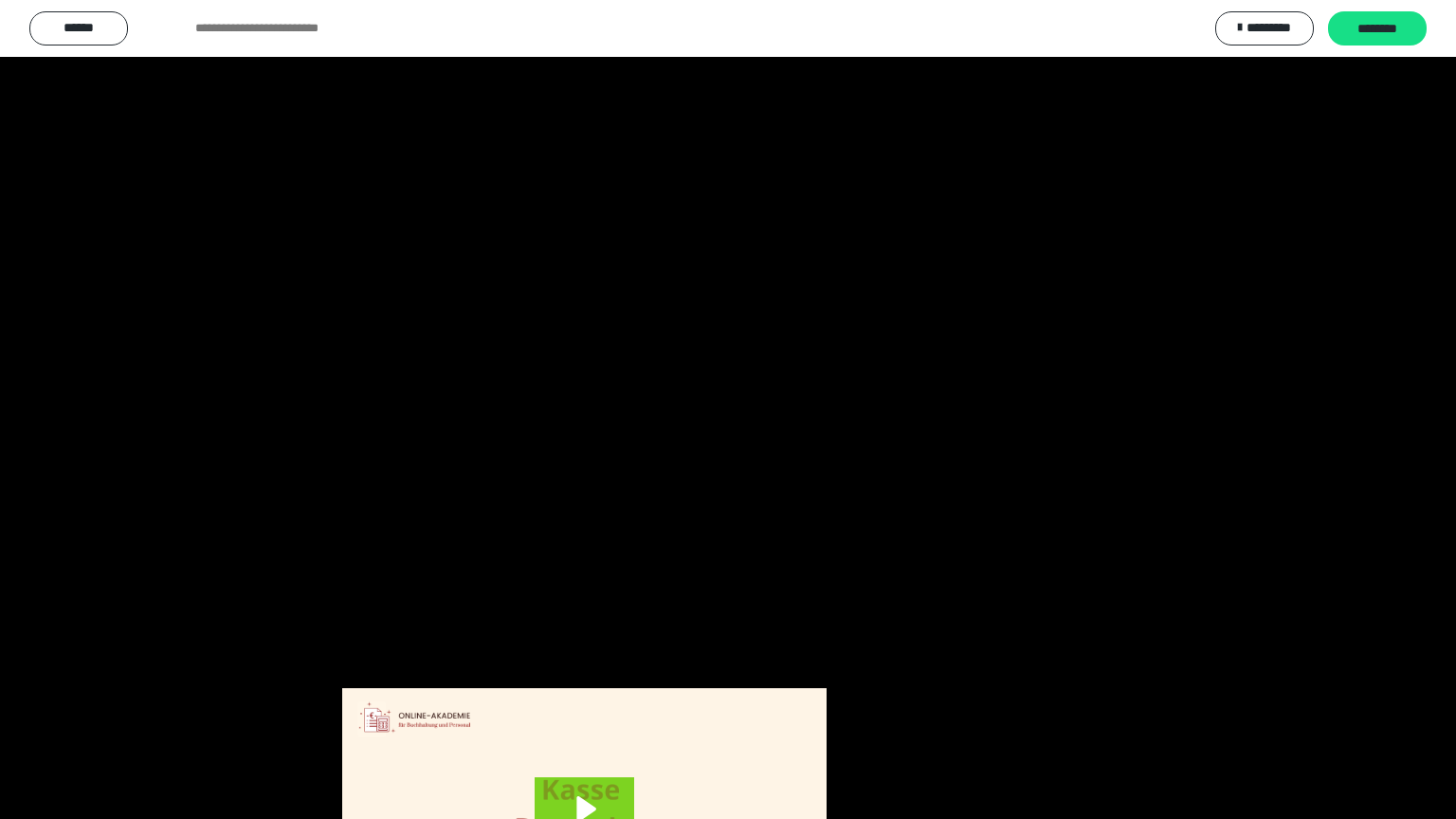 scroll, scrollTop: 3634, scrollLeft: 0, axis: vertical 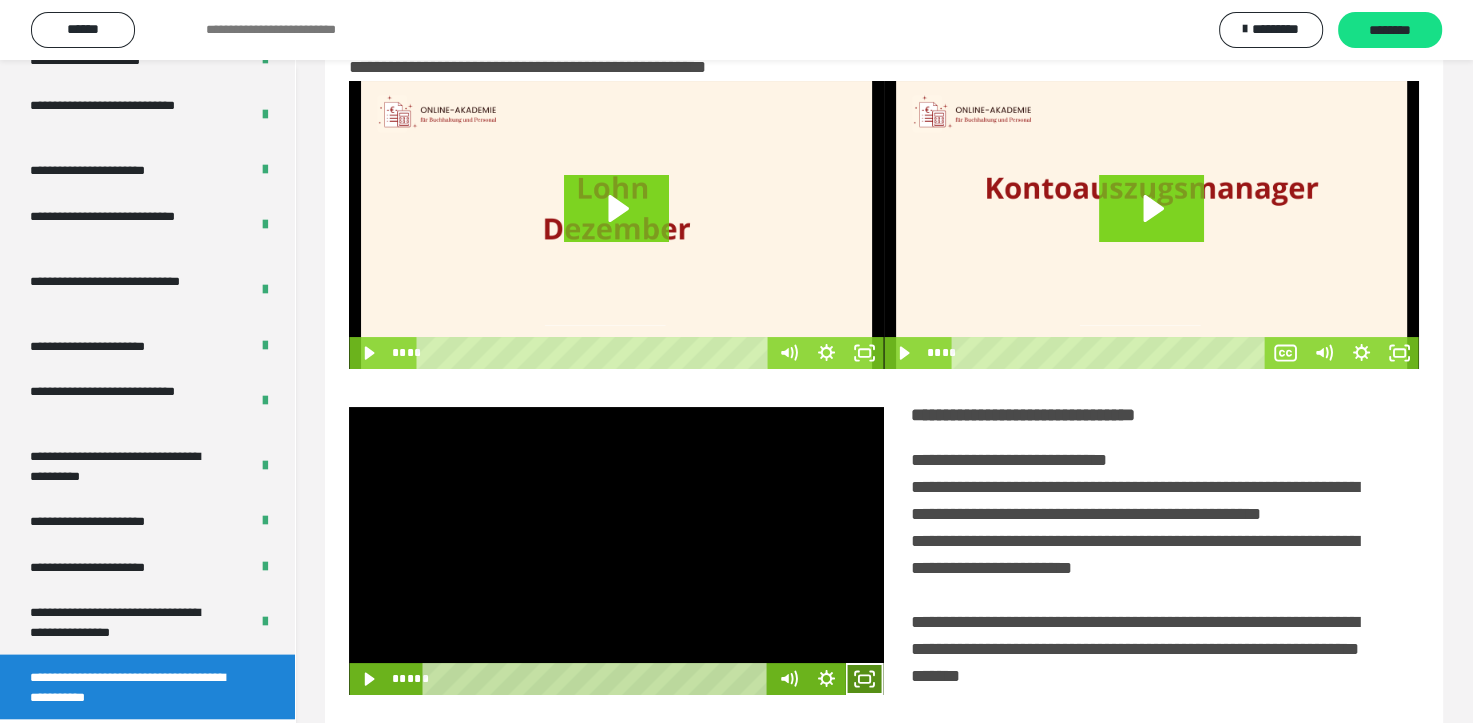click 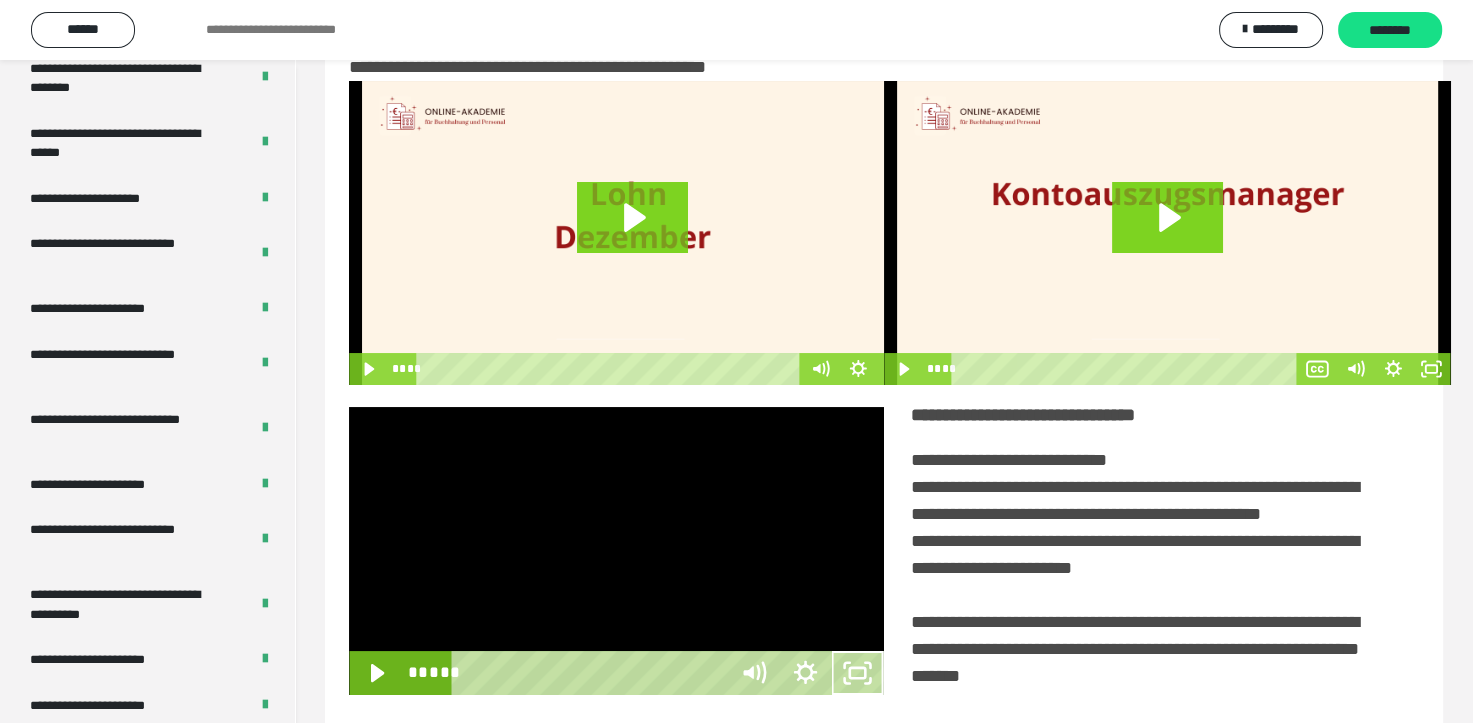scroll, scrollTop: 3693, scrollLeft: 0, axis: vertical 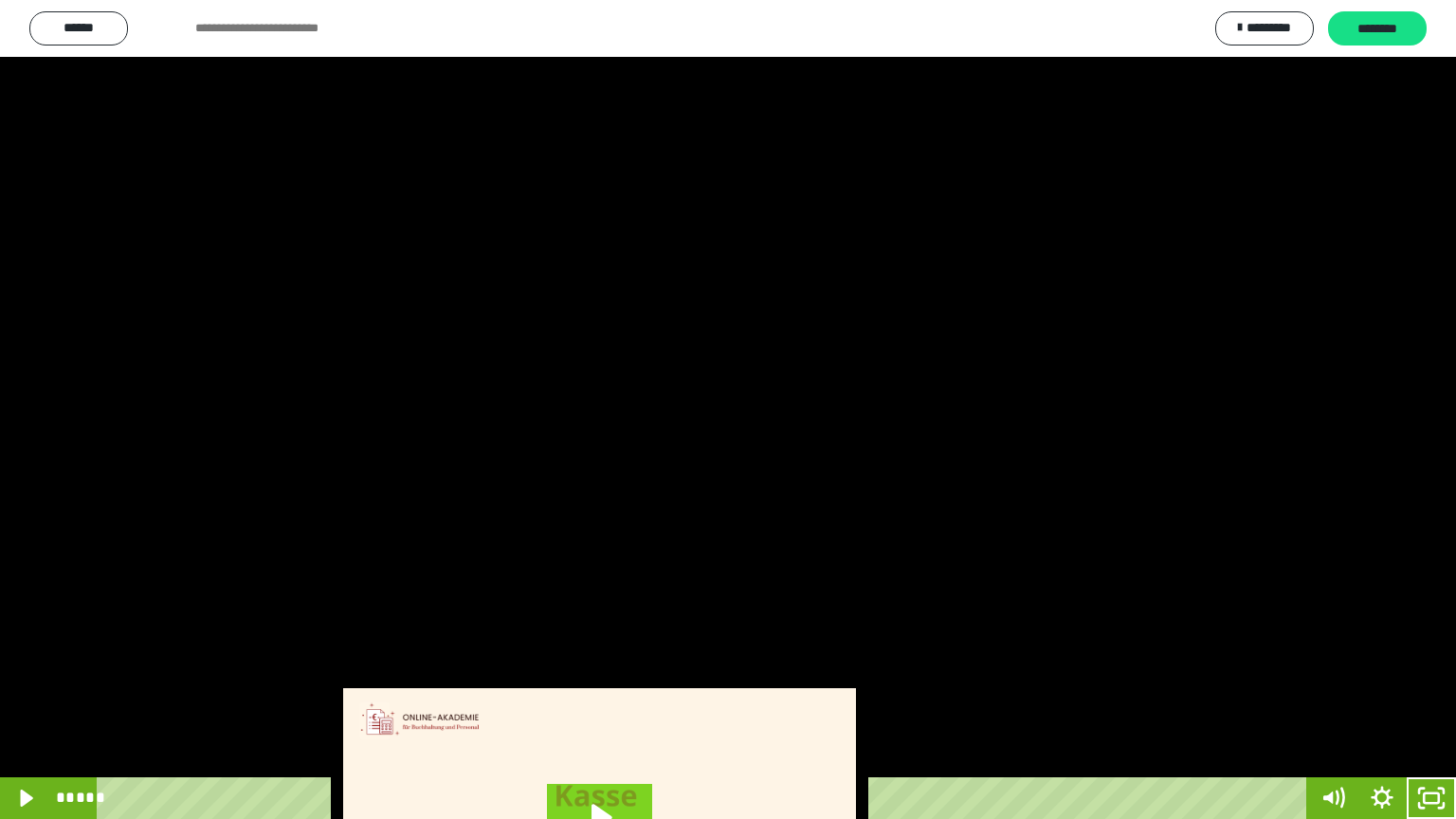 click at bounding box center [728, 410] 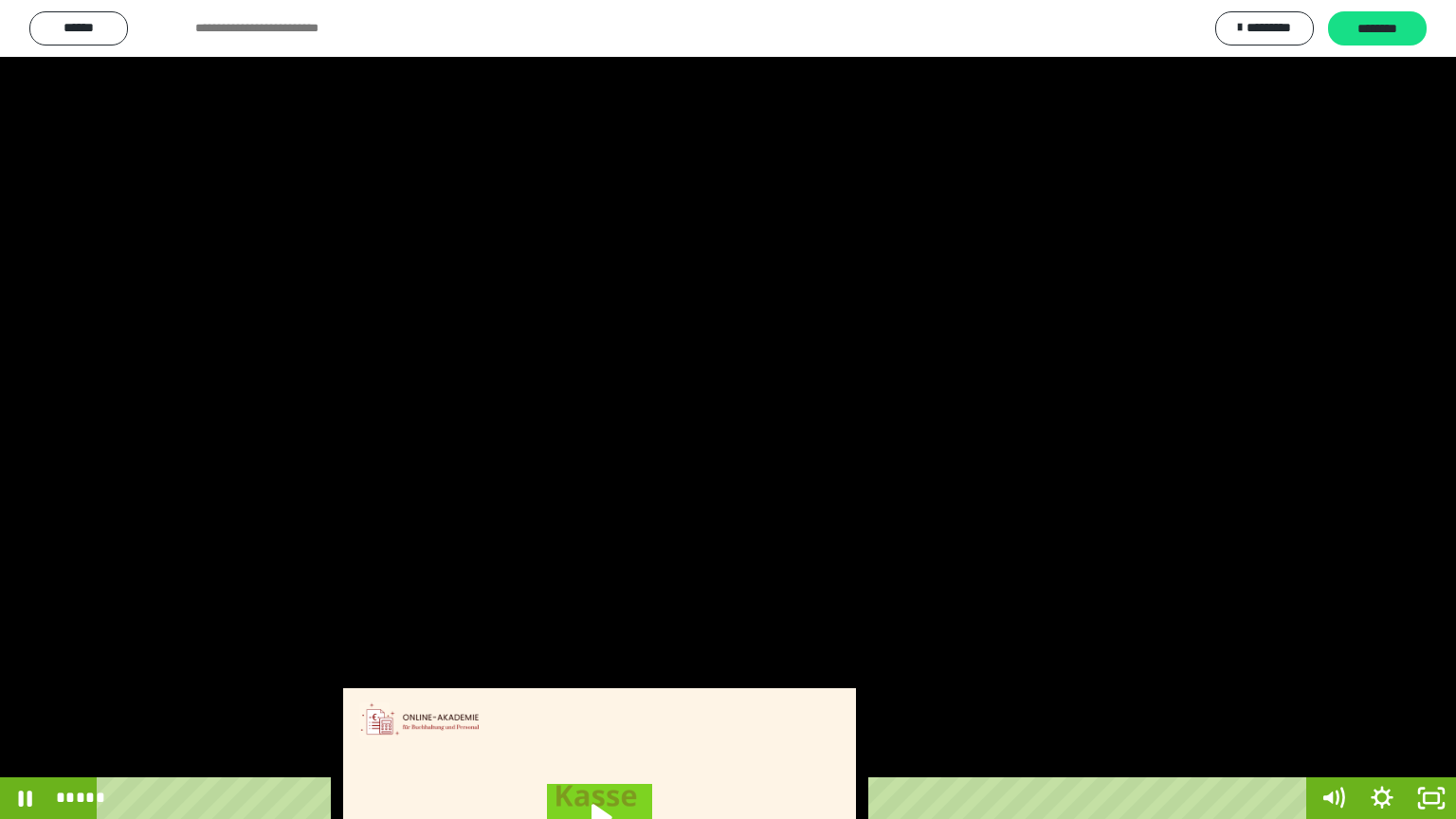 click at bounding box center [728, 410] 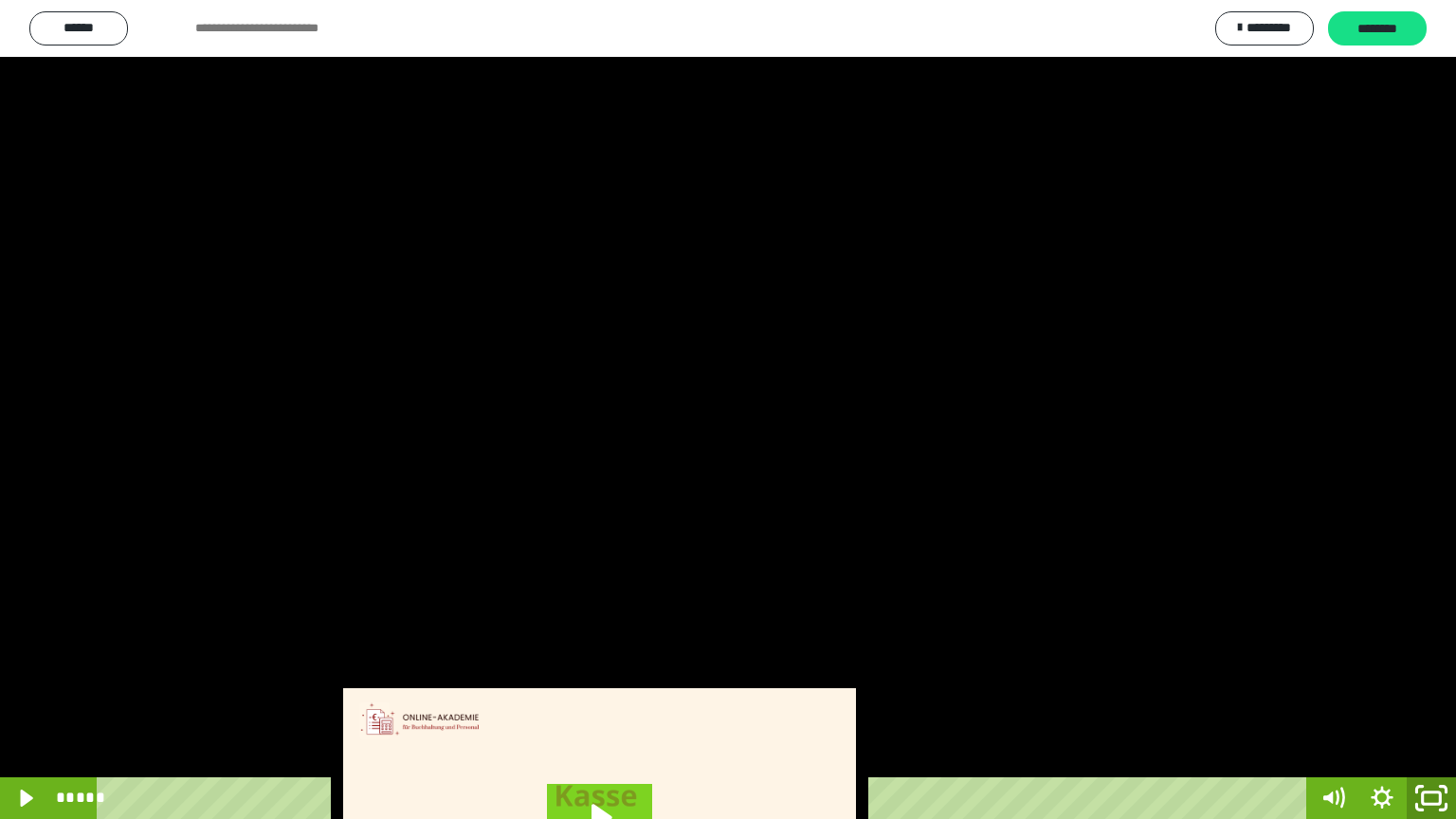 click 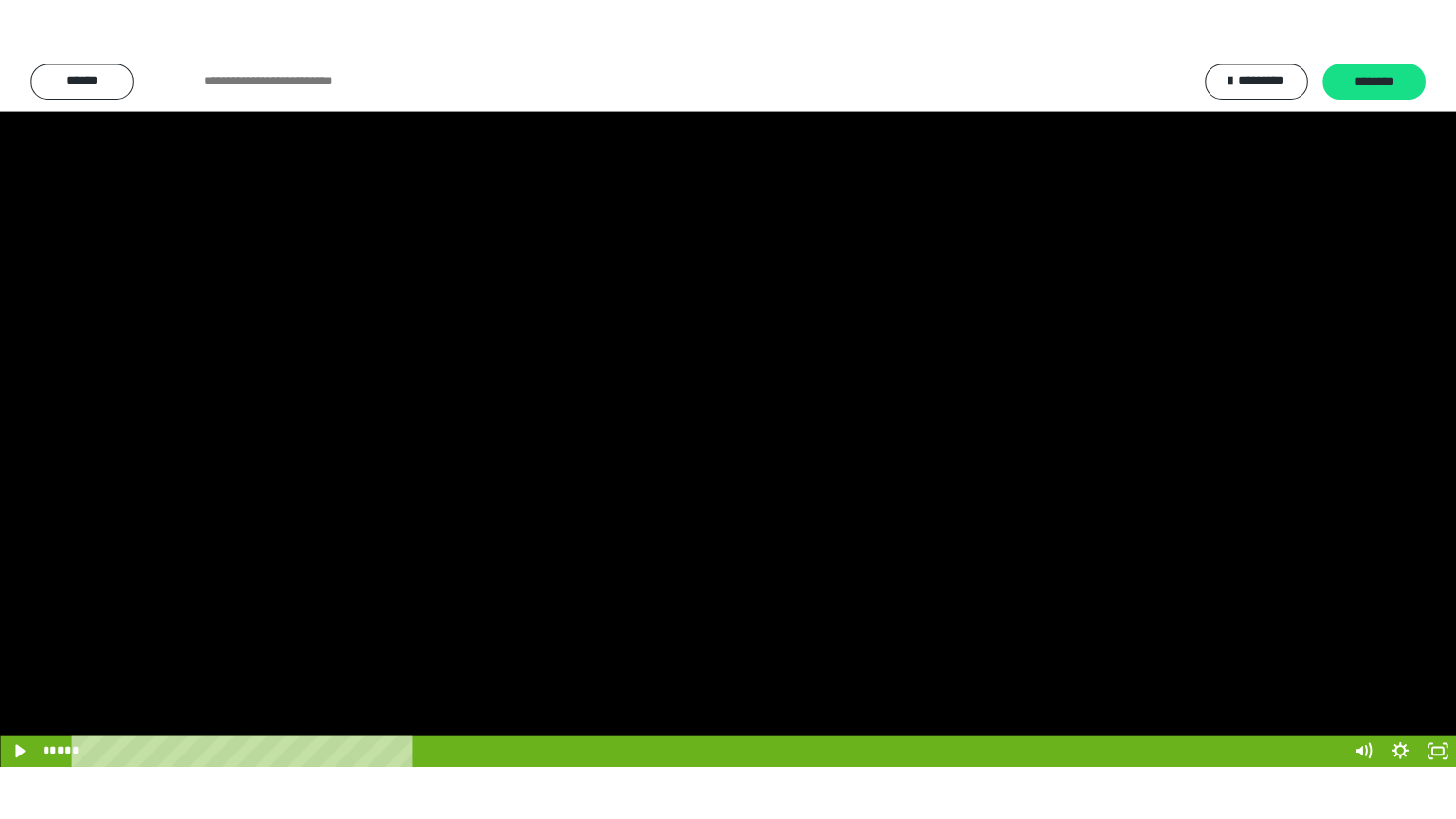 scroll, scrollTop: 3634, scrollLeft: 0, axis: vertical 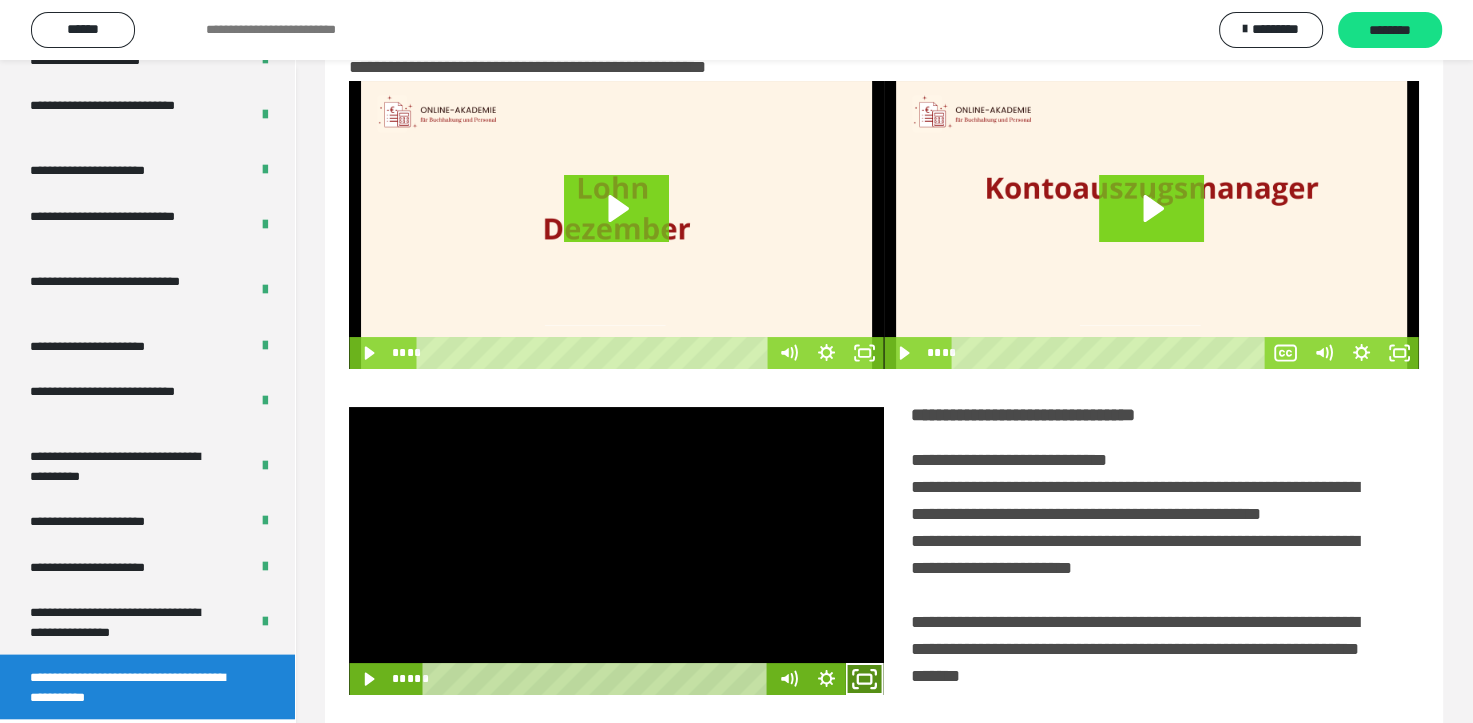 click 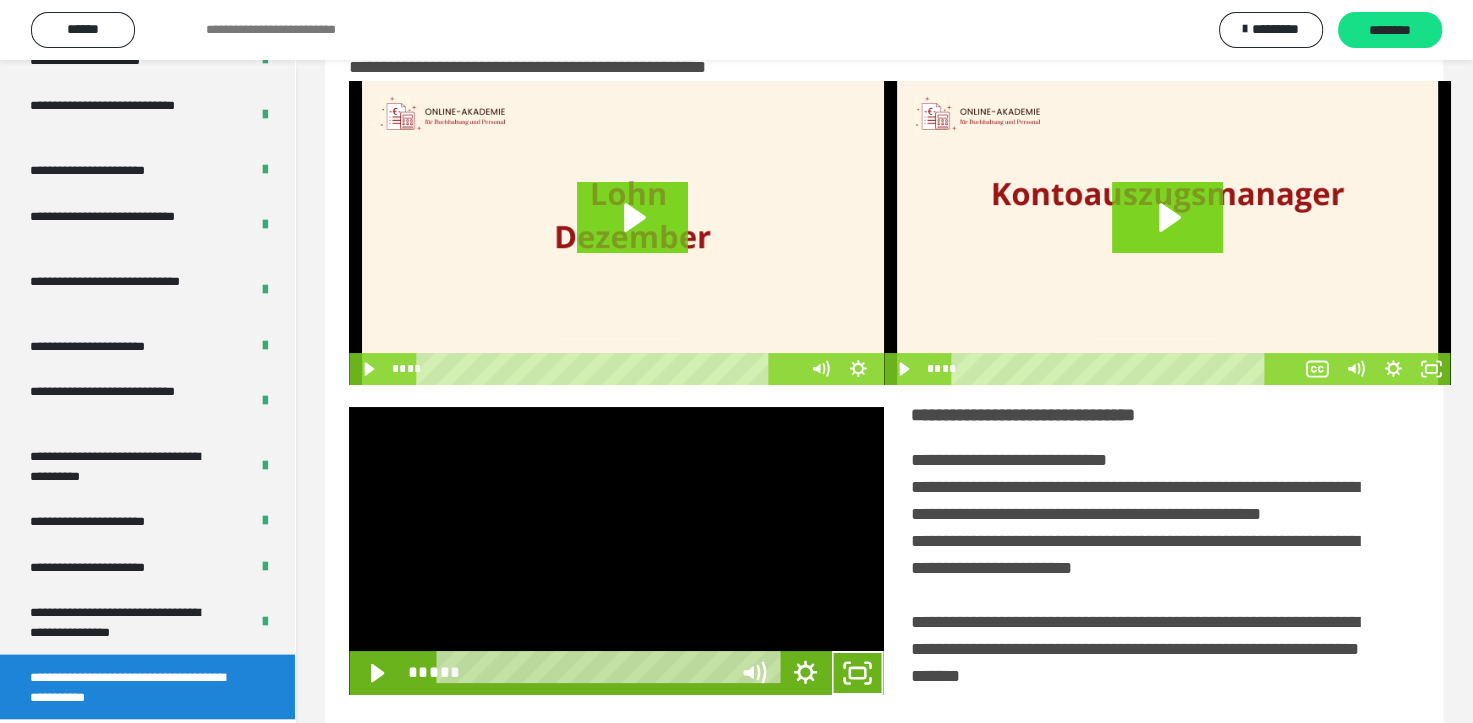 scroll, scrollTop: 3693, scrollLeft: 0, axis: vertical 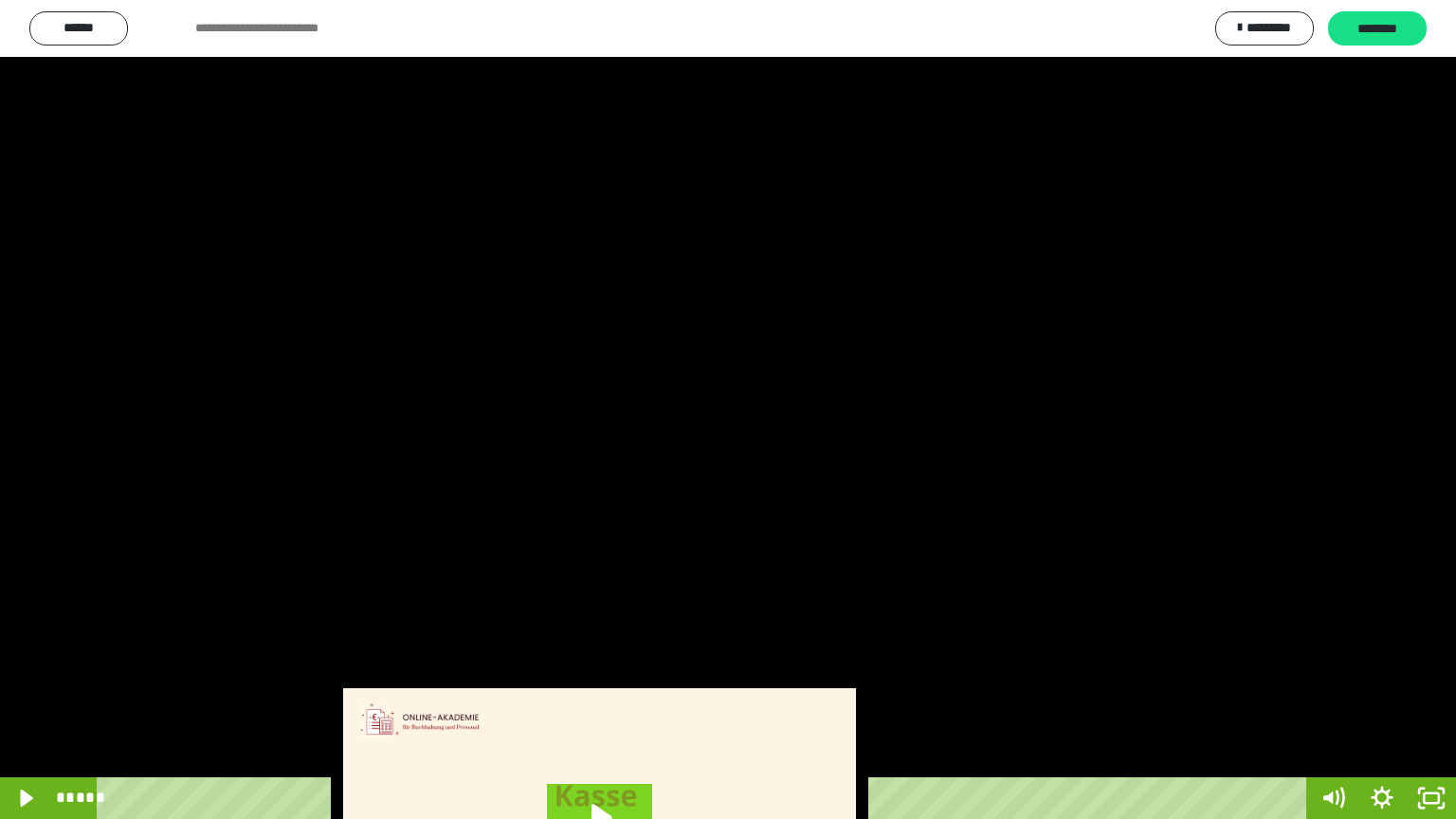 click at bounding box center [728, 410] 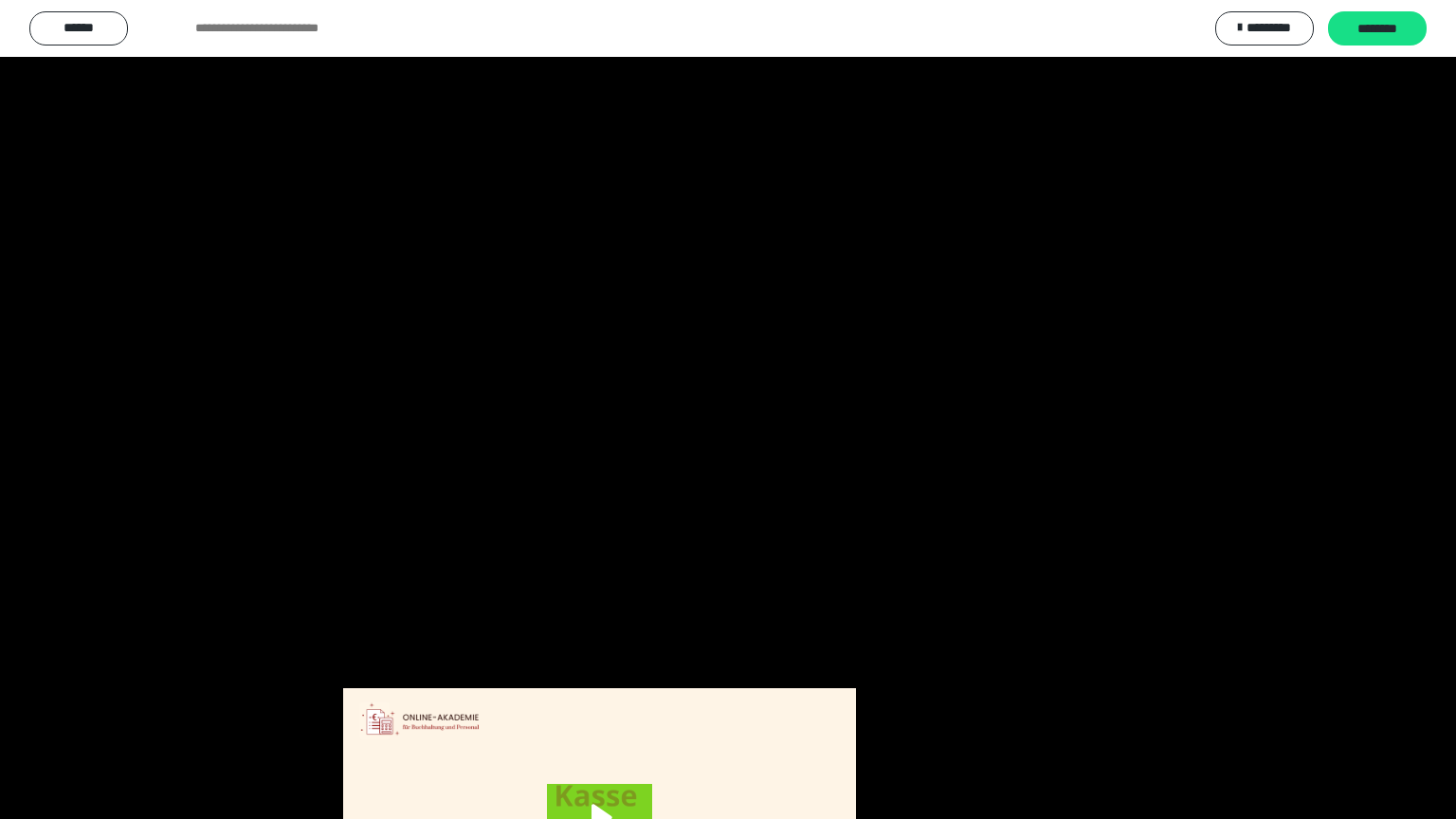 click at bounding box center (728, 410) 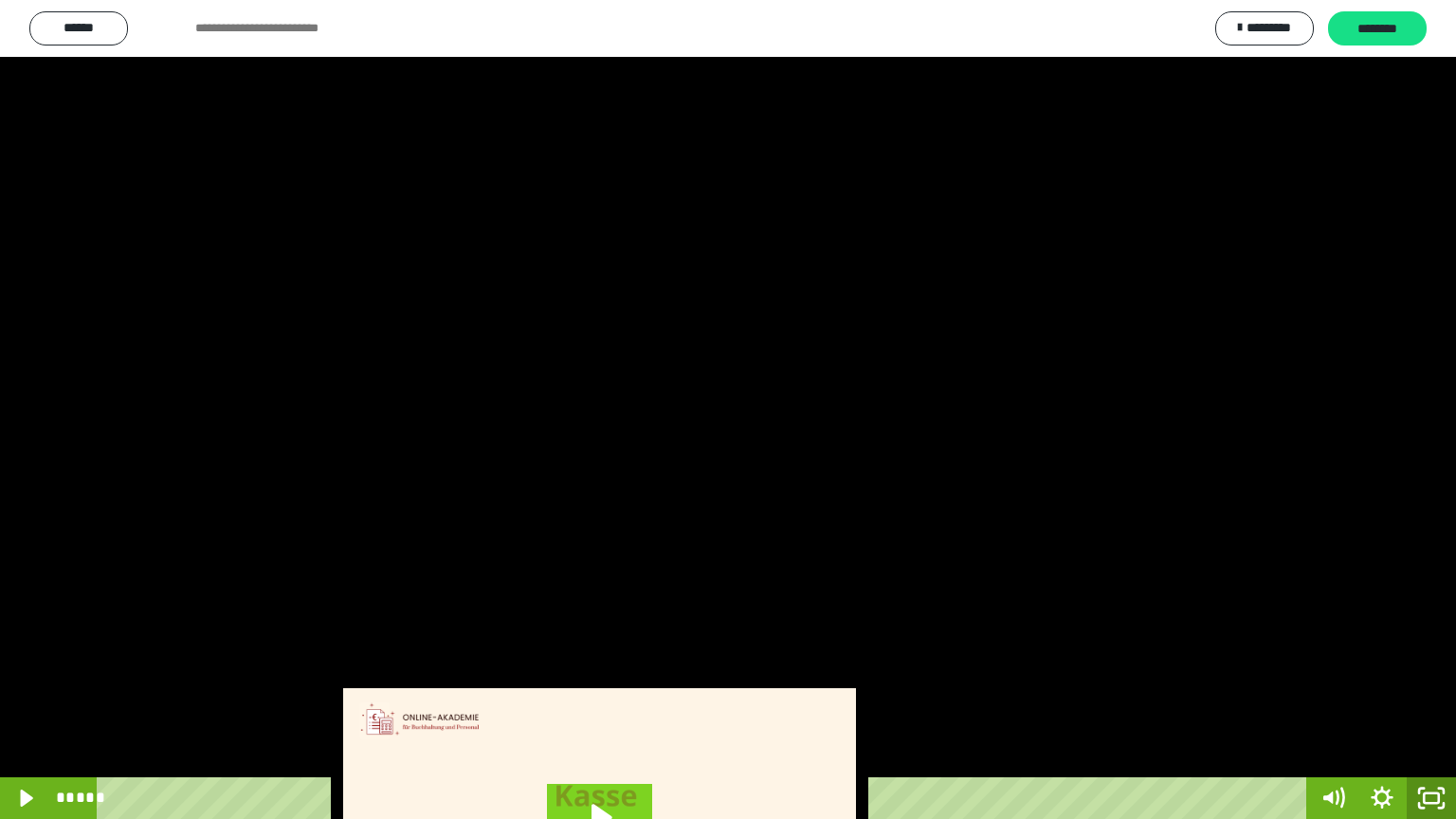 click 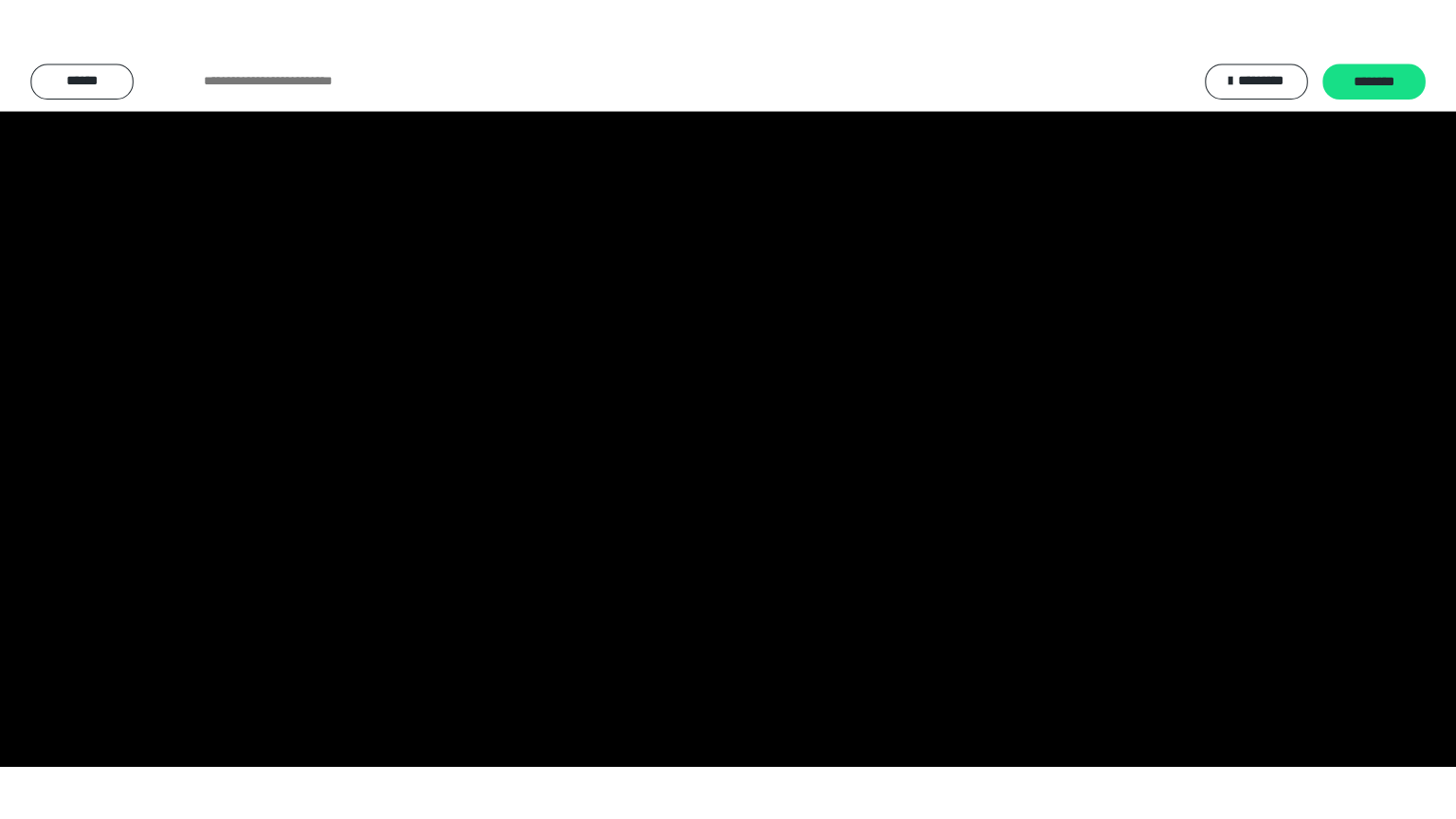 scroll, scrollTop: 3634, scrollLeft: 0, axis: vertical 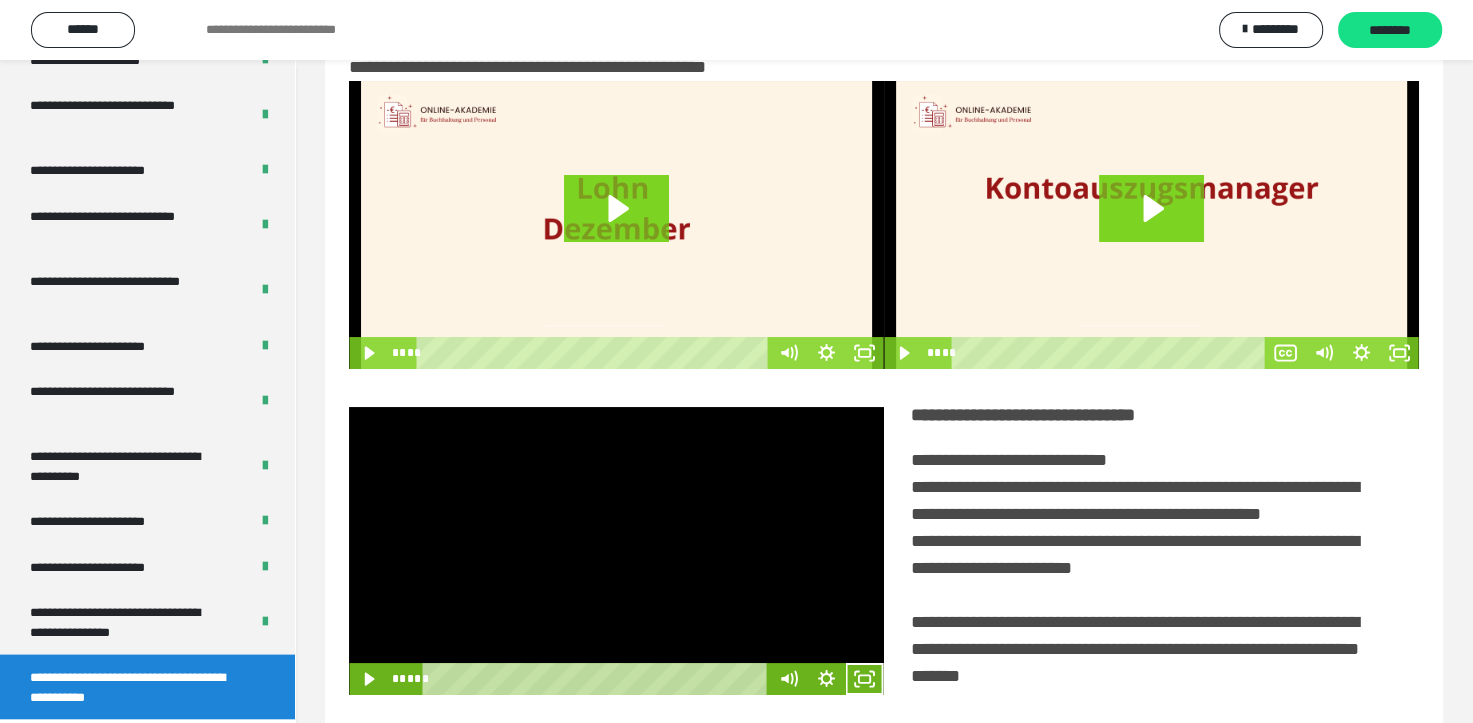 click at bounding box center (616, 551) 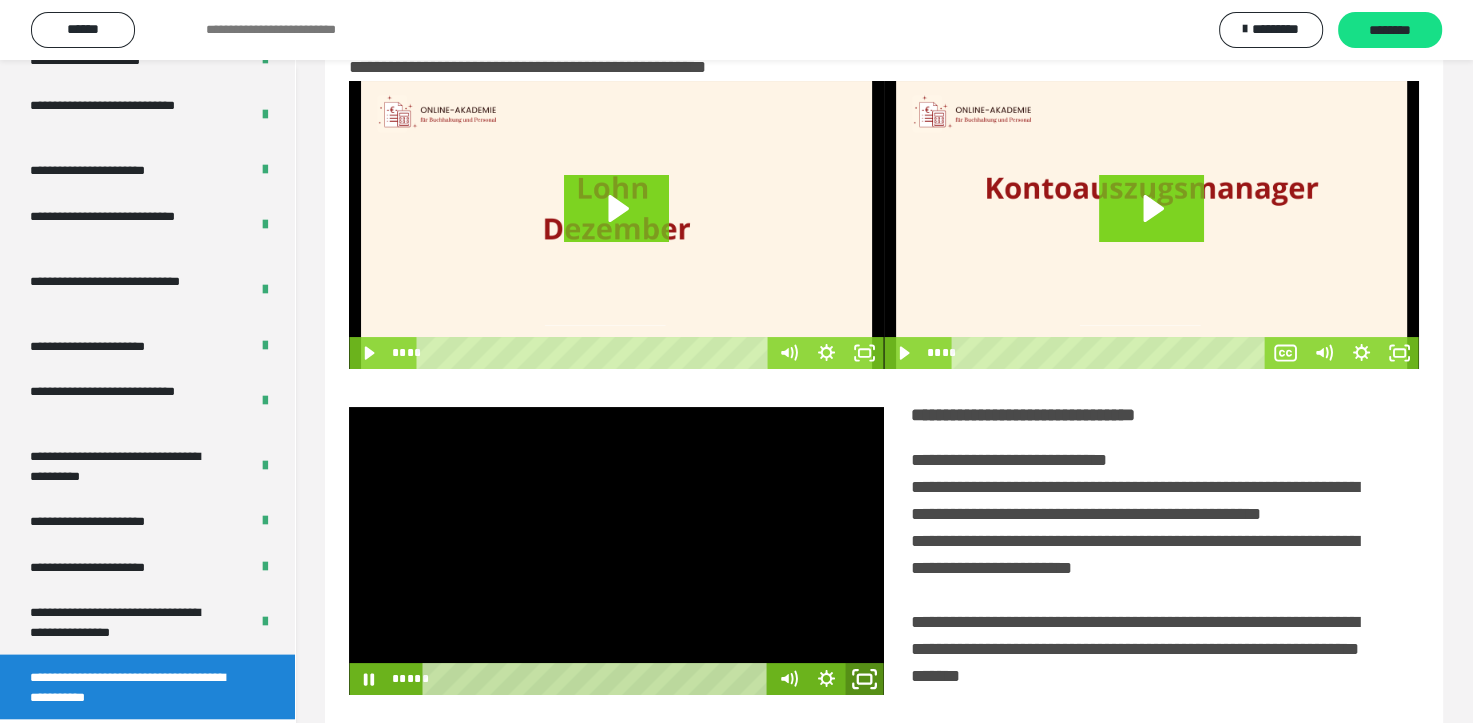 click 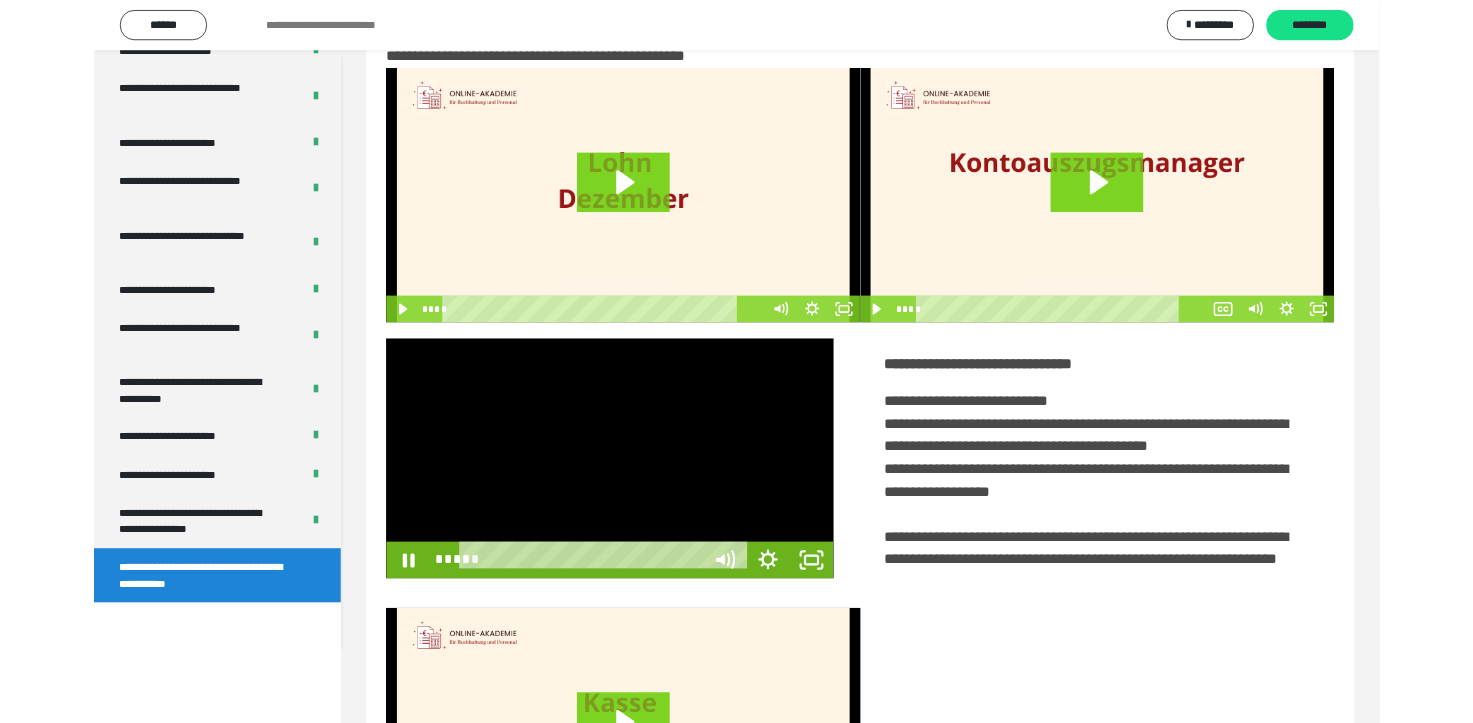 scroll, scrollTop: 3693, scrollLeft: 0, axis: vertical 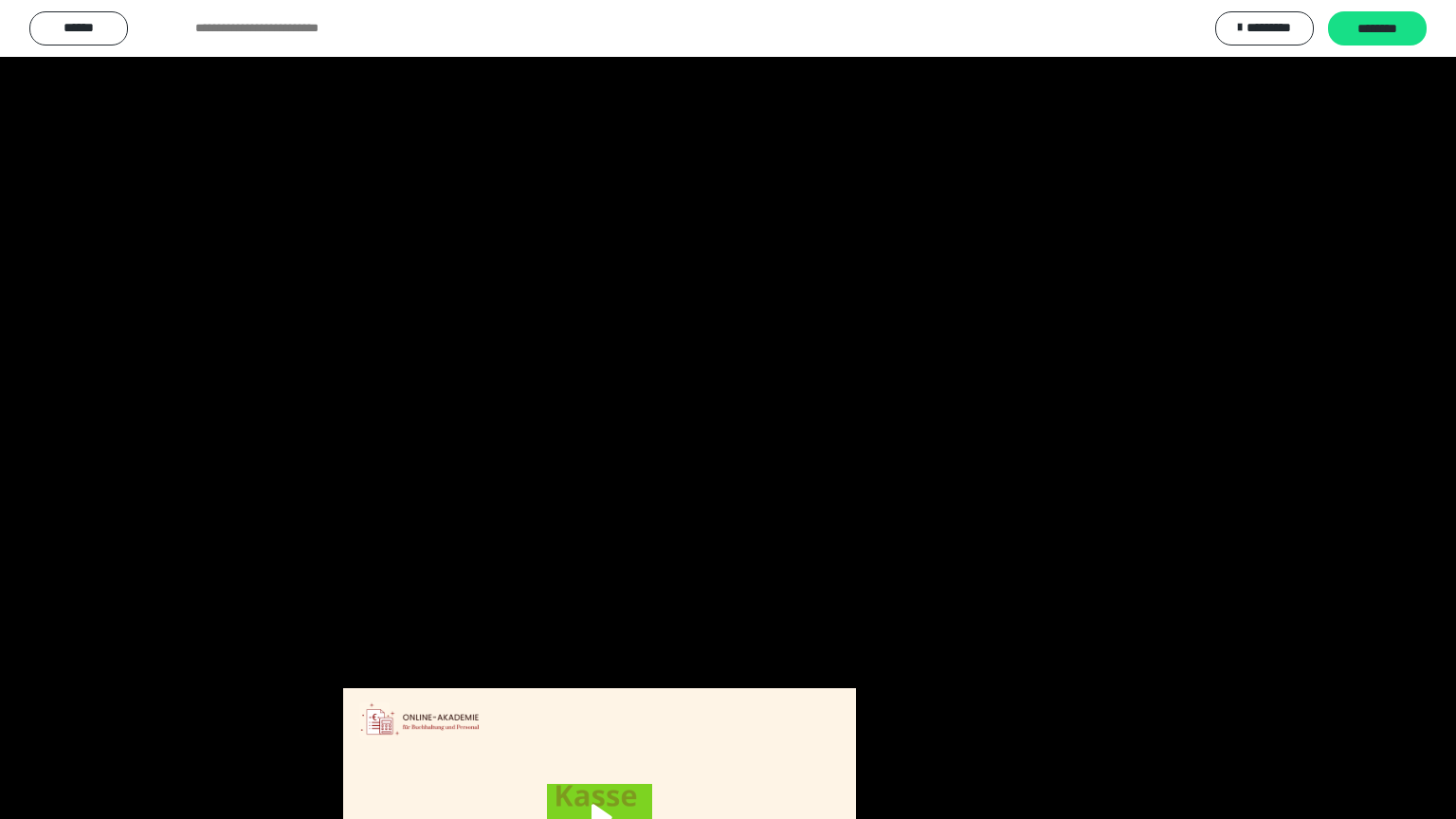 click at bounding box center [728, 410] 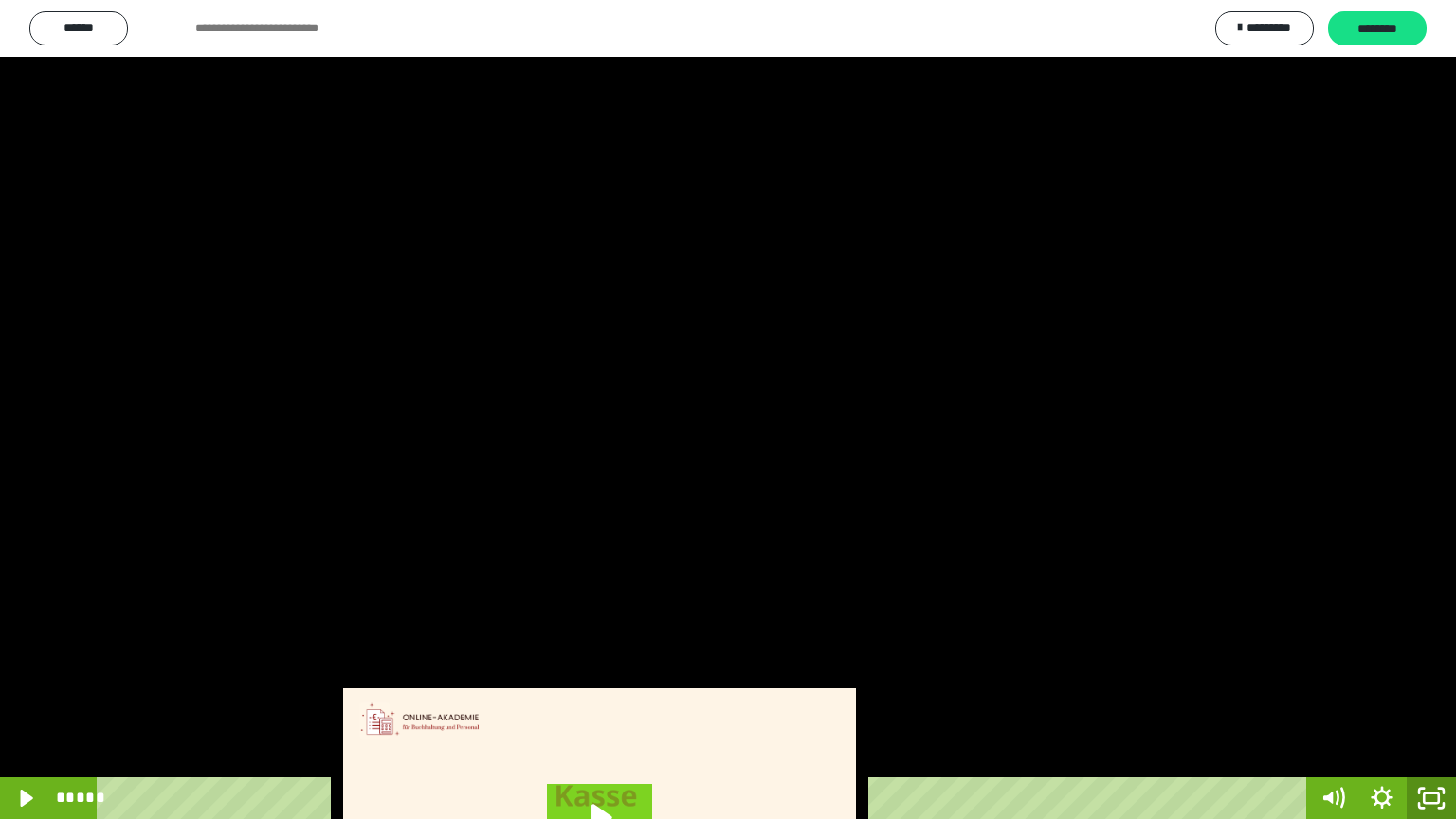 click 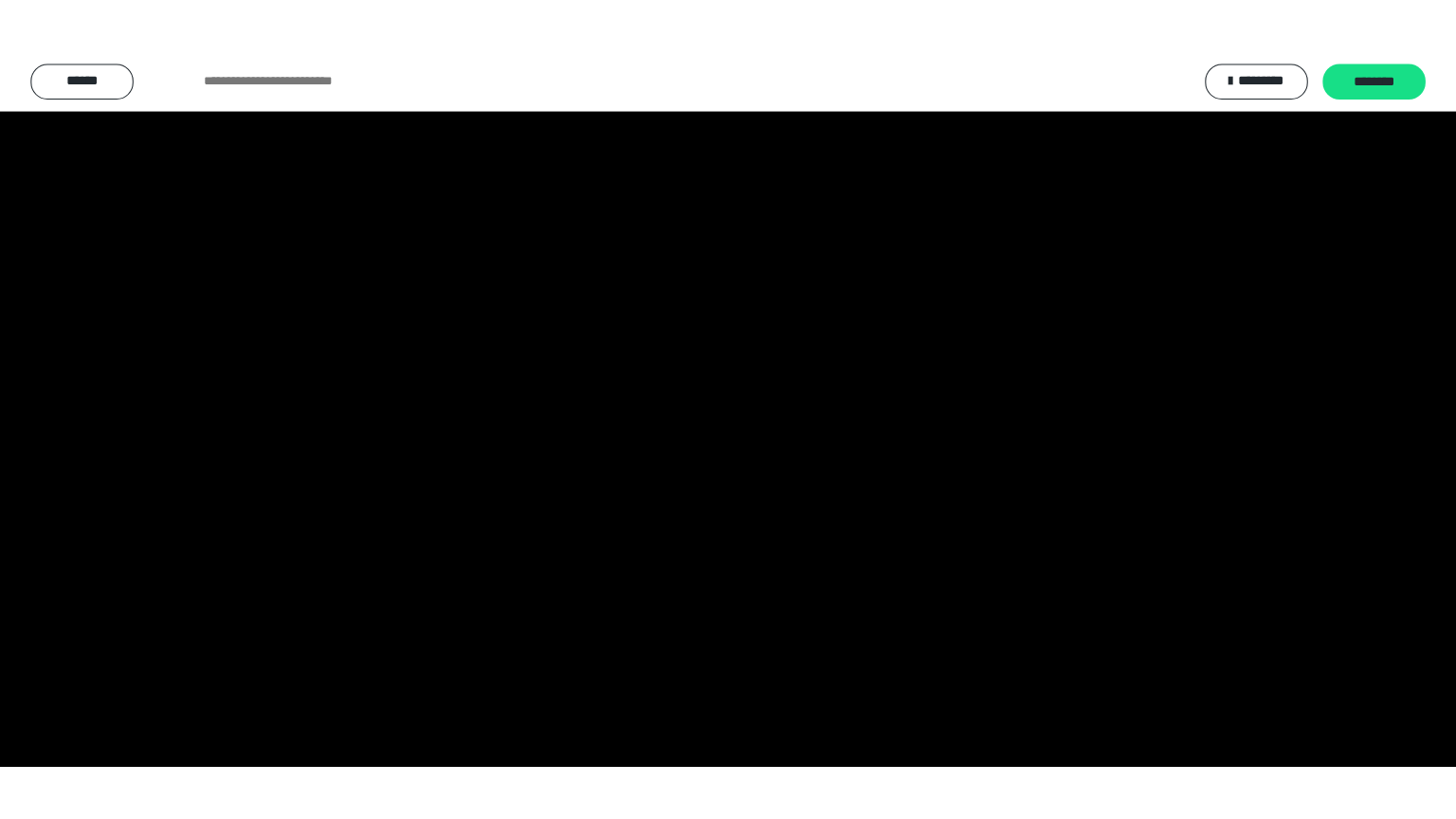 scroll, scrollTop: 3634, scrollLeft: 0, axis: vertical 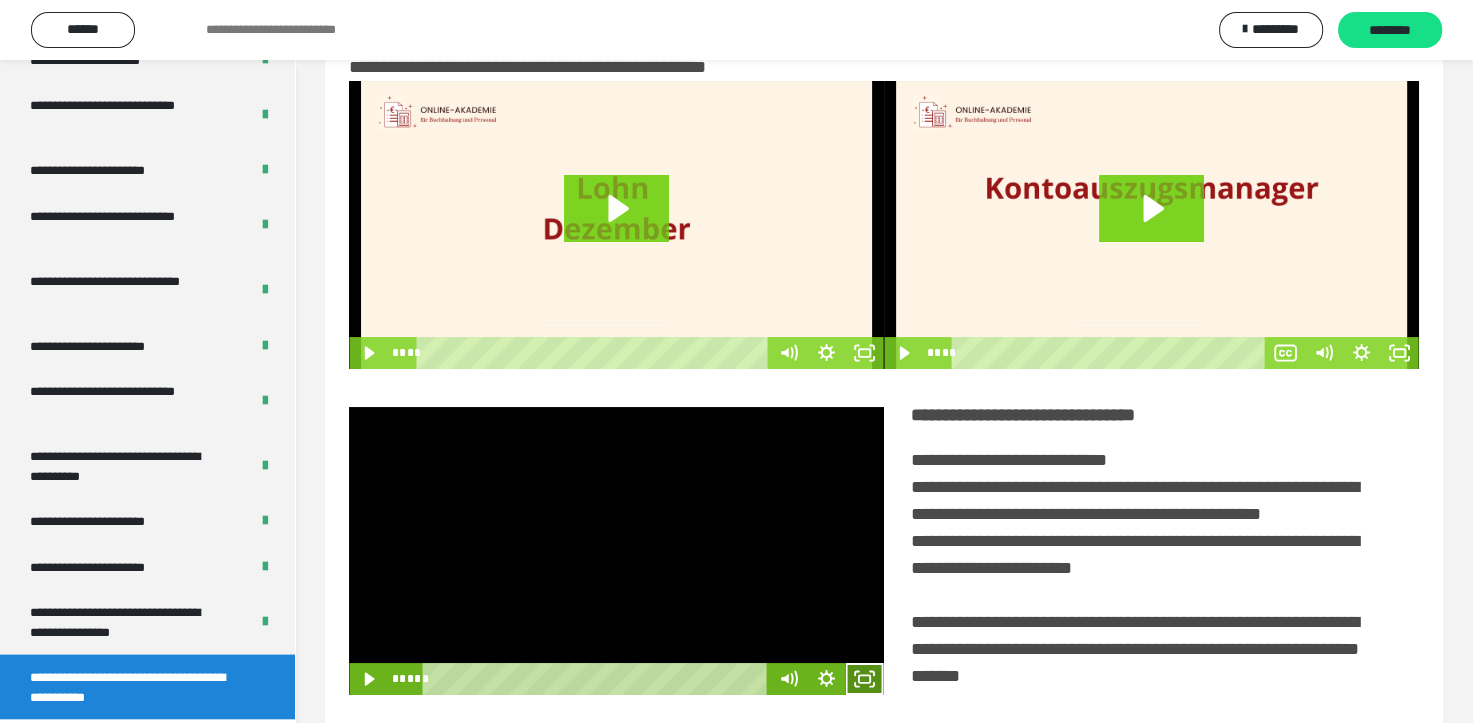 click 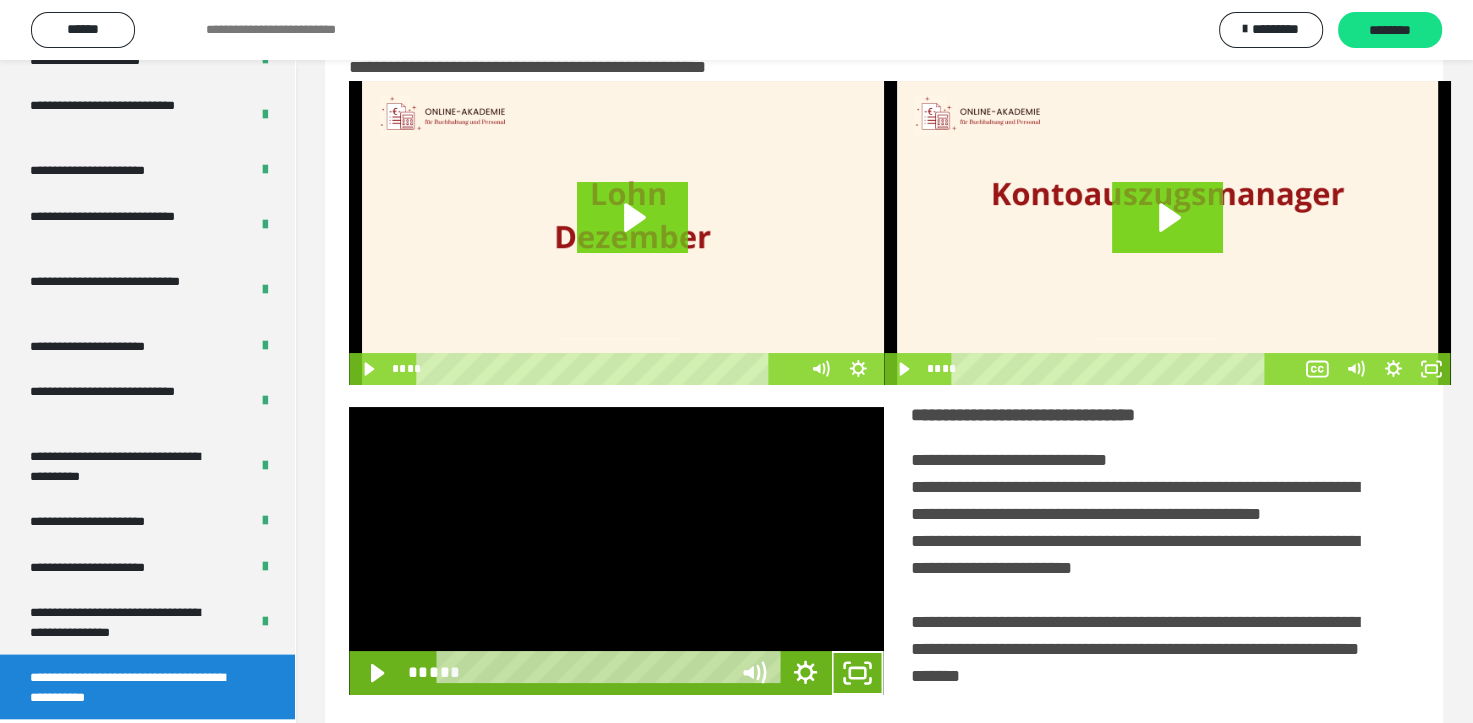 scroll, scrollTop: 3693, scrollLeft: 0, axis: vertical 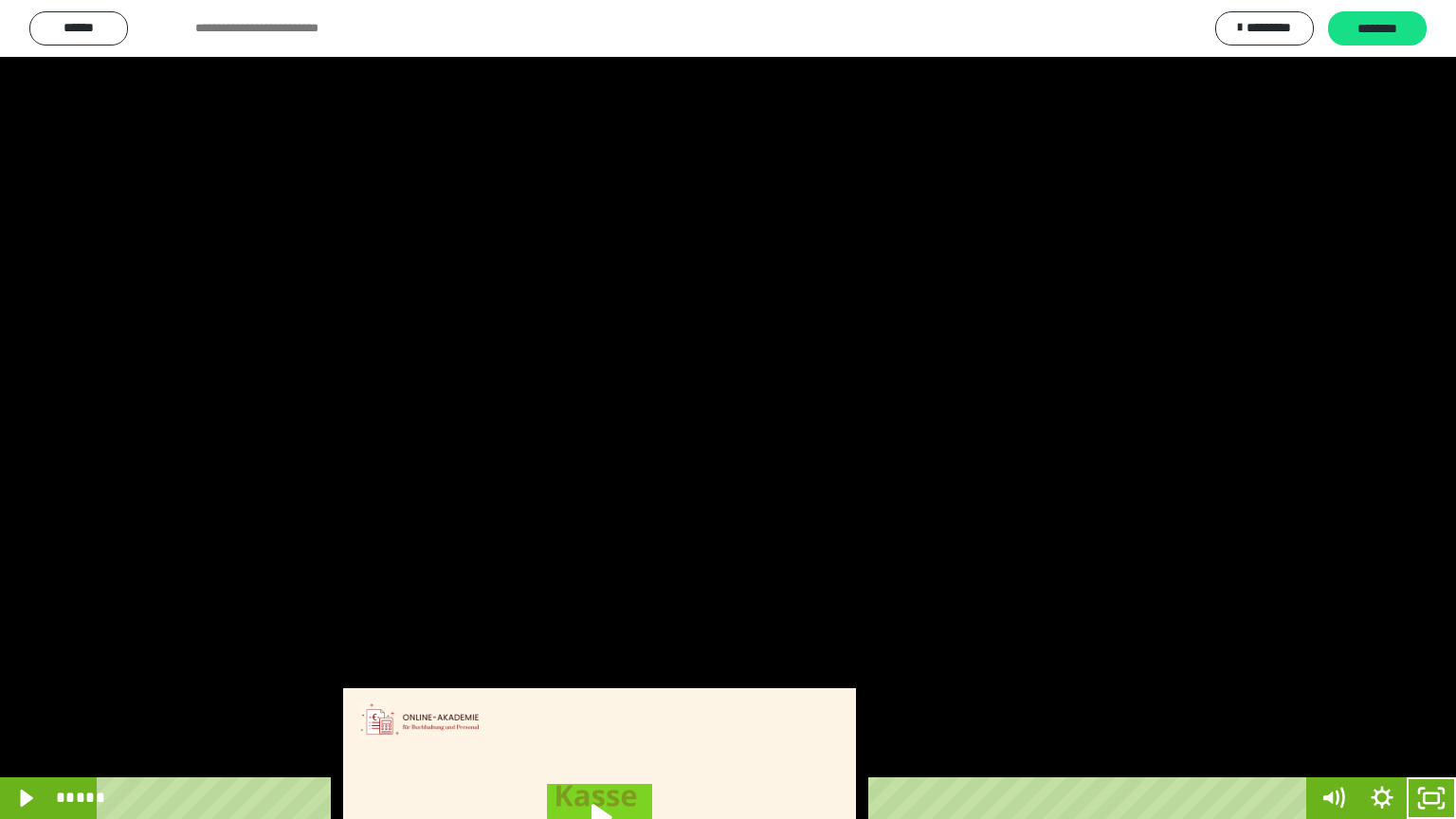 click at bounding box center [728, 410] 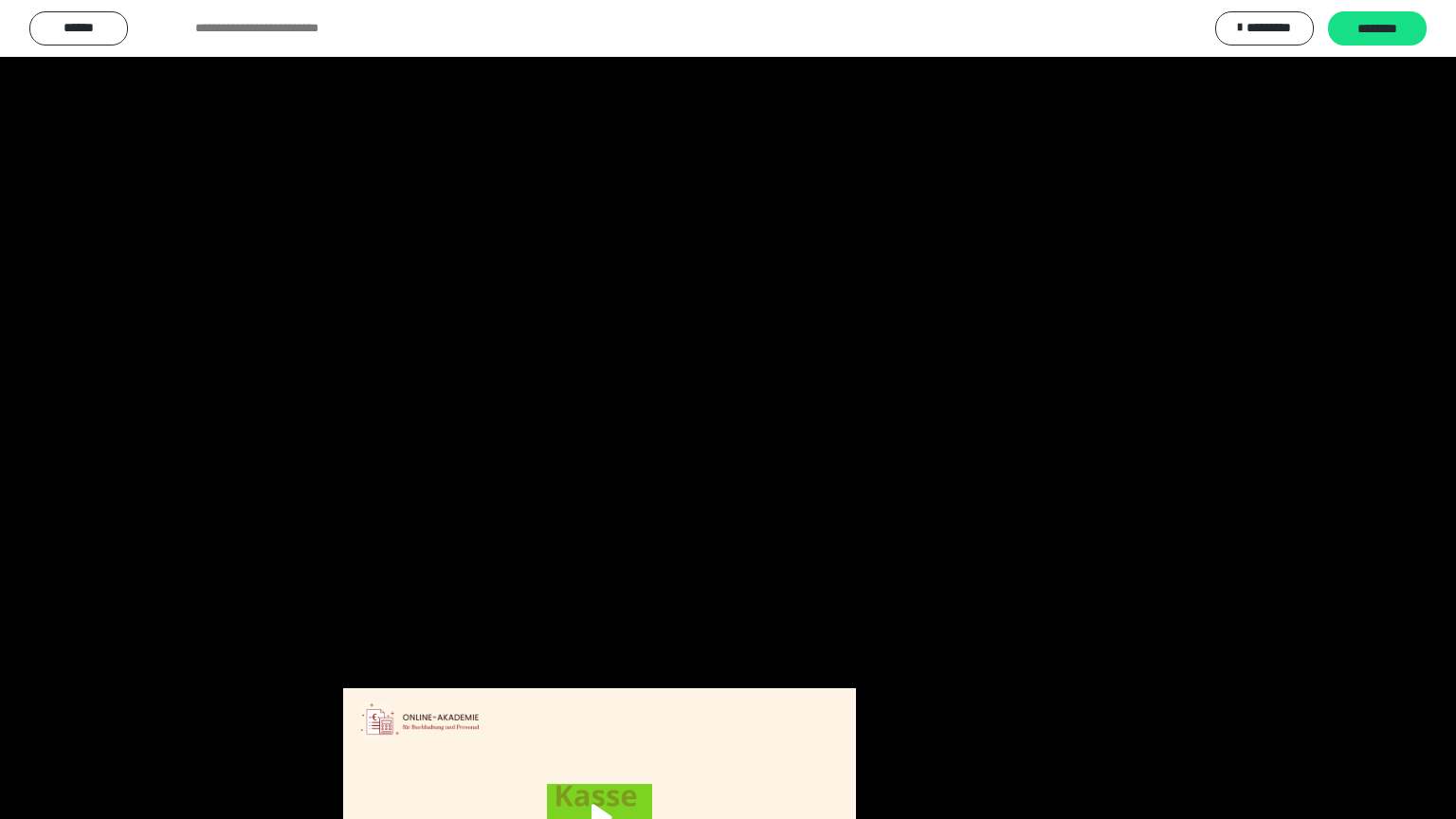 click at bounding box center (728, 410) 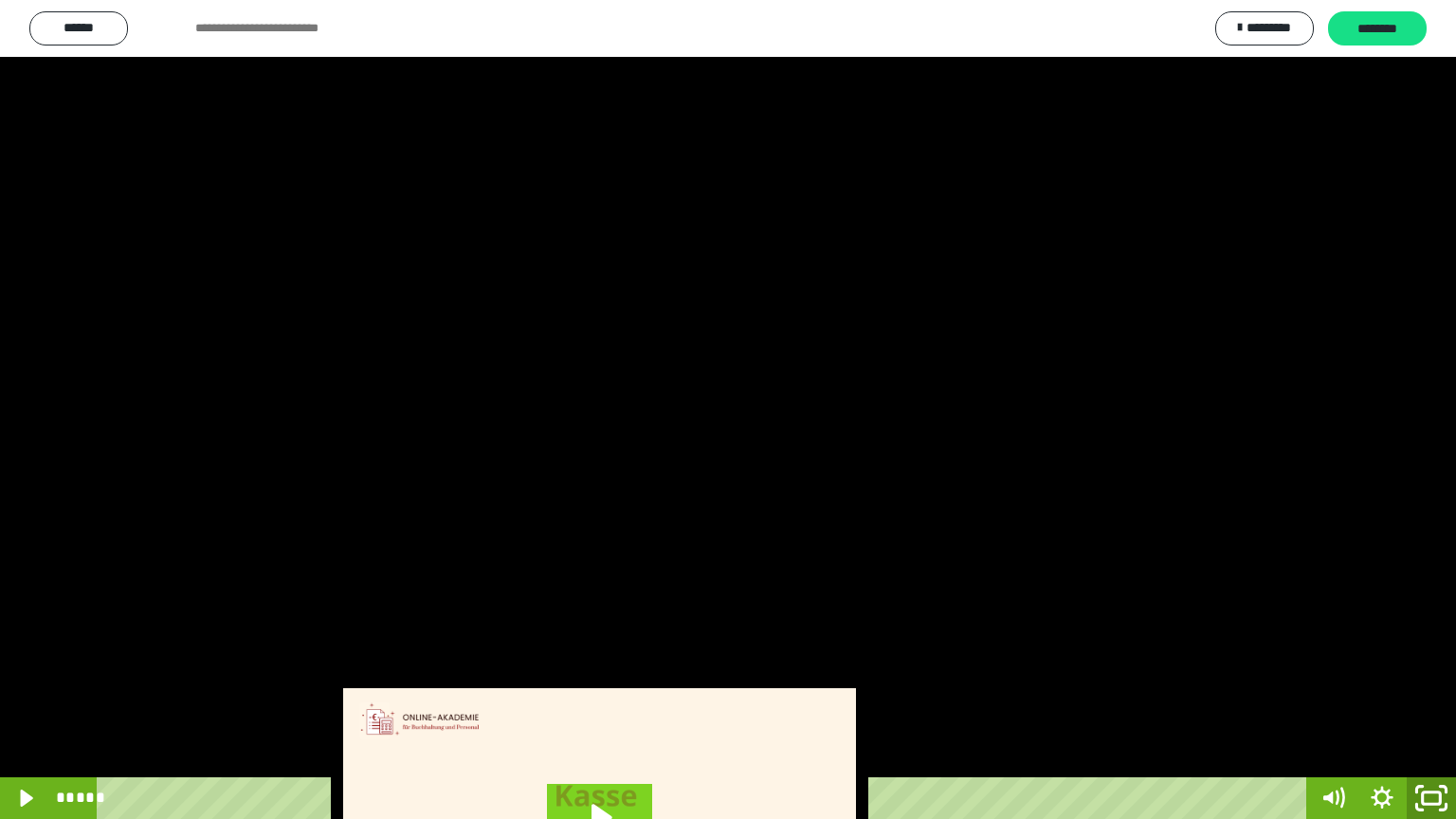 click 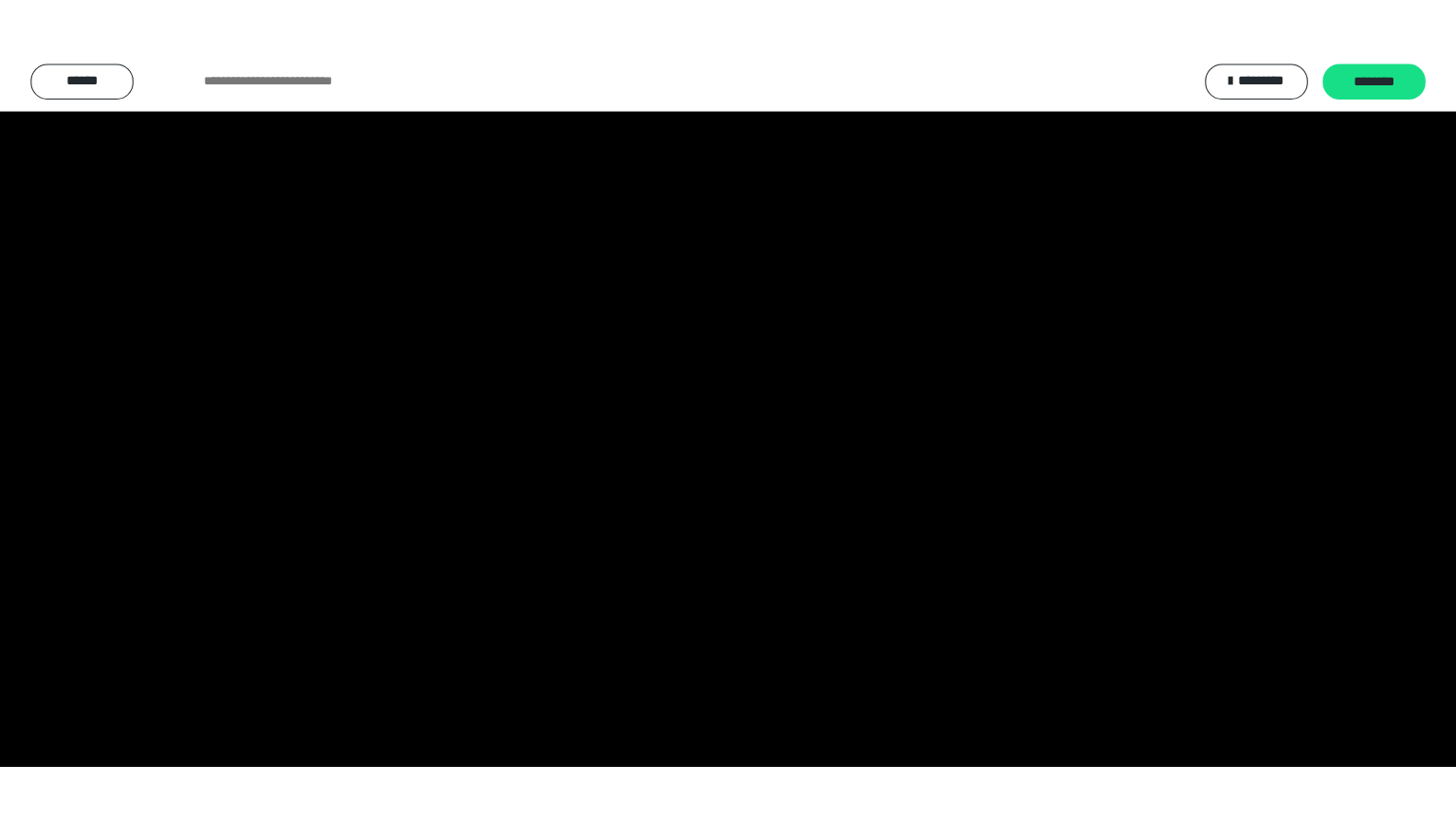 scroll, scrollTop: 3634, scrollLeft: 0, axis: vertical 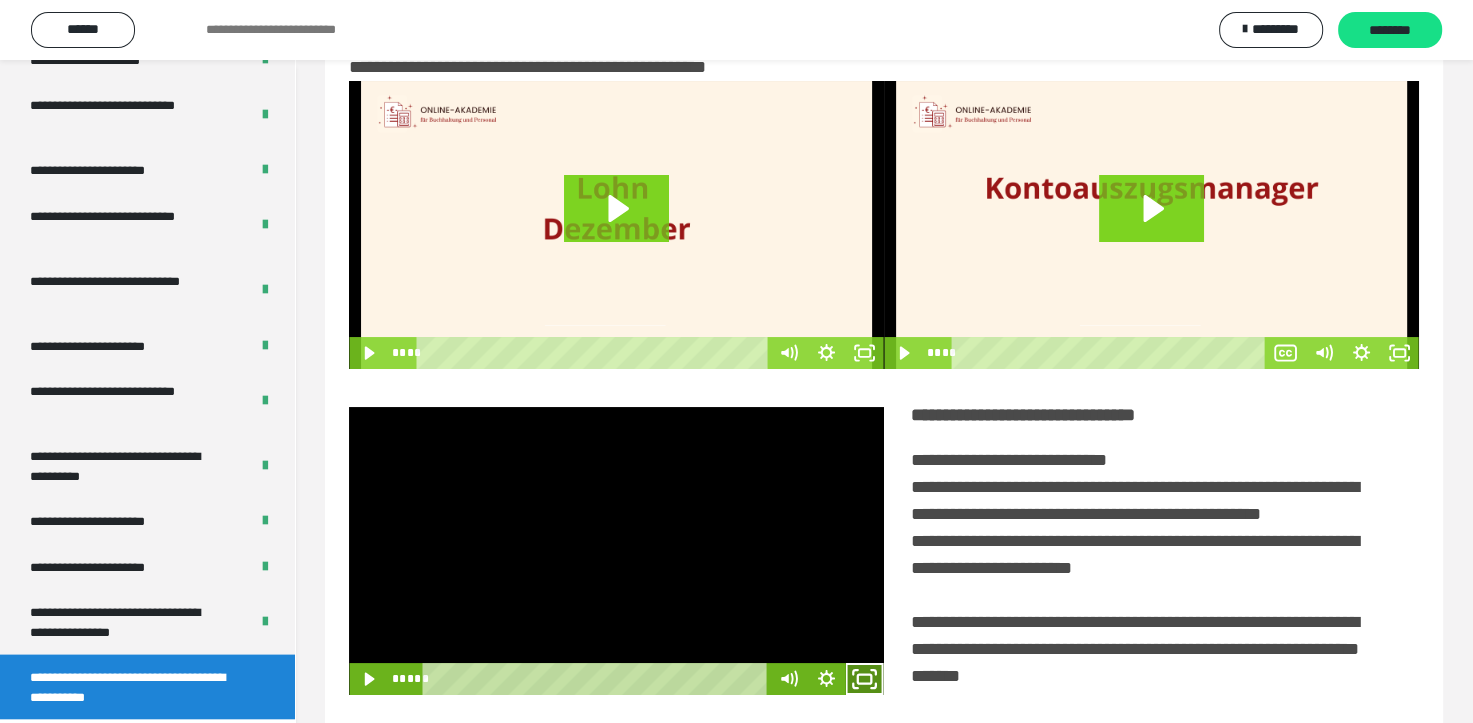click 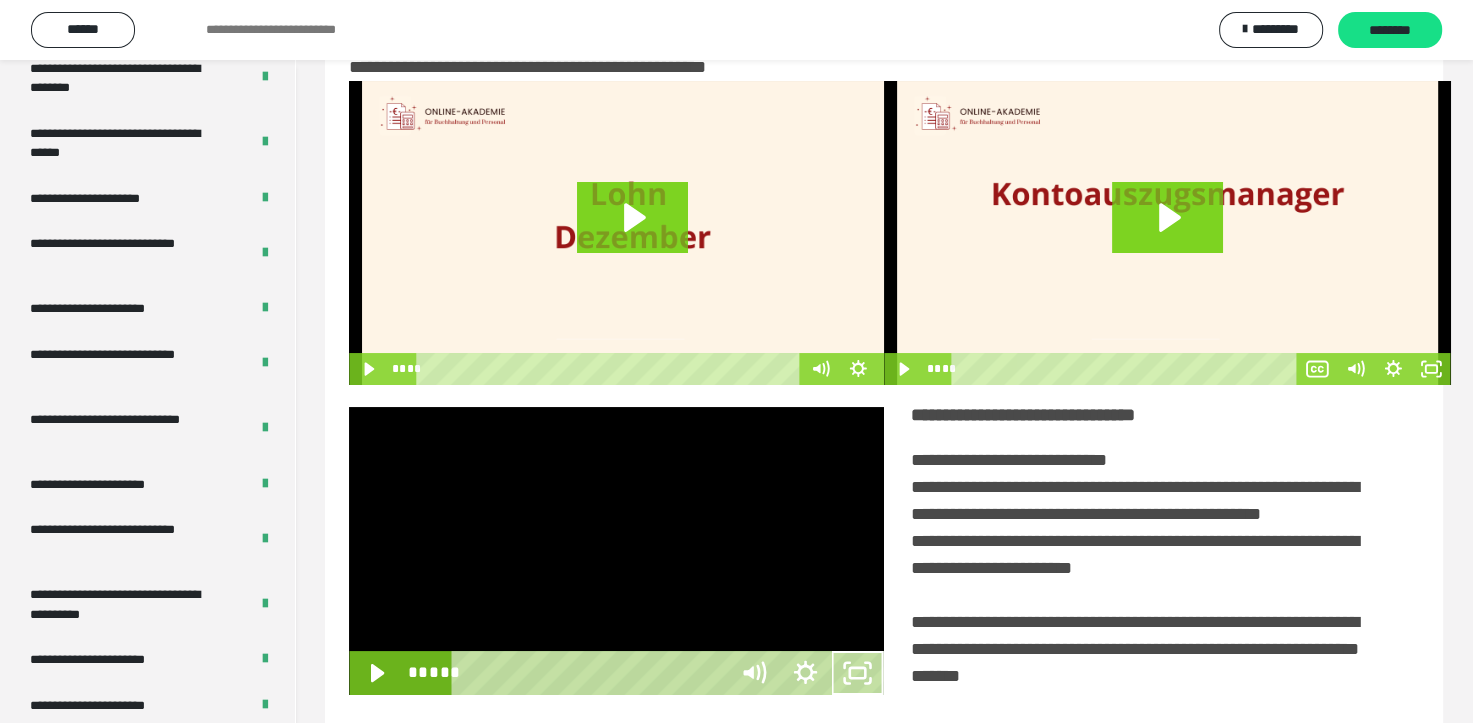 scroll, scrollTop: 3693, scrollLeft: 0, axis: vertical 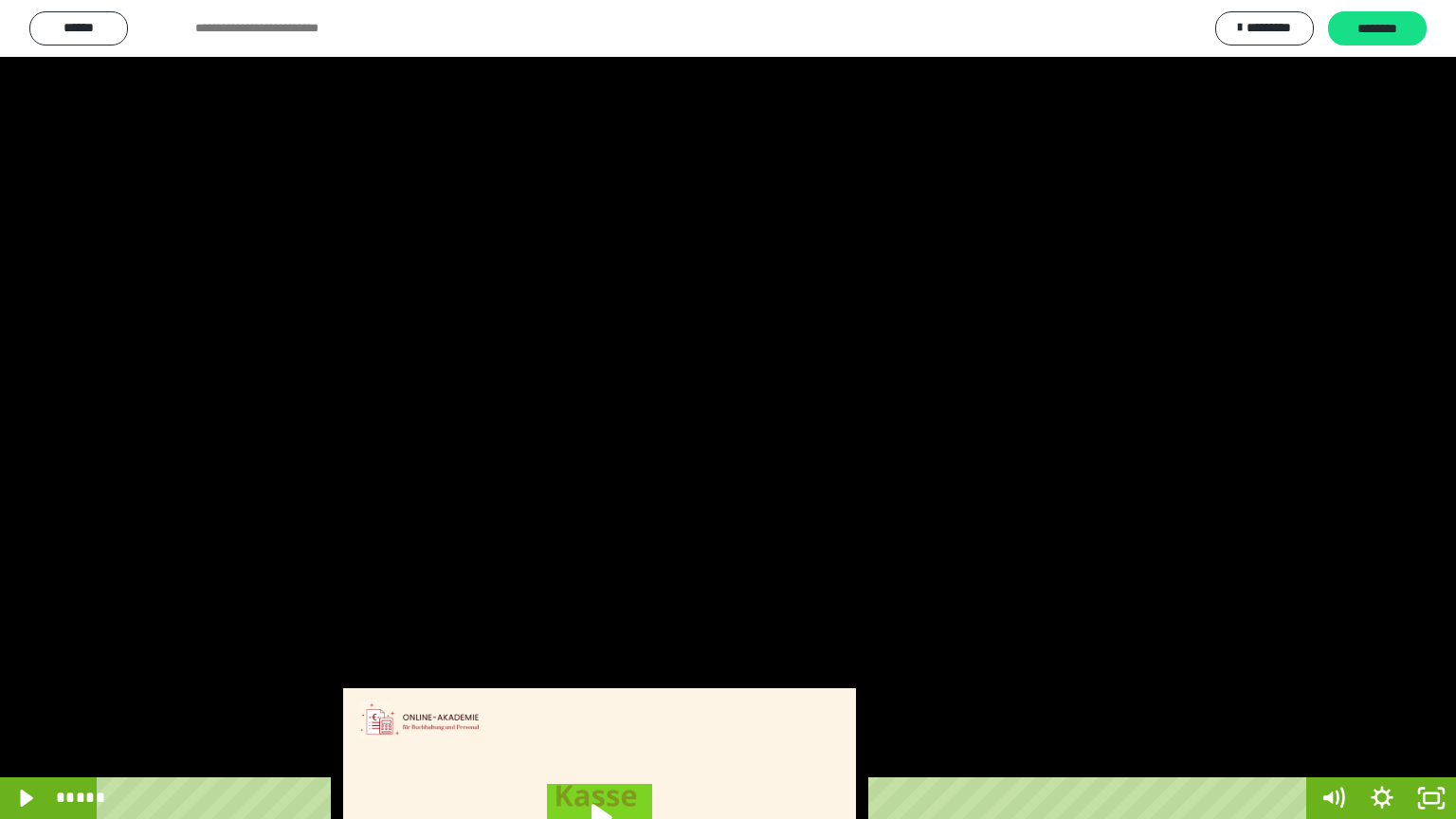 click at bounding box center (728, 410) 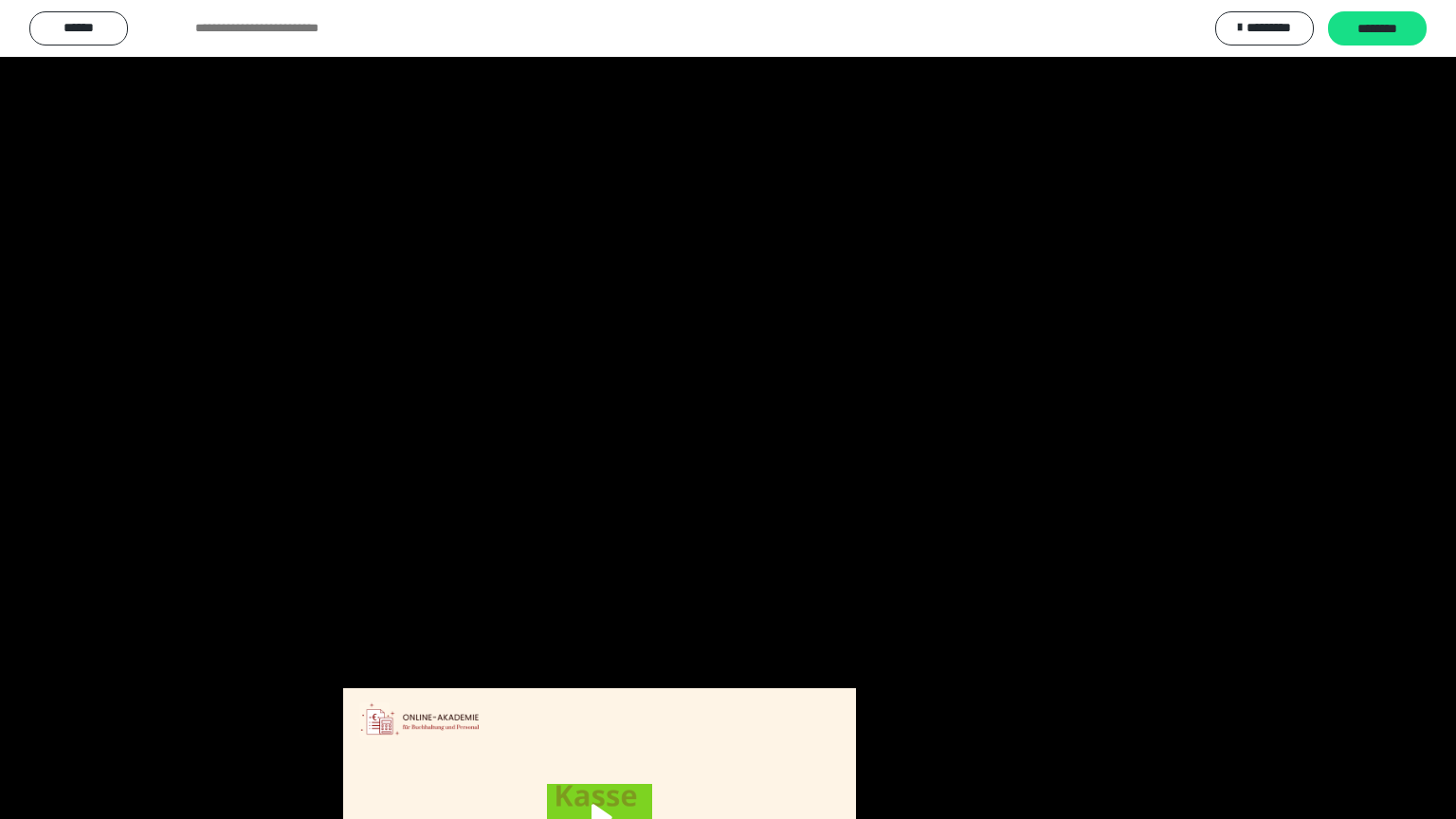 click at bounding box center (728, 410) 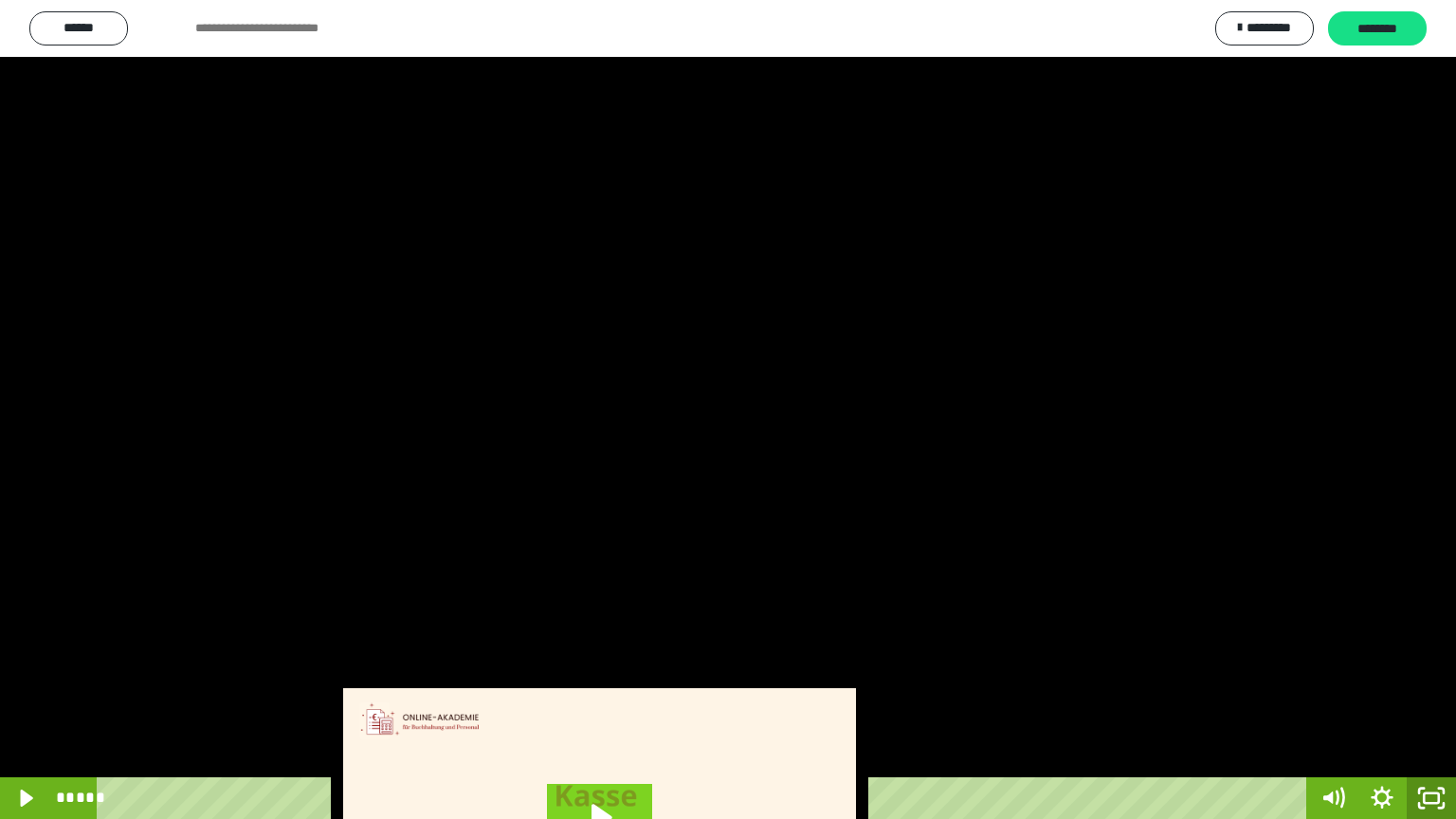 click 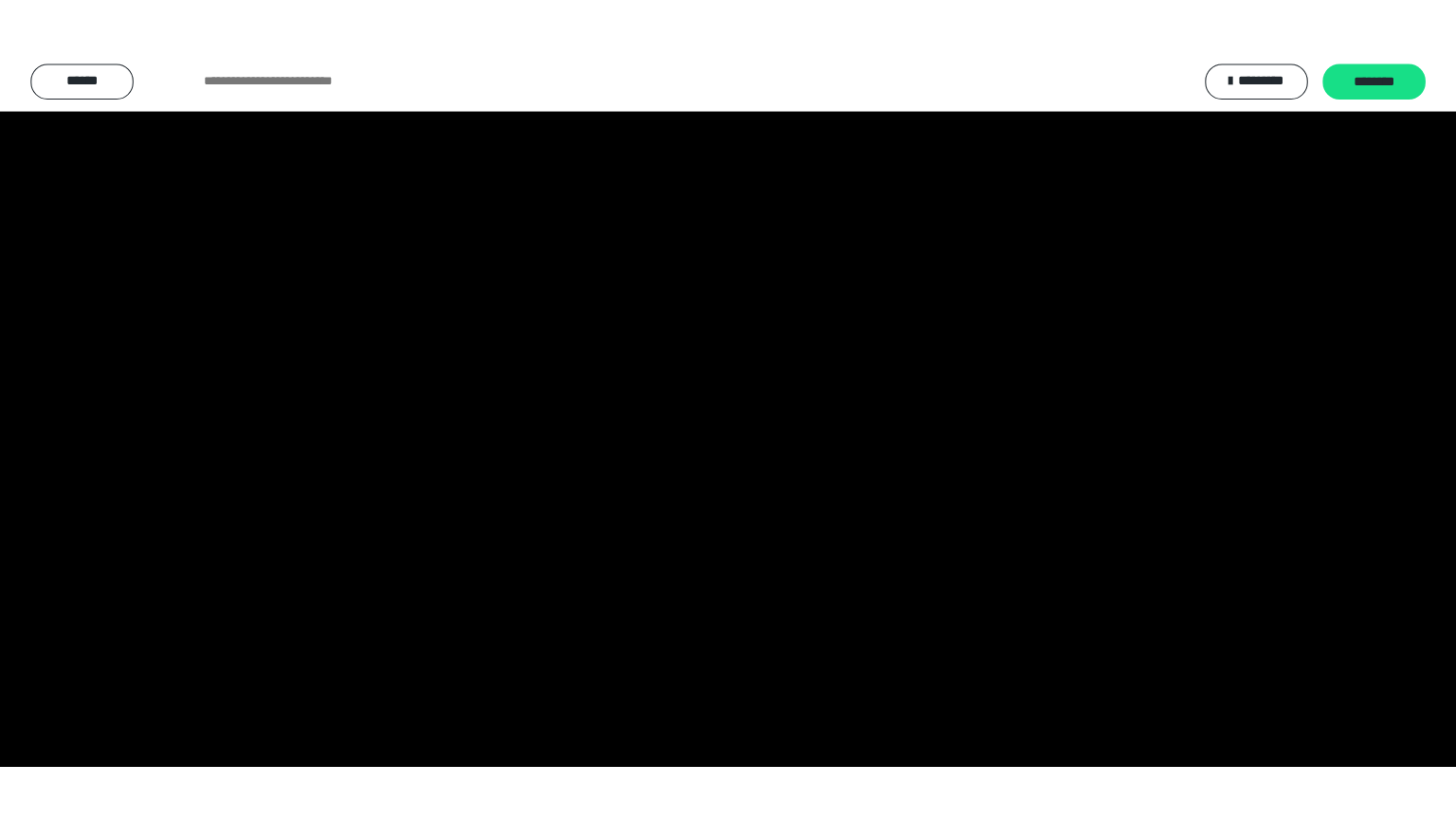 scroll, scrollTop: 3634, scrollLeft: 0, axis: vertical 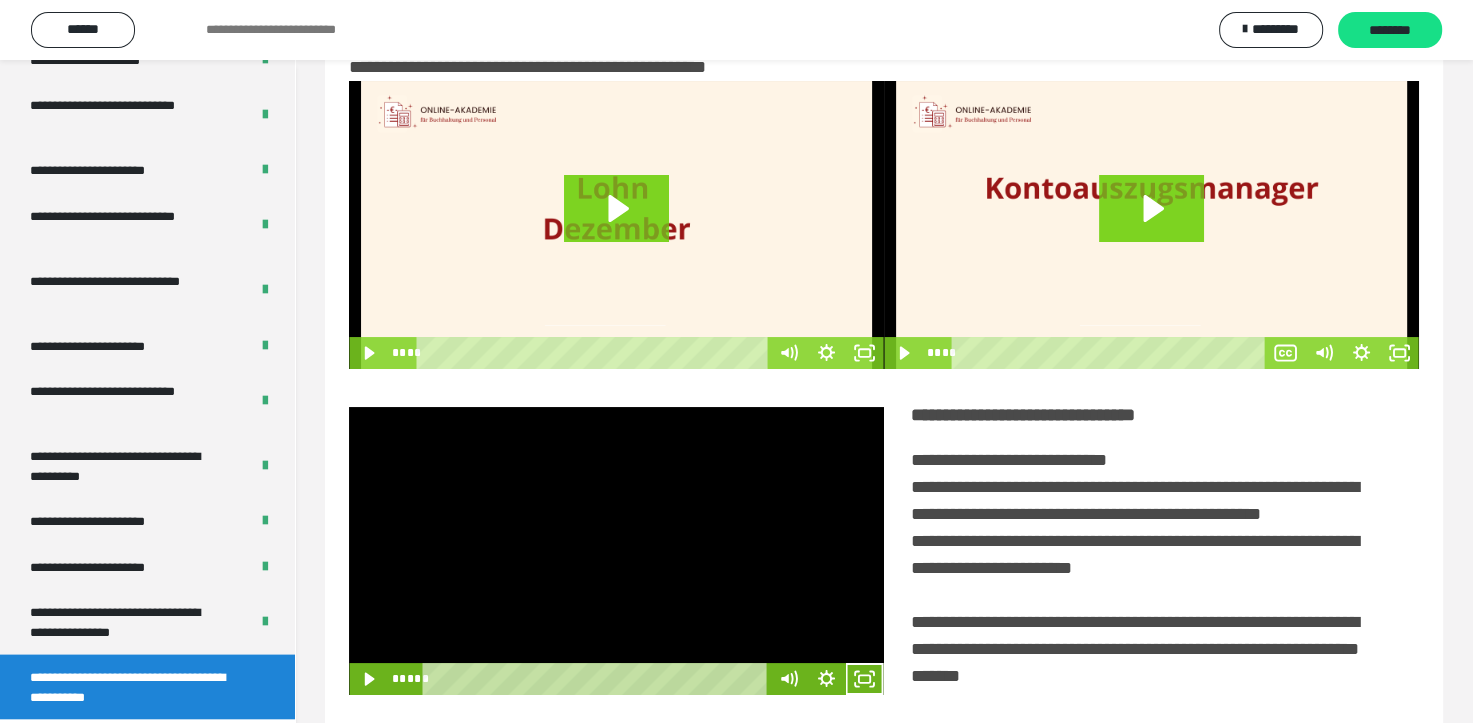 drag, startPoint x: 673, startPoint y: 576, endPoint x: 856, endPoint y: 671, distance: 206.18924 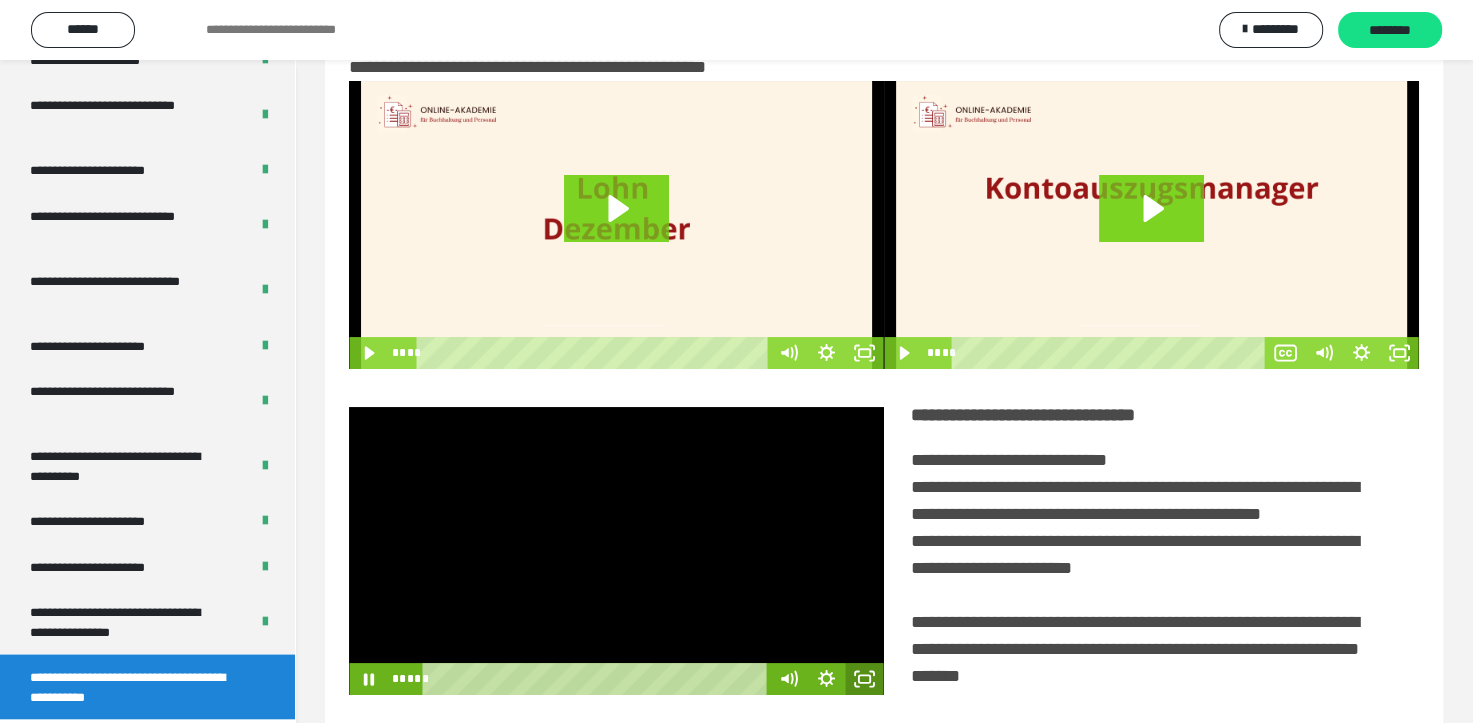 click 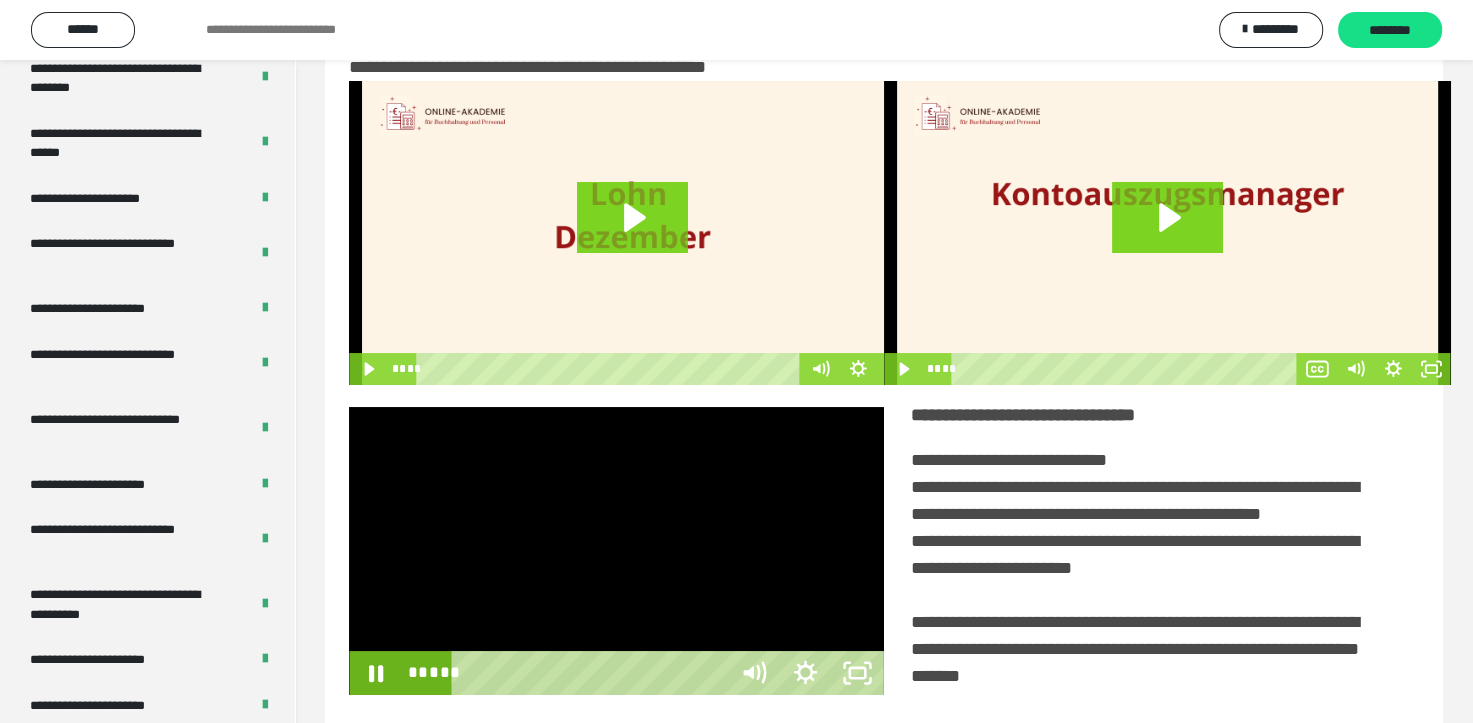 scroll, scrollTop: 3693, scrollLeft: 0, axis: vertical 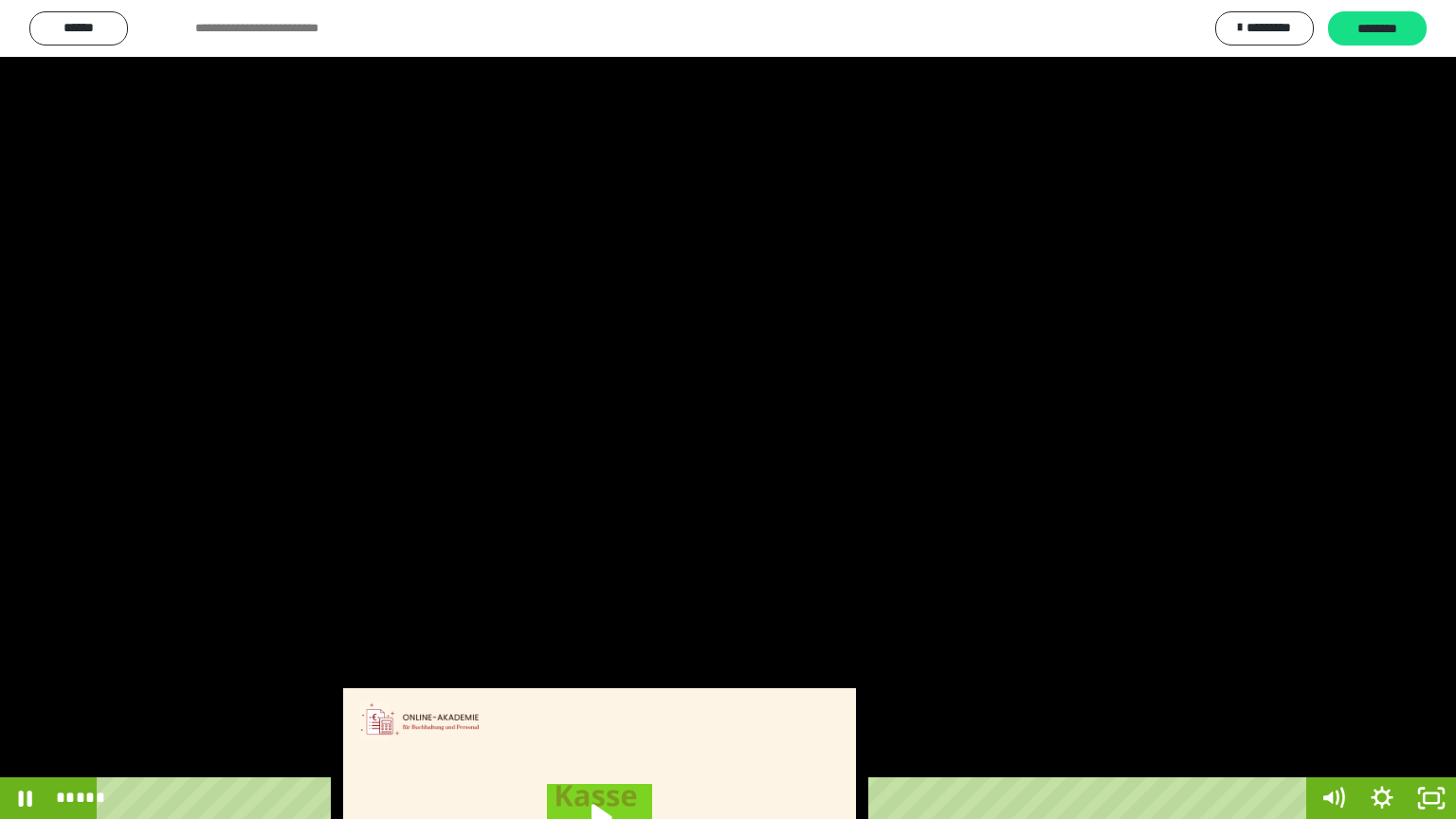 click at bounding box center (728, 410) 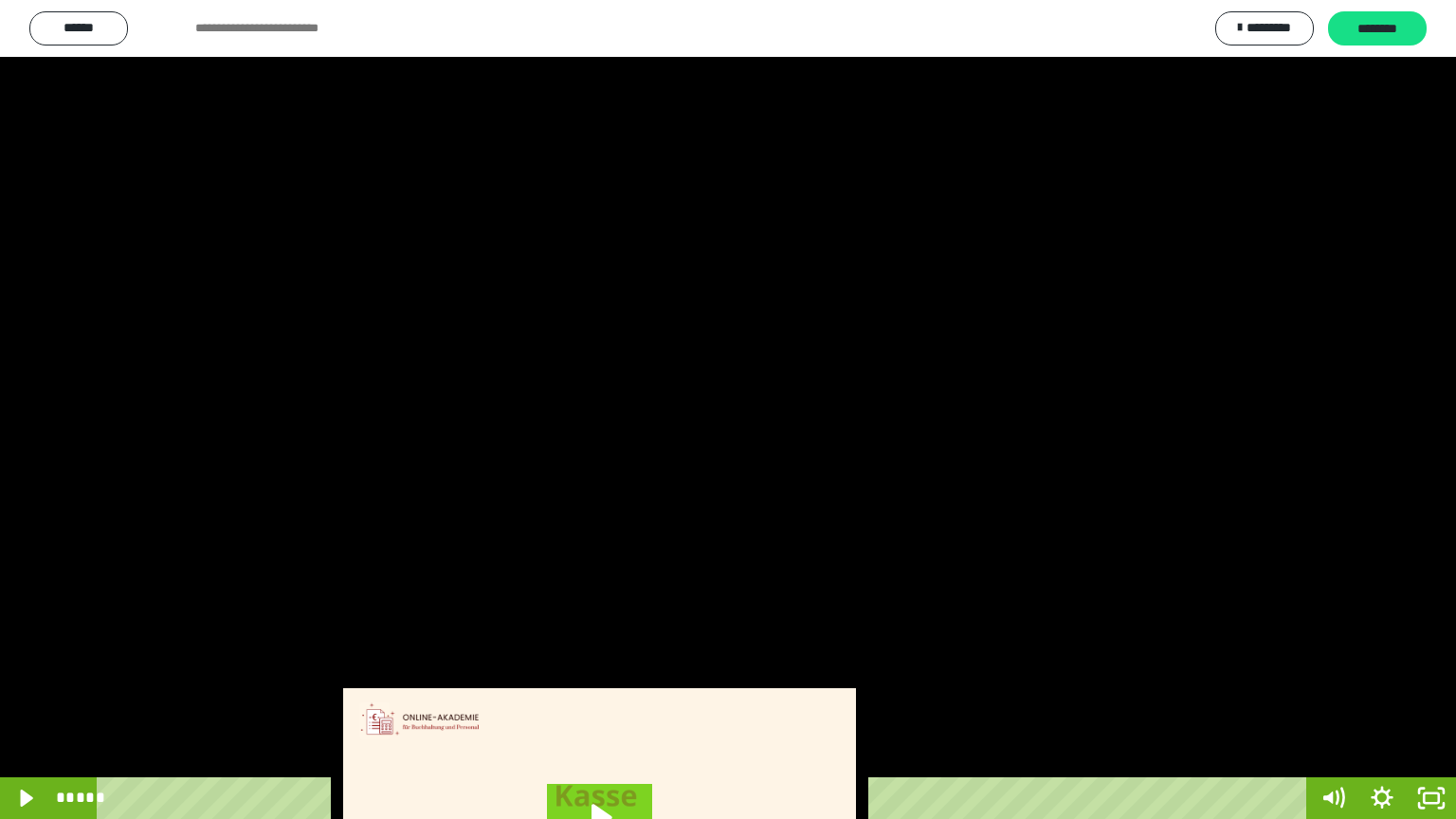 click at bounding box center [728, 410] 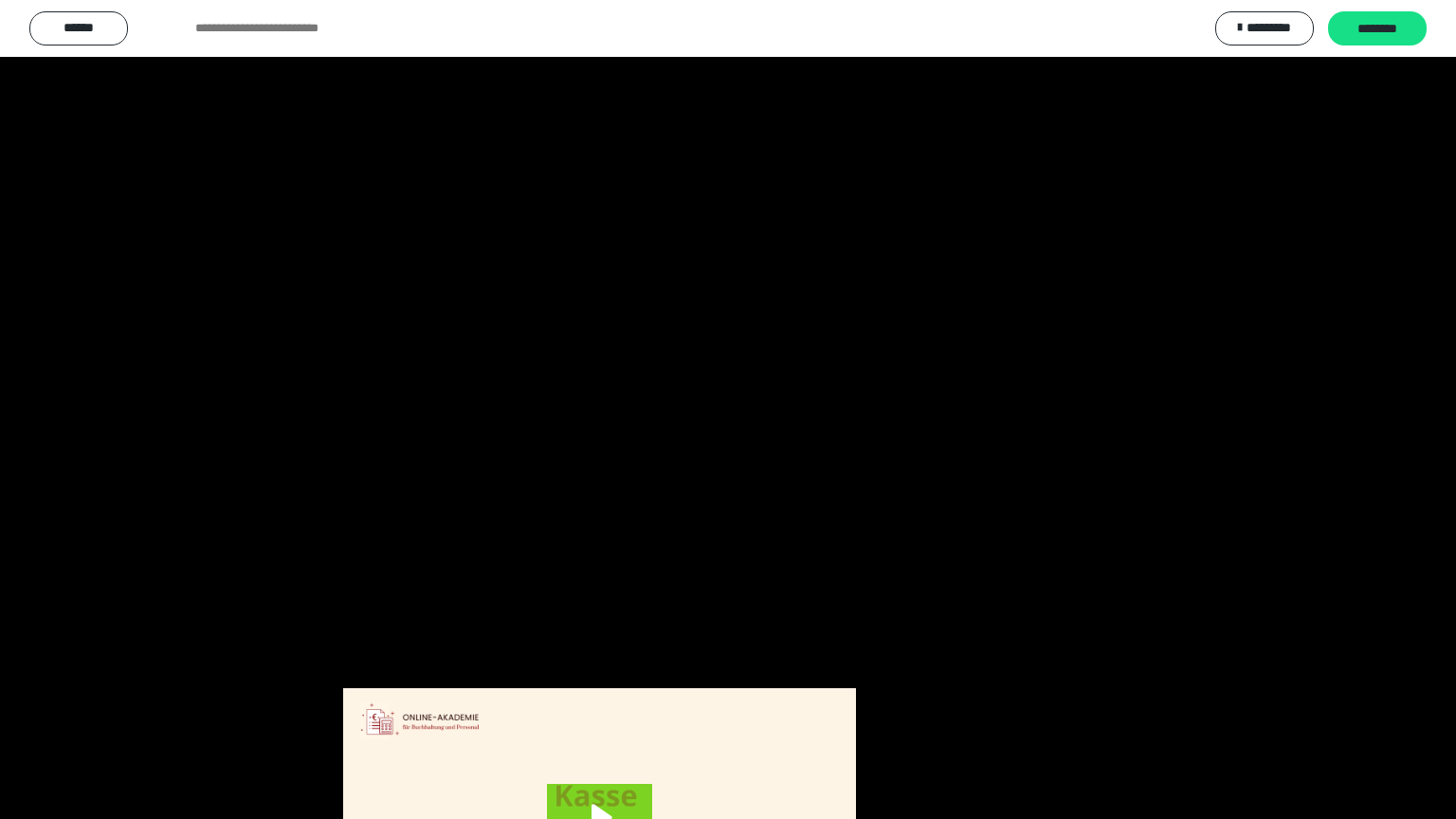 click at bounding box center (728, 410) 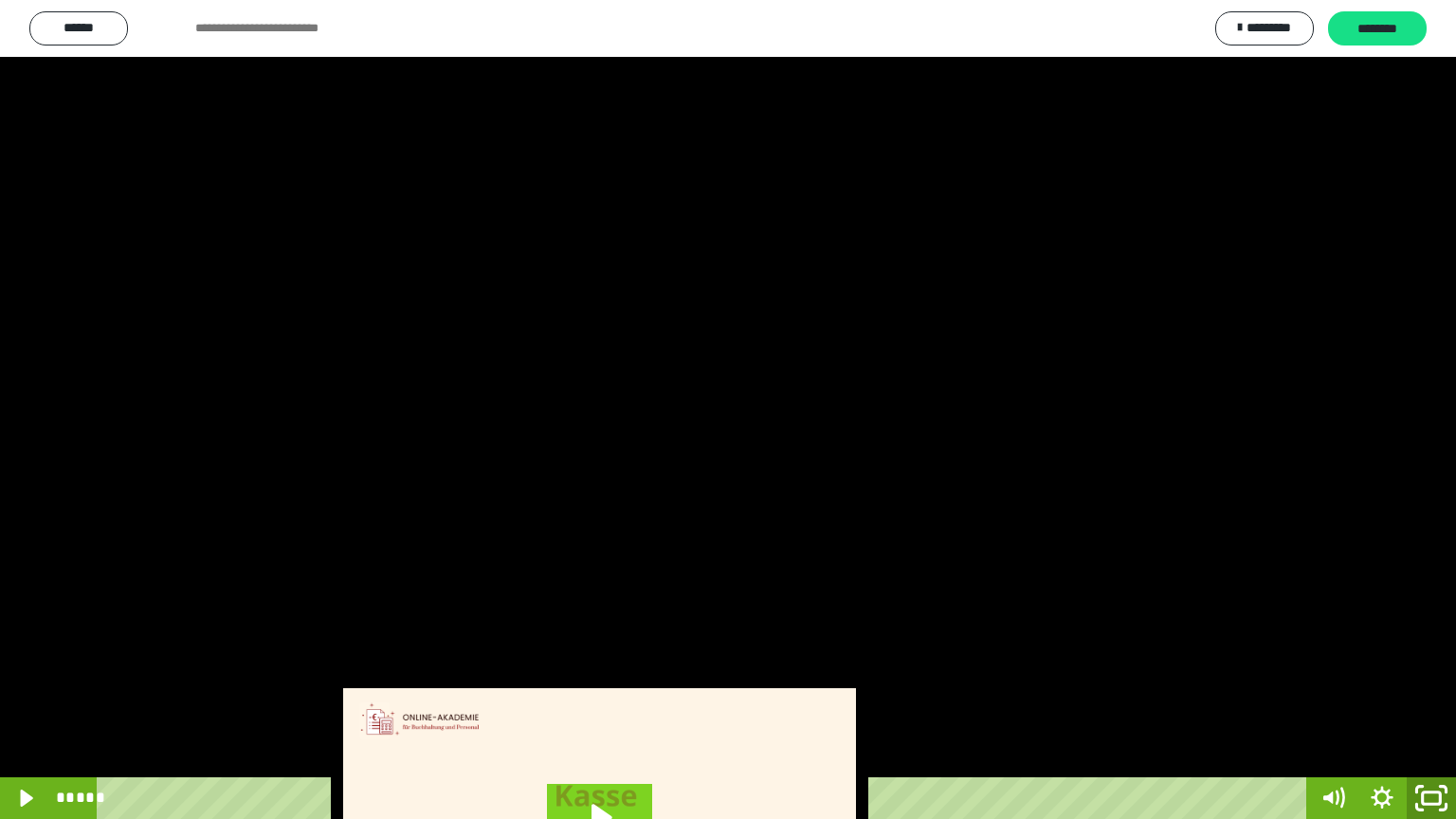 drag, startPoint x: 1429, startPoint y: 800, endPoint x: 748, endPoint y: 331, distance: 826.8748 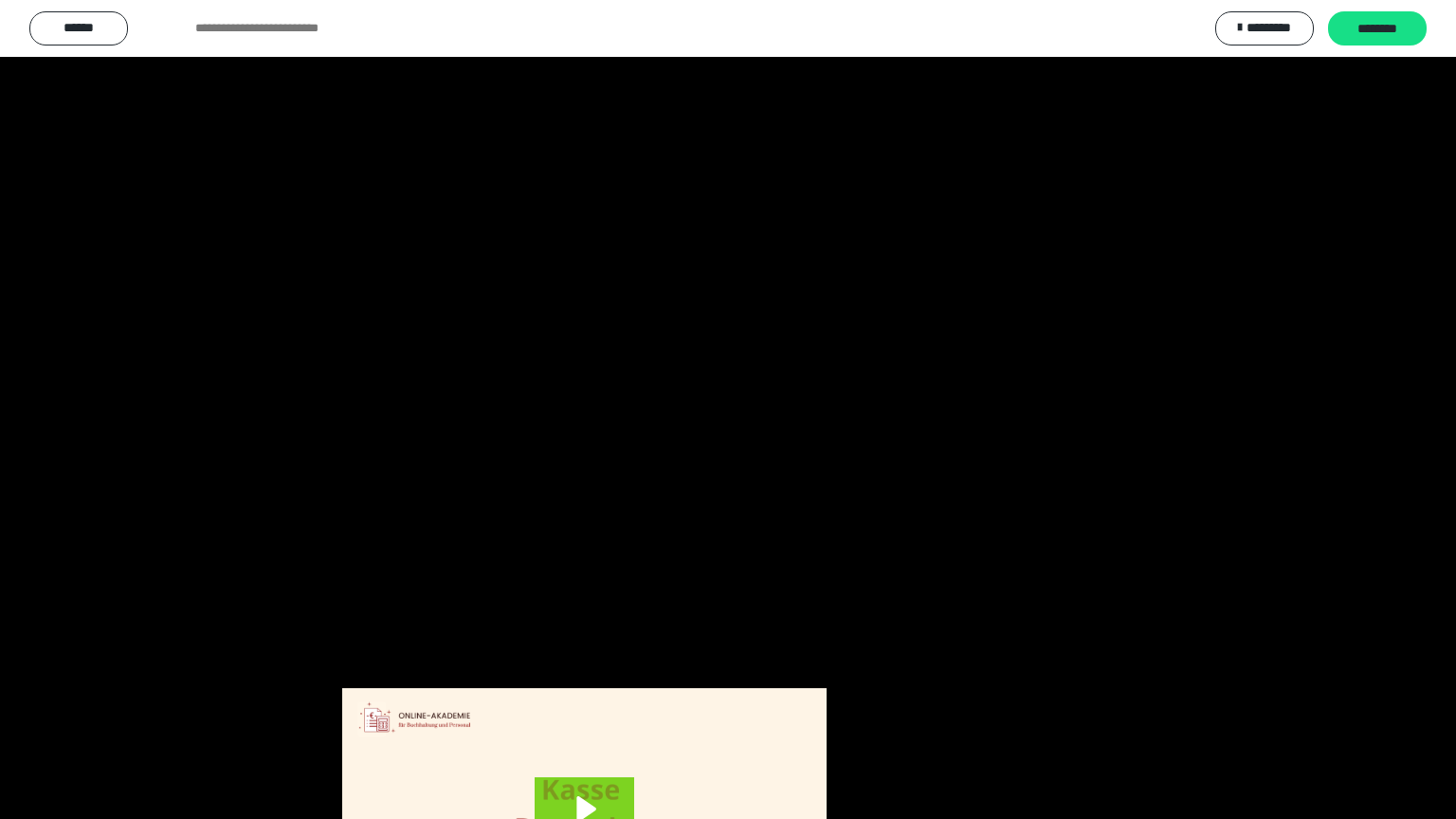 scroll, scrollTop: 3634, scrollLeft: 0, axis: vertical 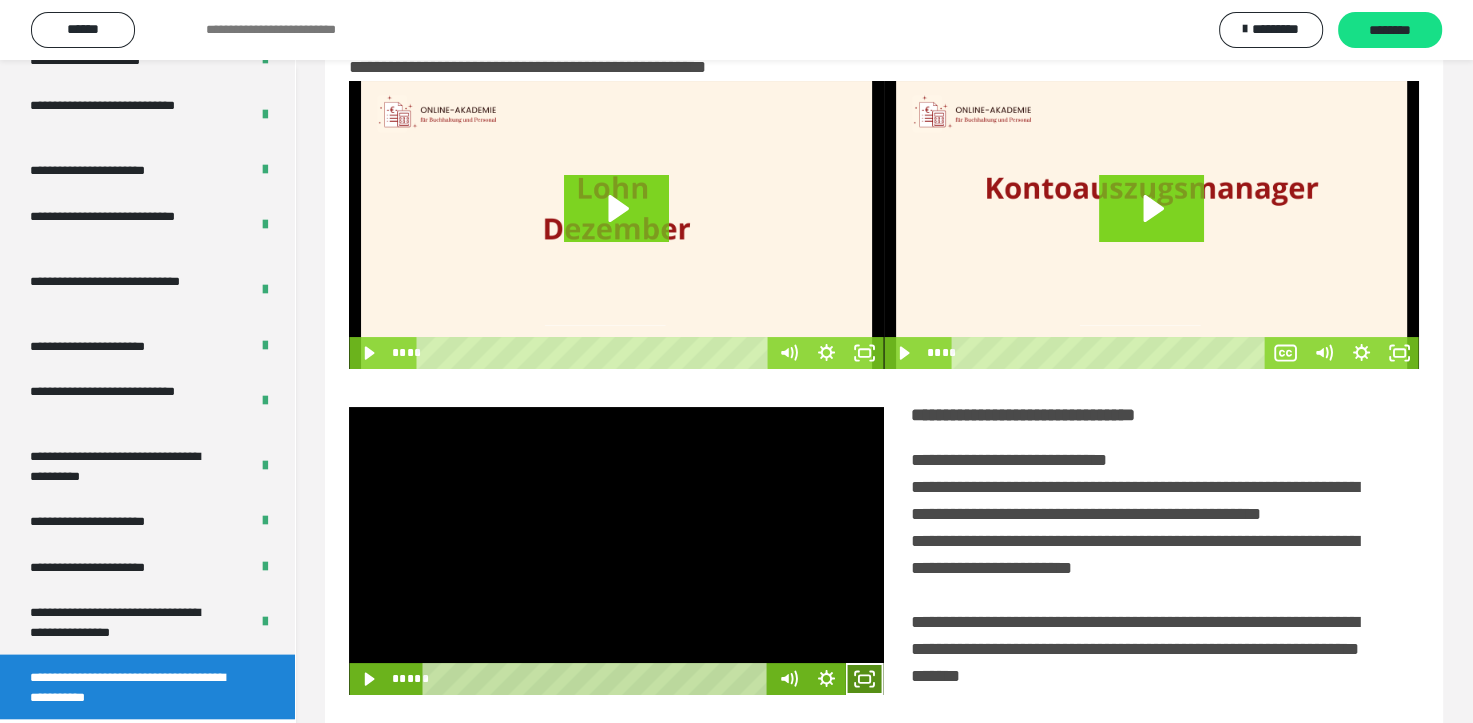 click 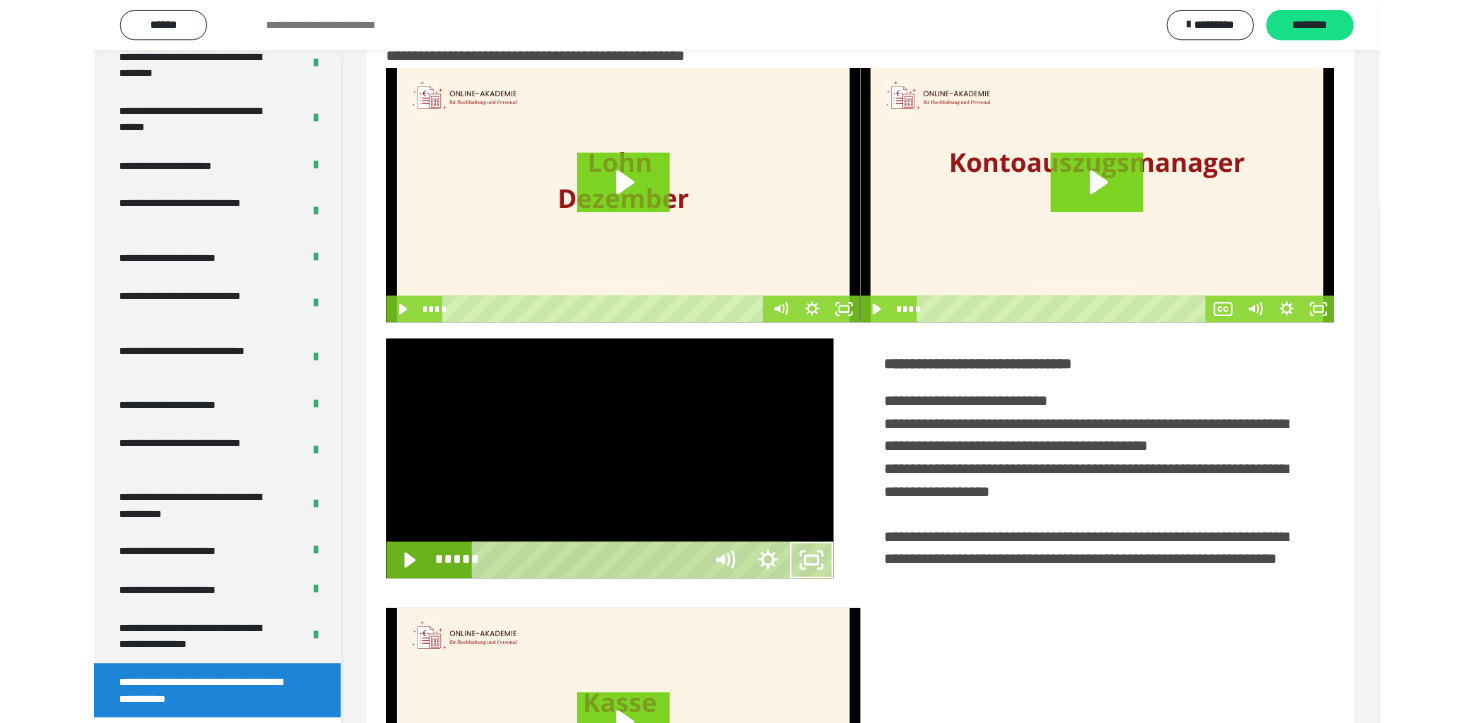 scroll, scrollTop: 3693, scrollLeft: 0, axis: vertical 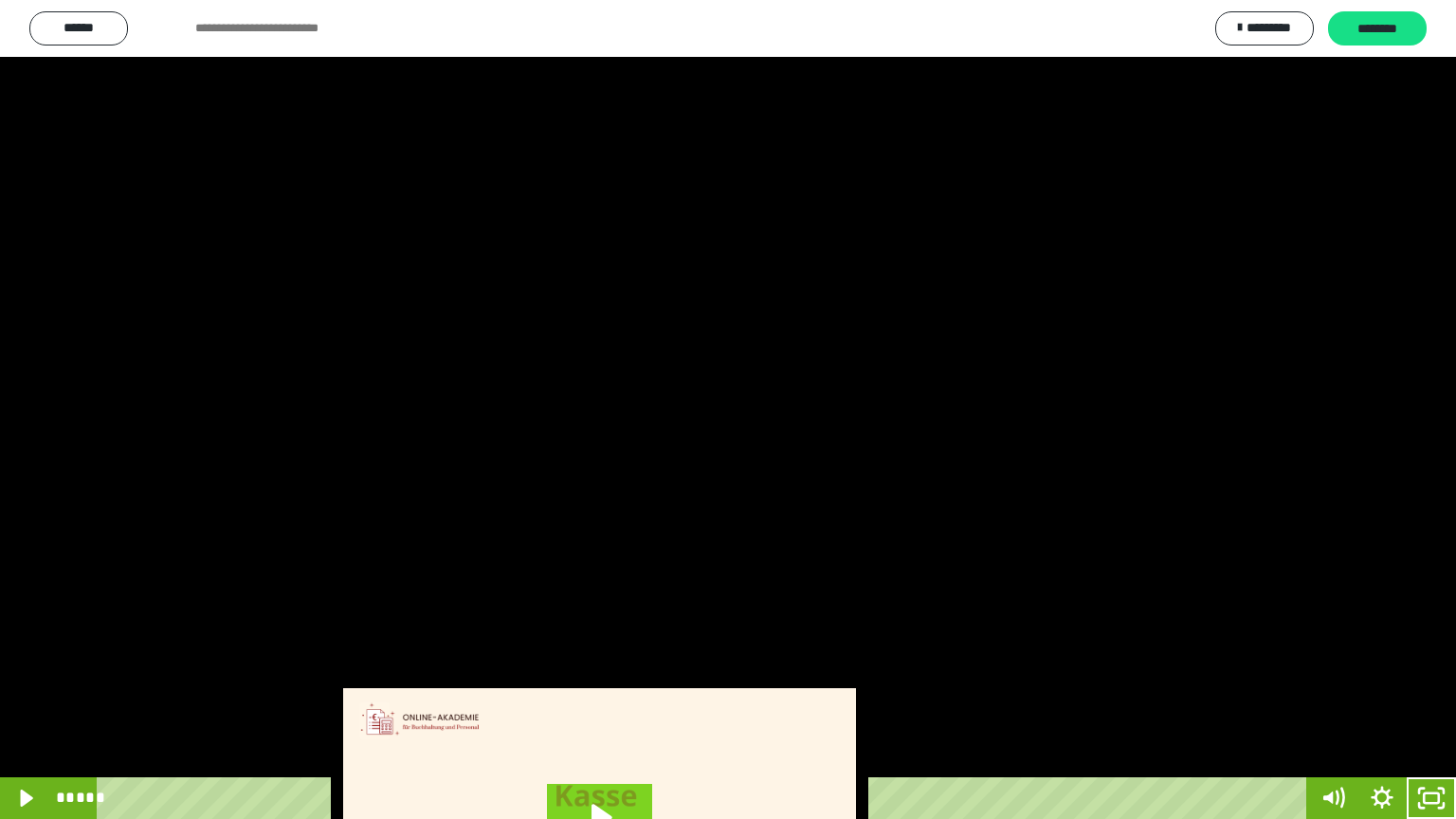 click at bounding box center (728, 410) 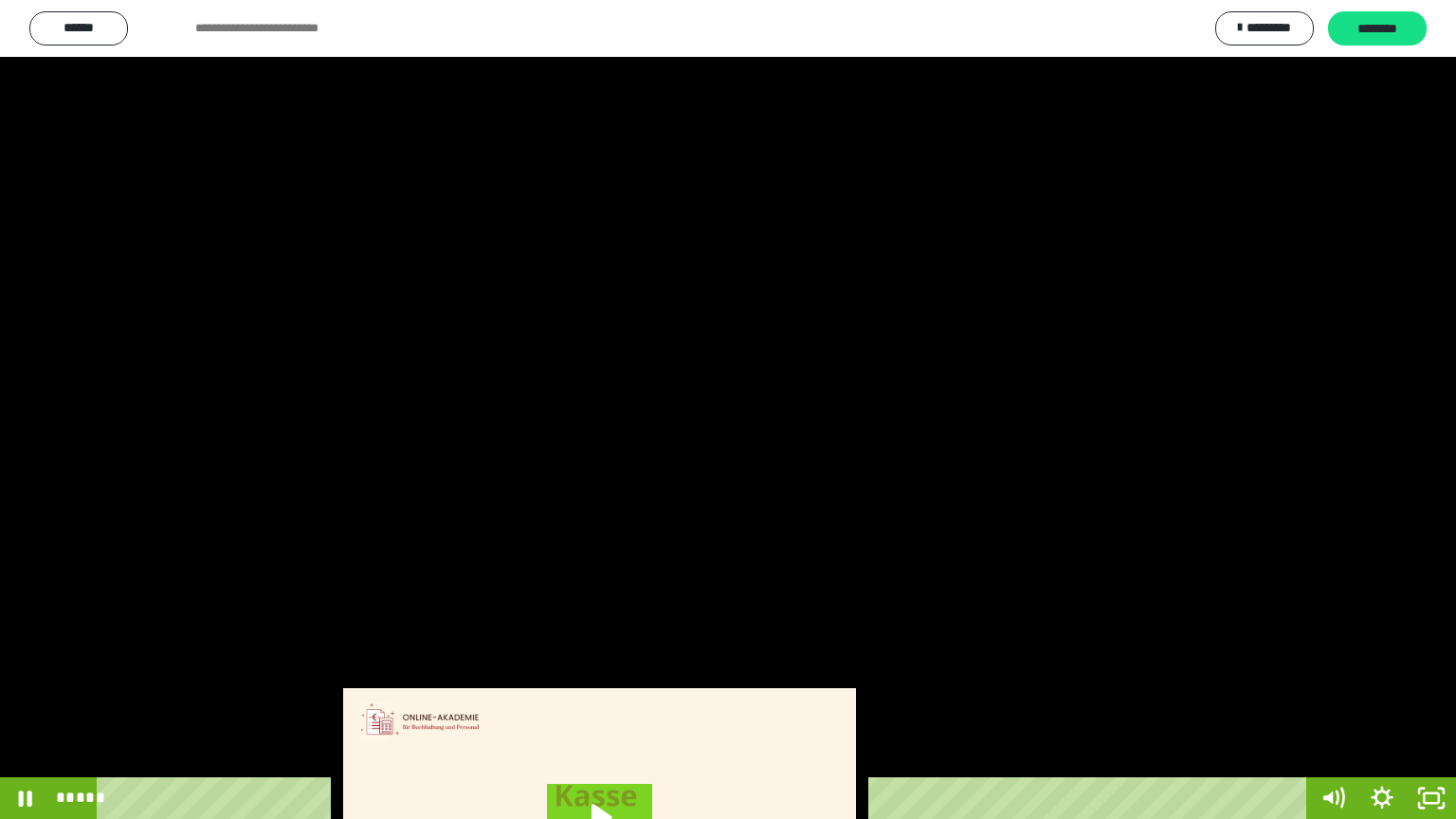 click at bounding box center [728, 410] 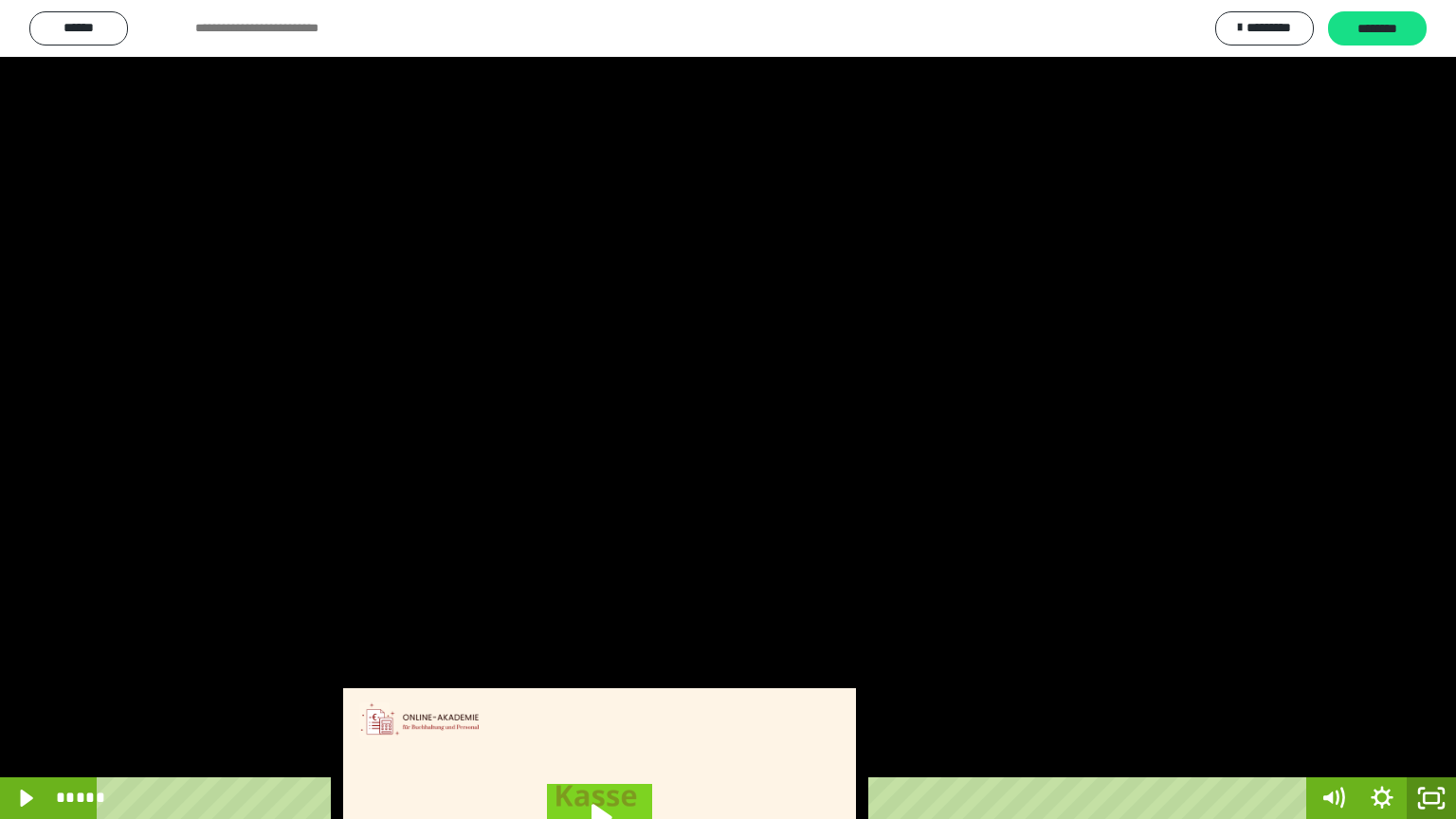 click 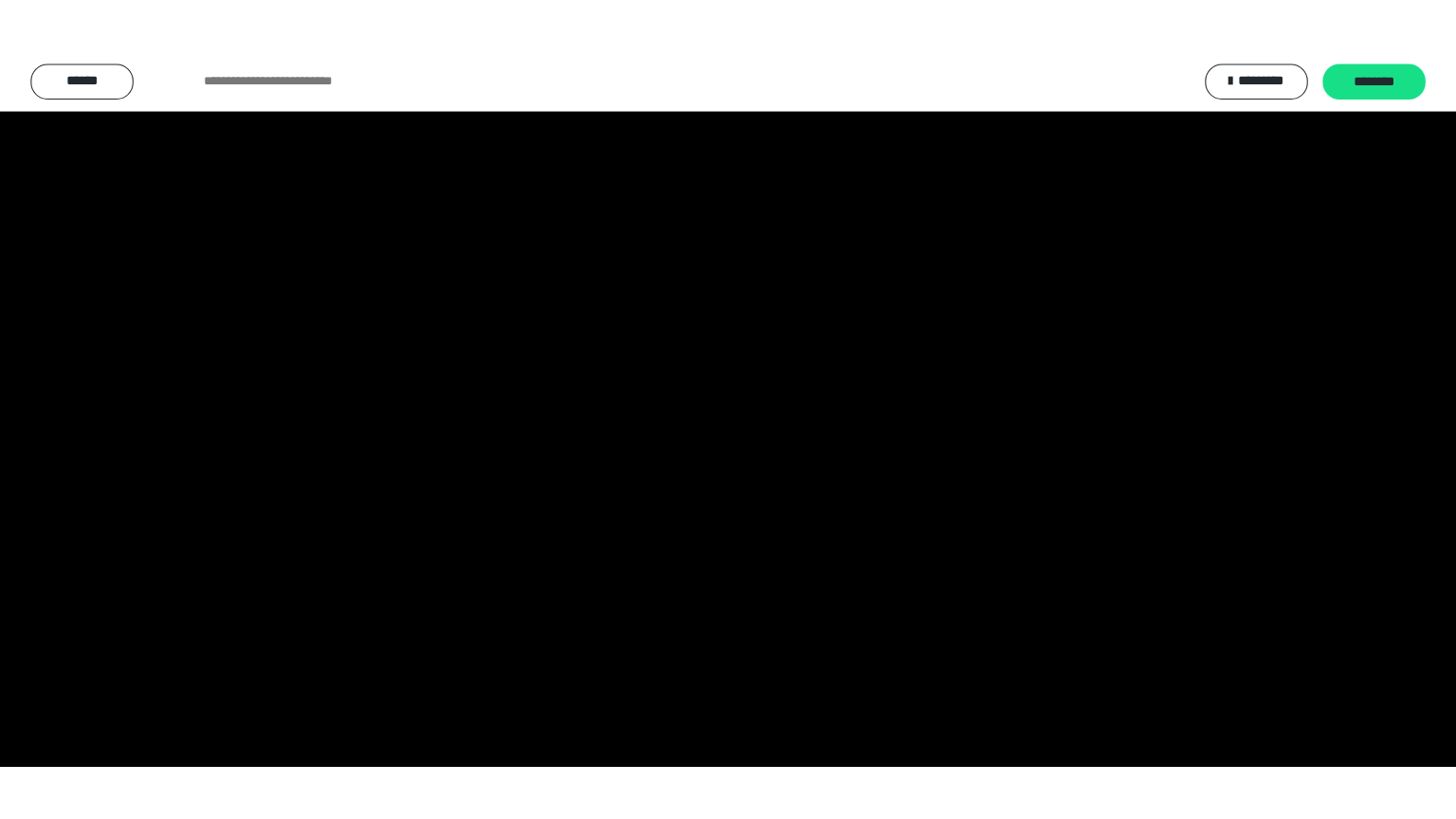 scroll, scrollTop: 3634, scrollLeft: 0, axis: vertical 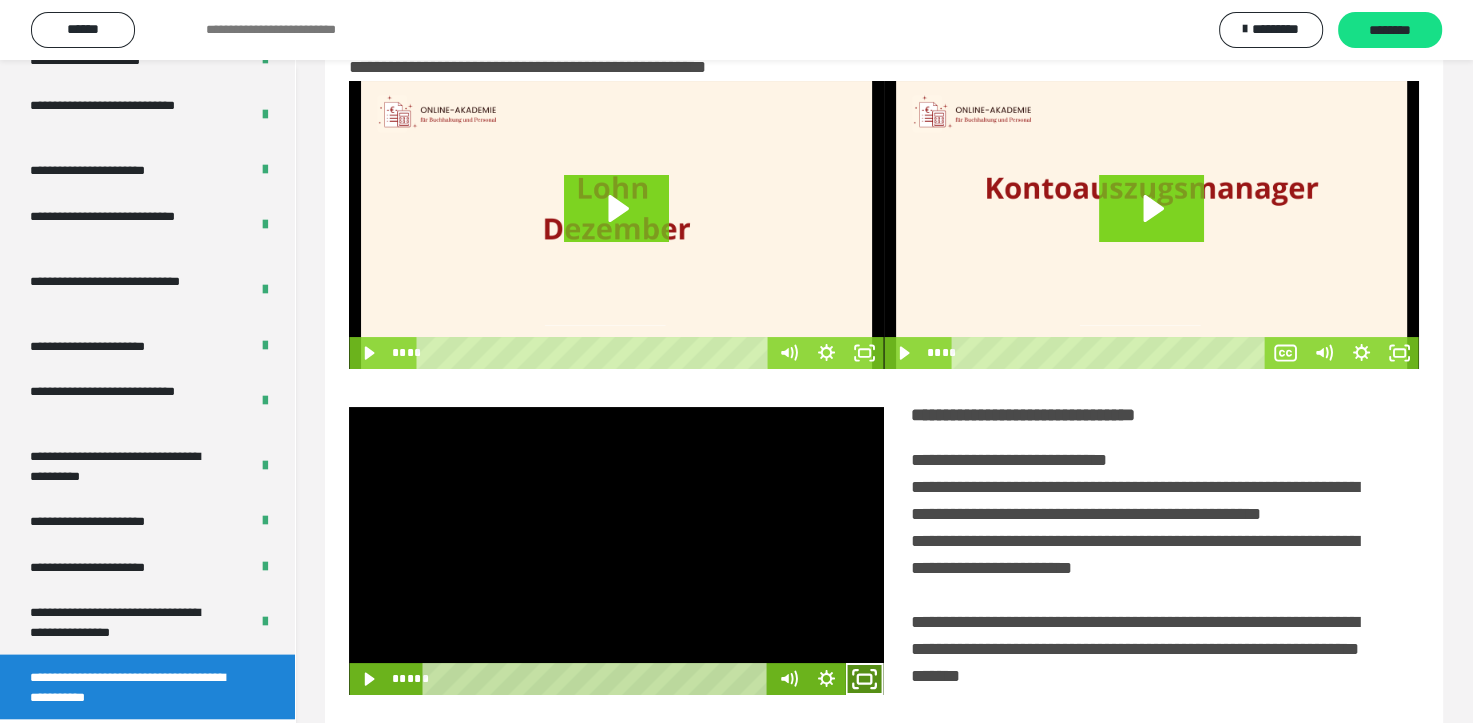 click 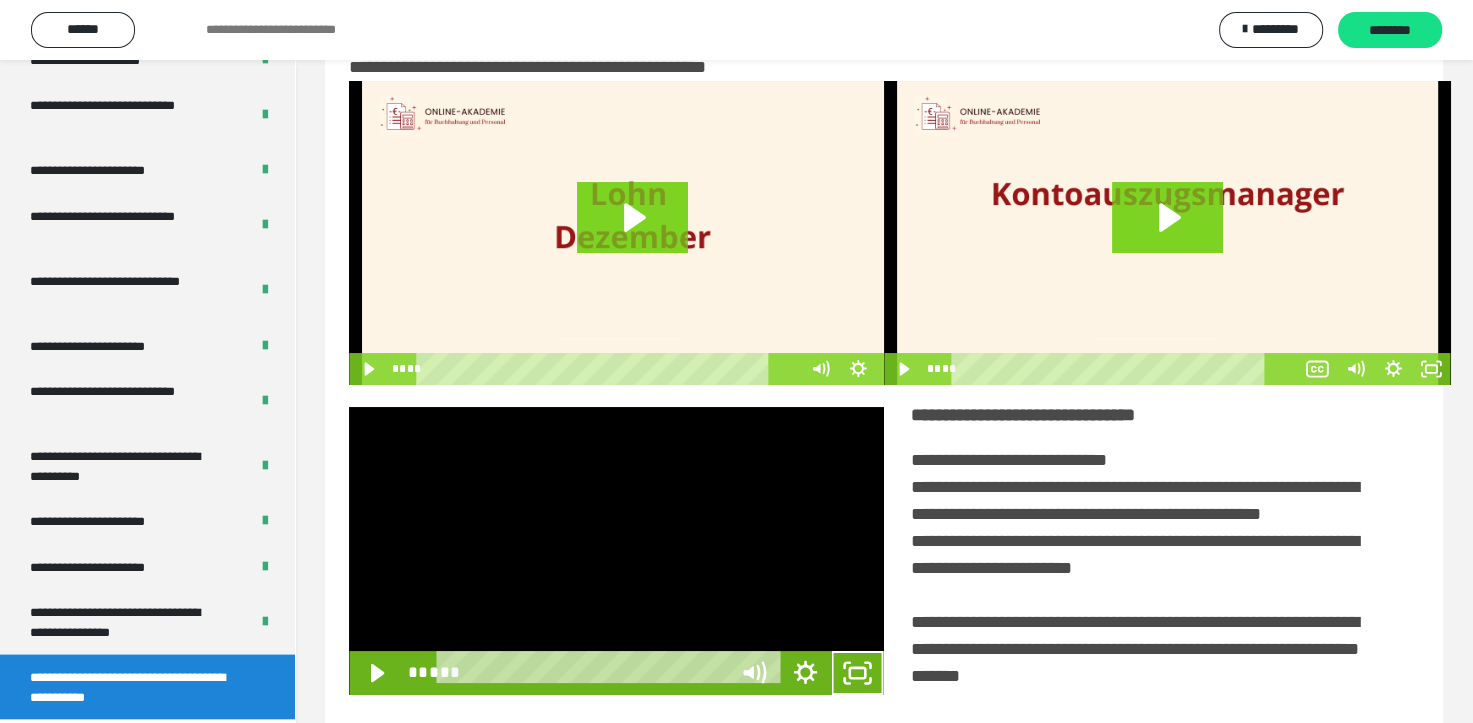 scroll, scrollTop: 3693, scrollLeft: 0, axis: vertical 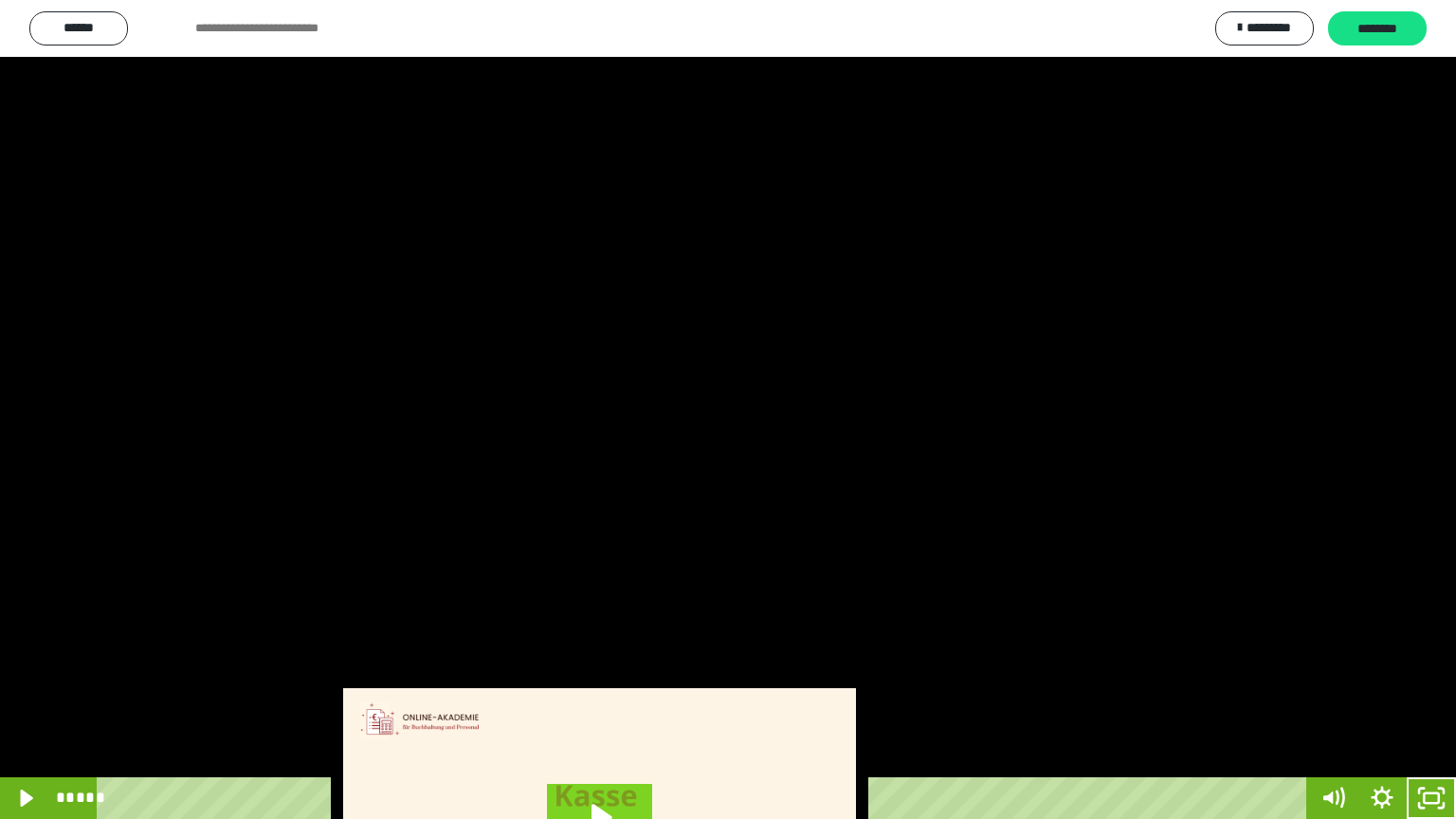 click at bounding box center (728, 410) 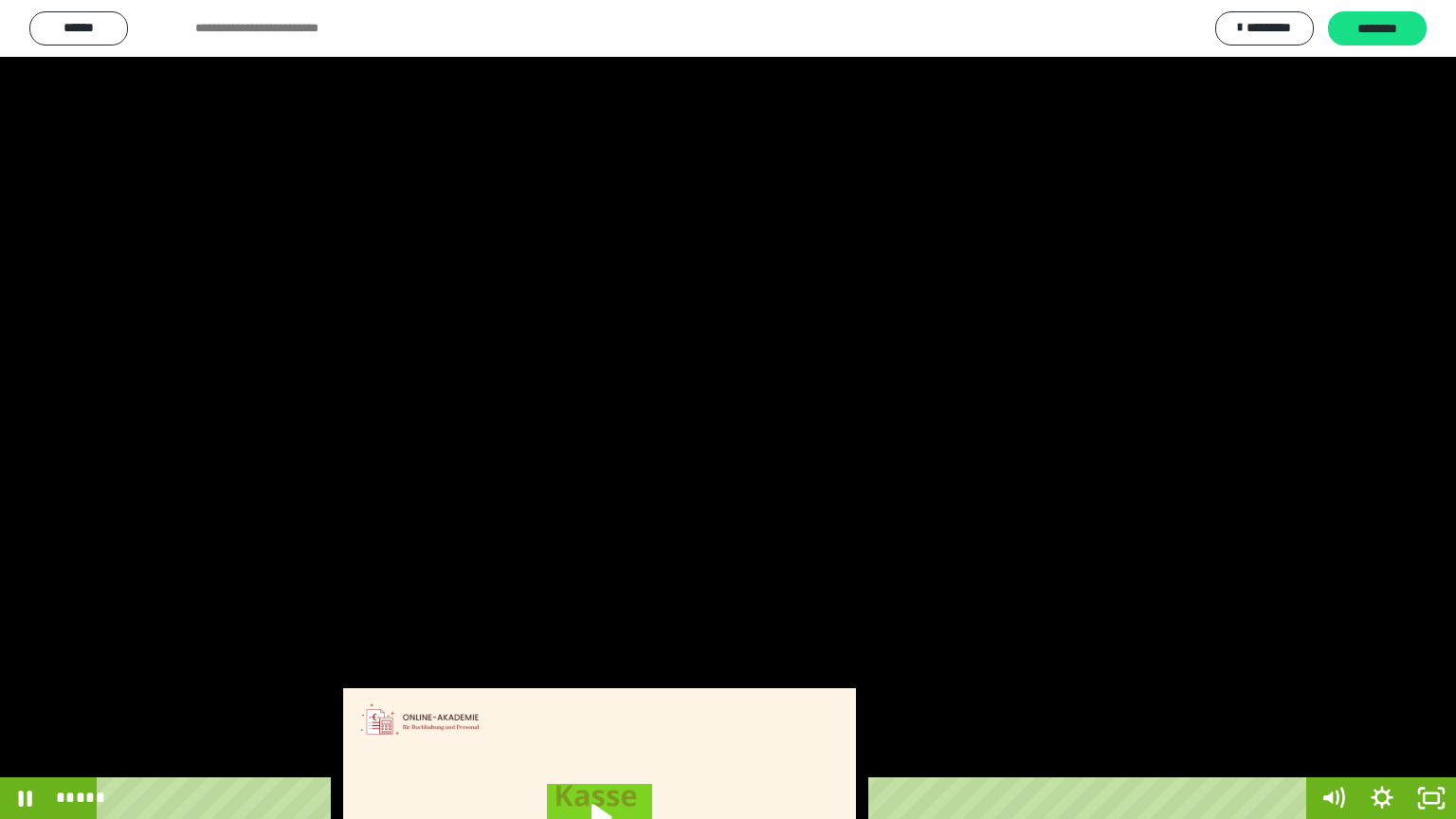 type 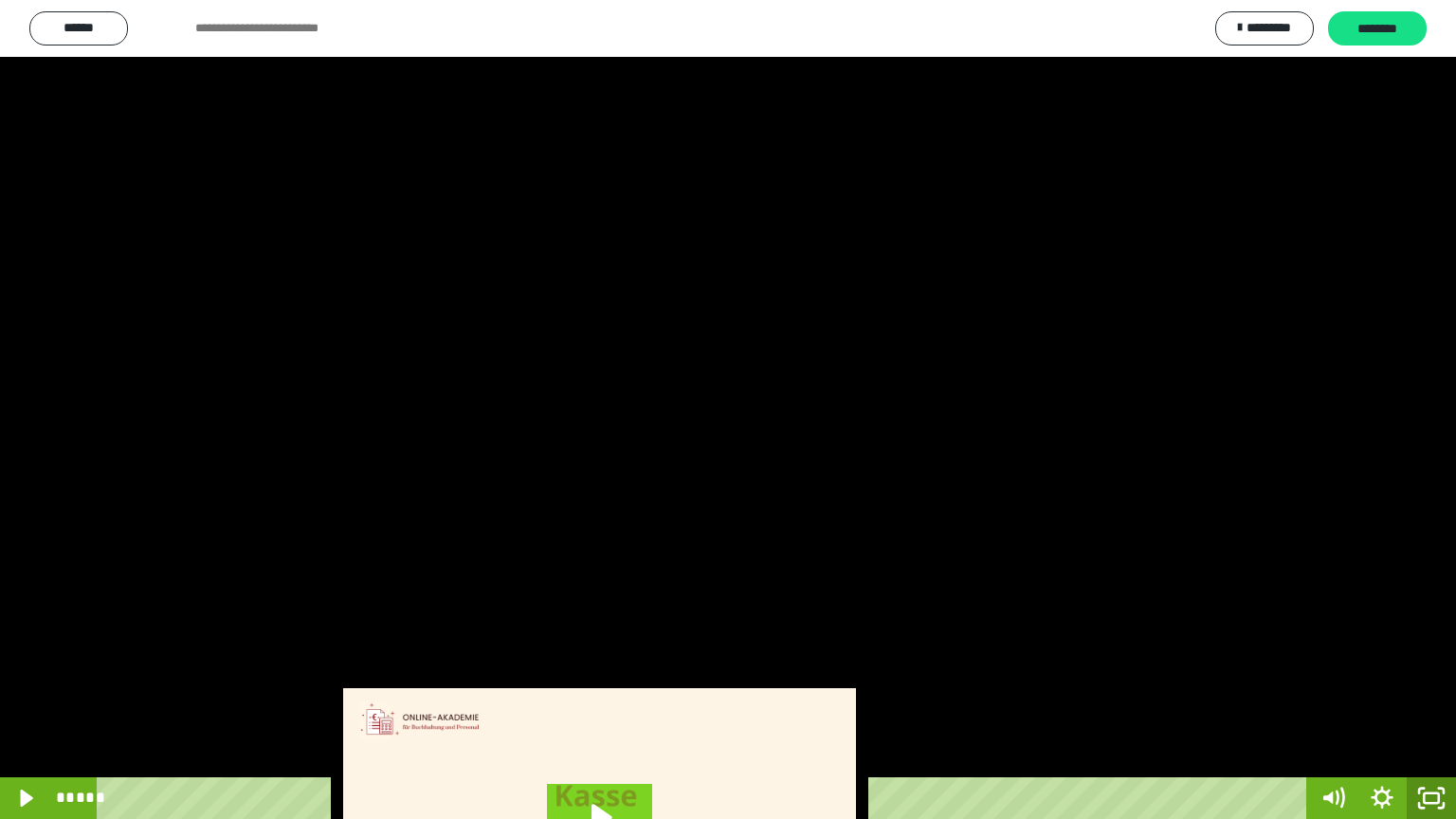 click 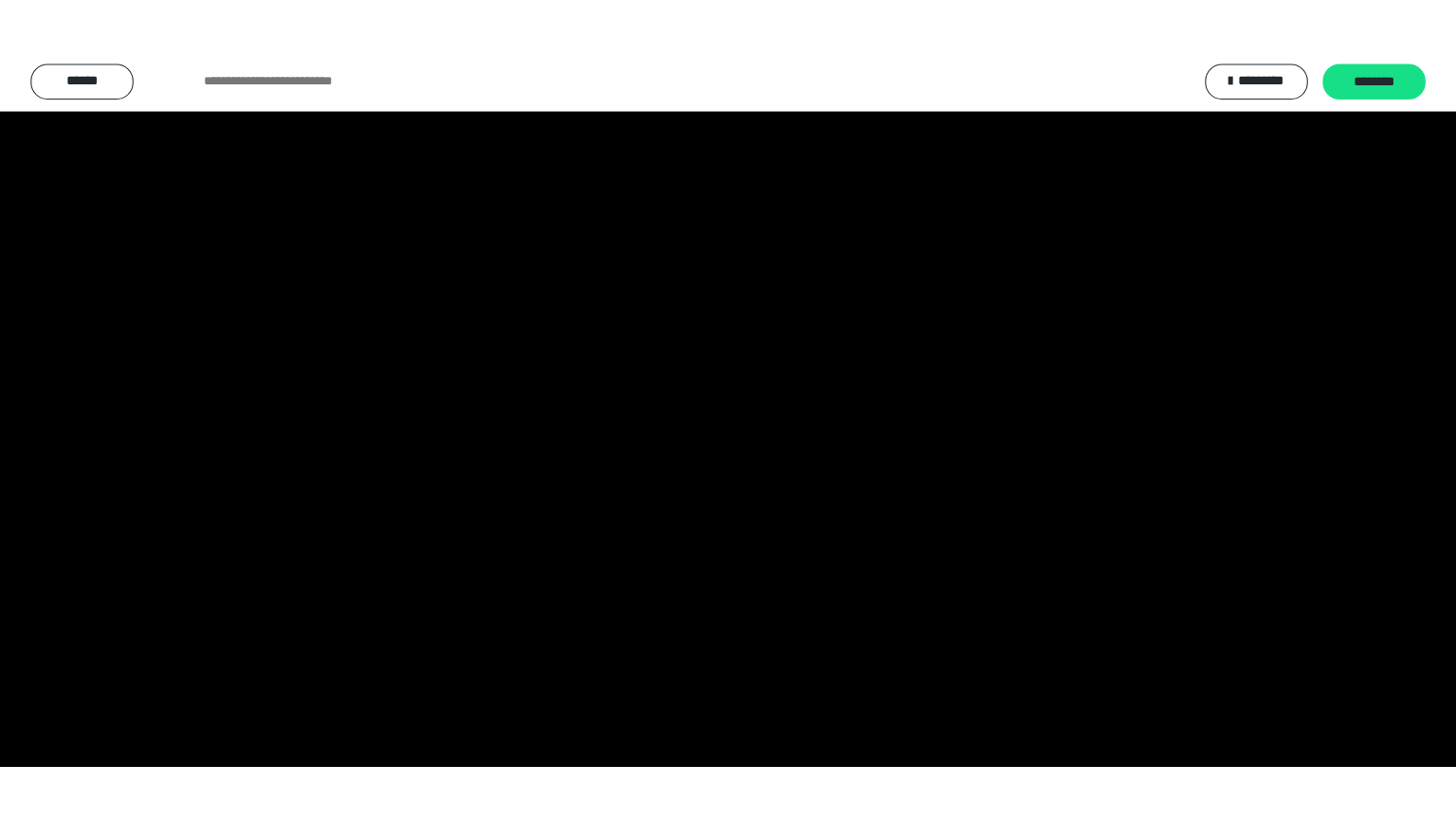 scroll, scrollTop: 3634, scrollLeft: 0, axis: vertical 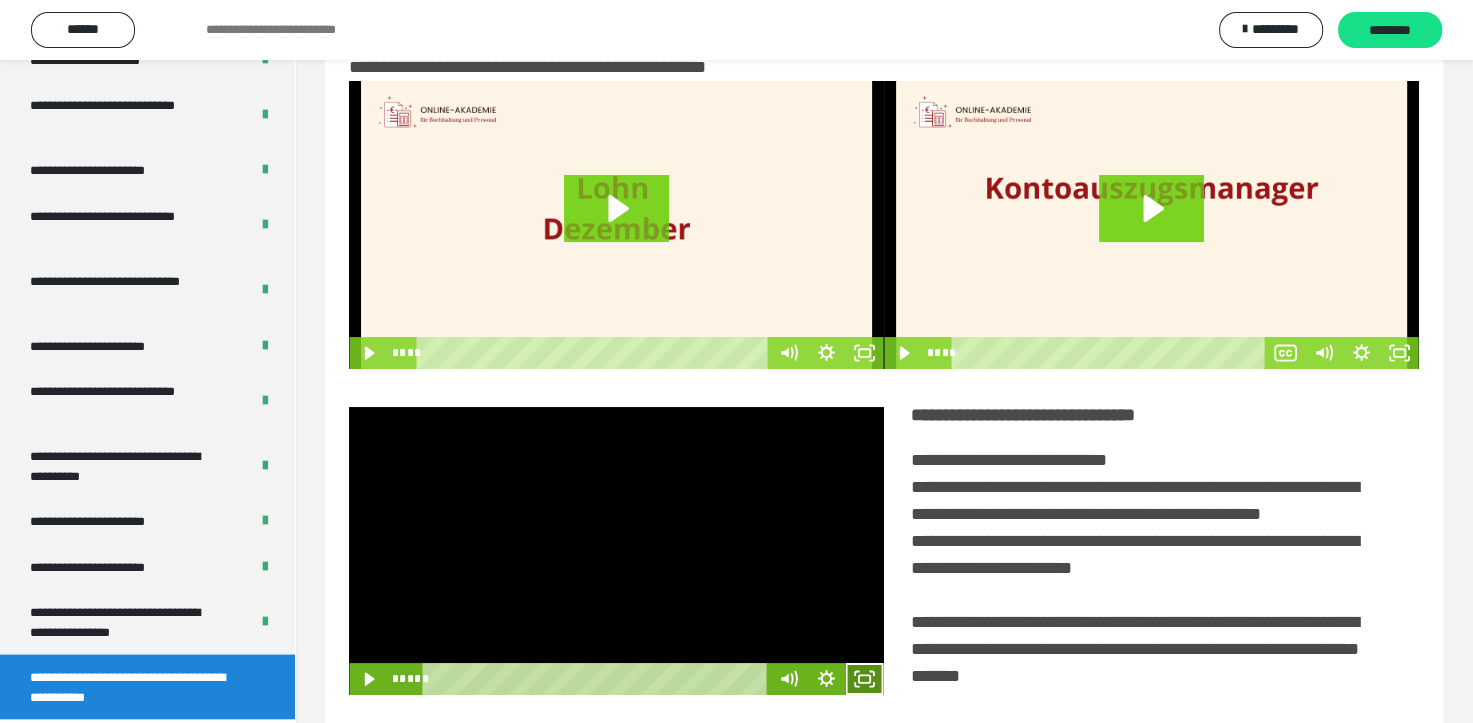 click 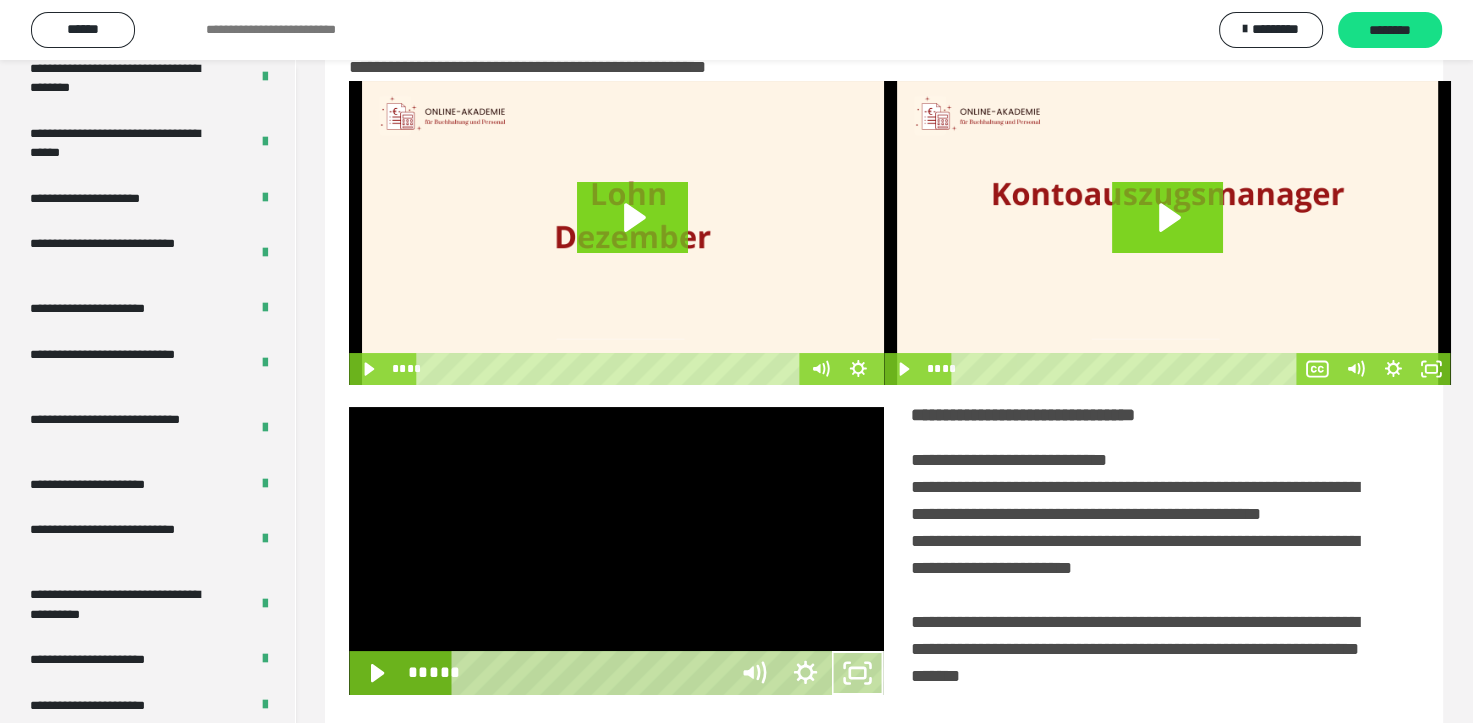 scroll, scrollTop: 3693, scrollLeft: 0, axis: vertical 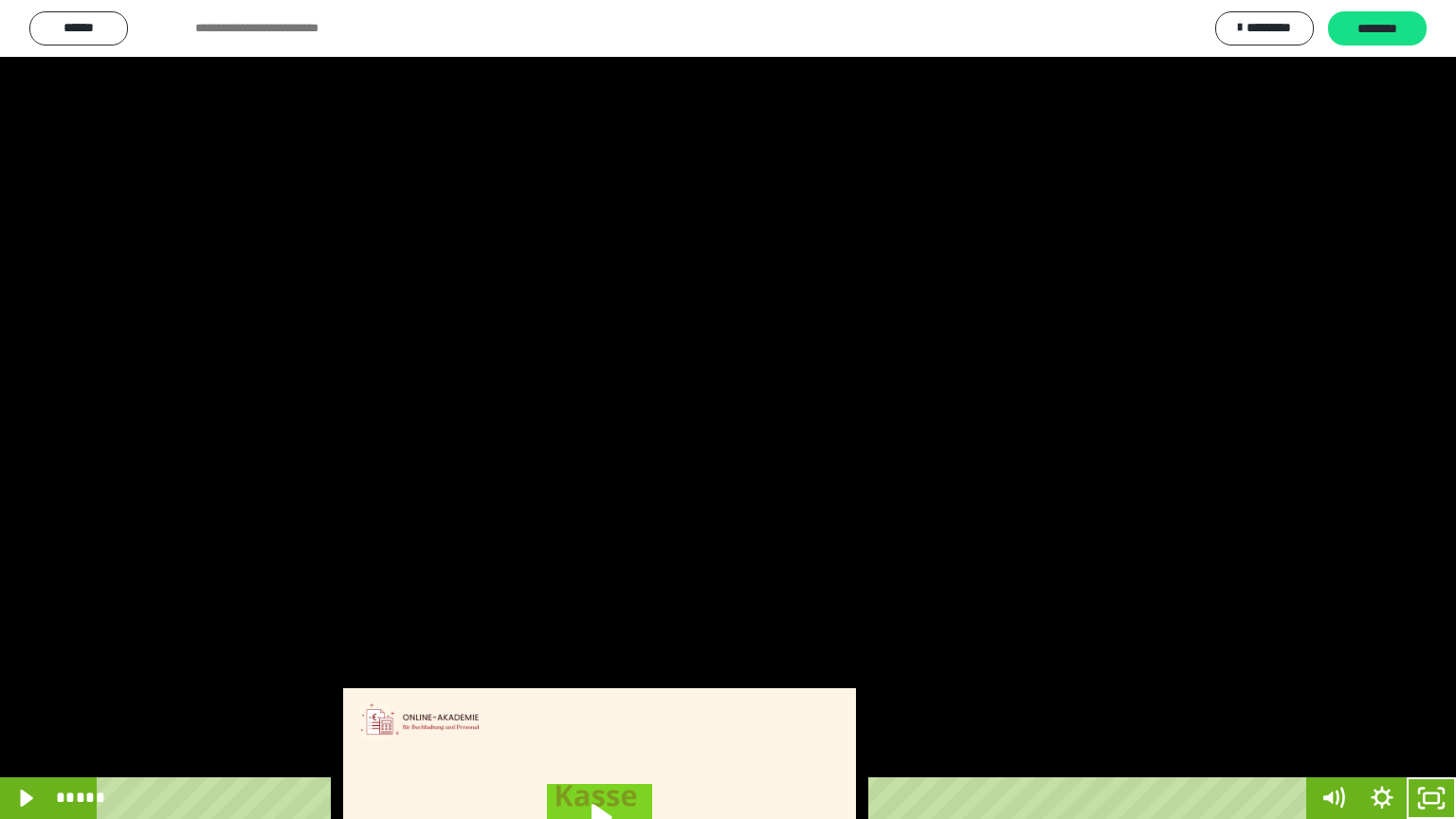 click at bounding box center [728, 410] 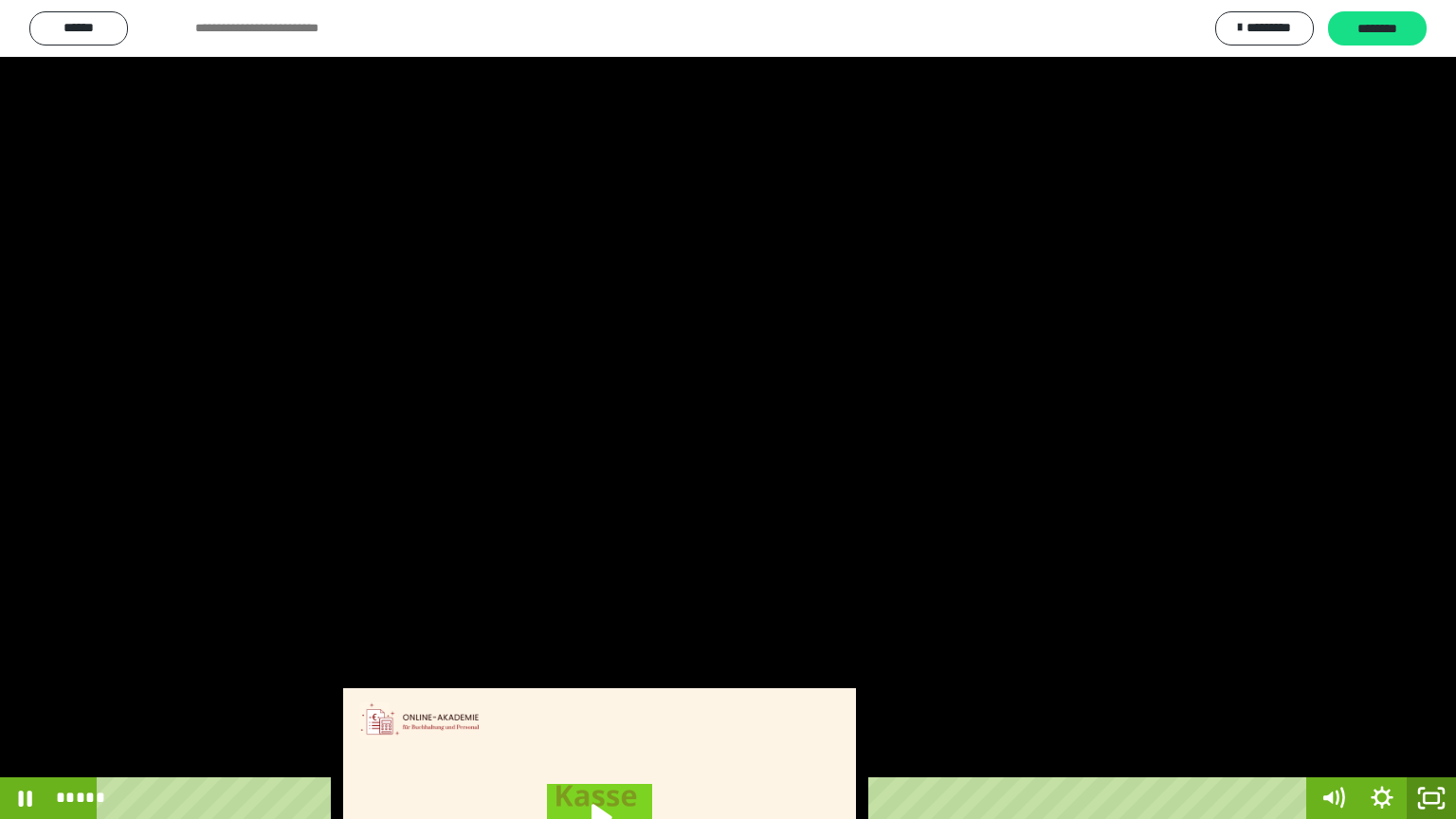 click 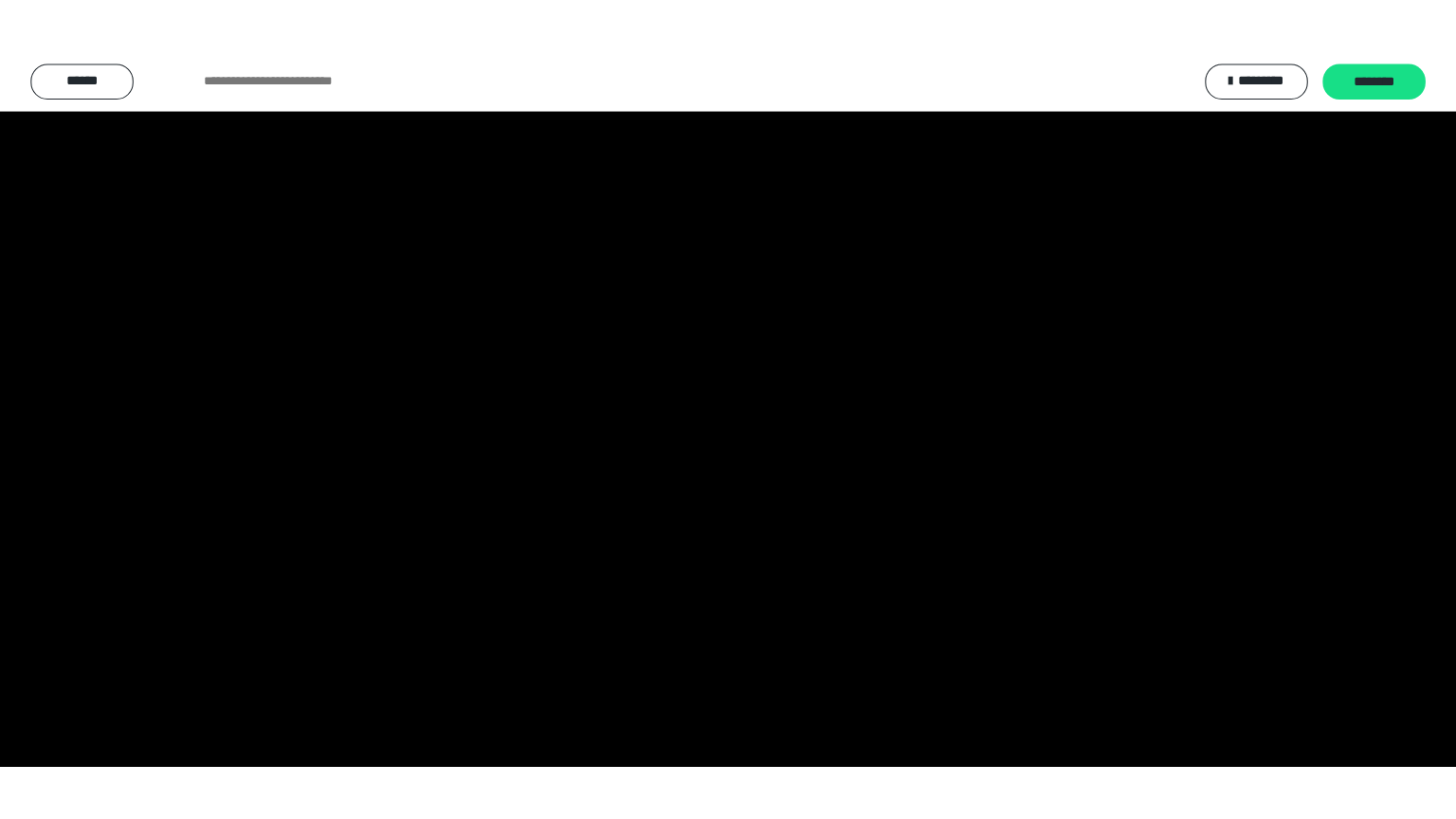 scroll, scrollTop: 3634, scrollLeft: 0, axis: vertical 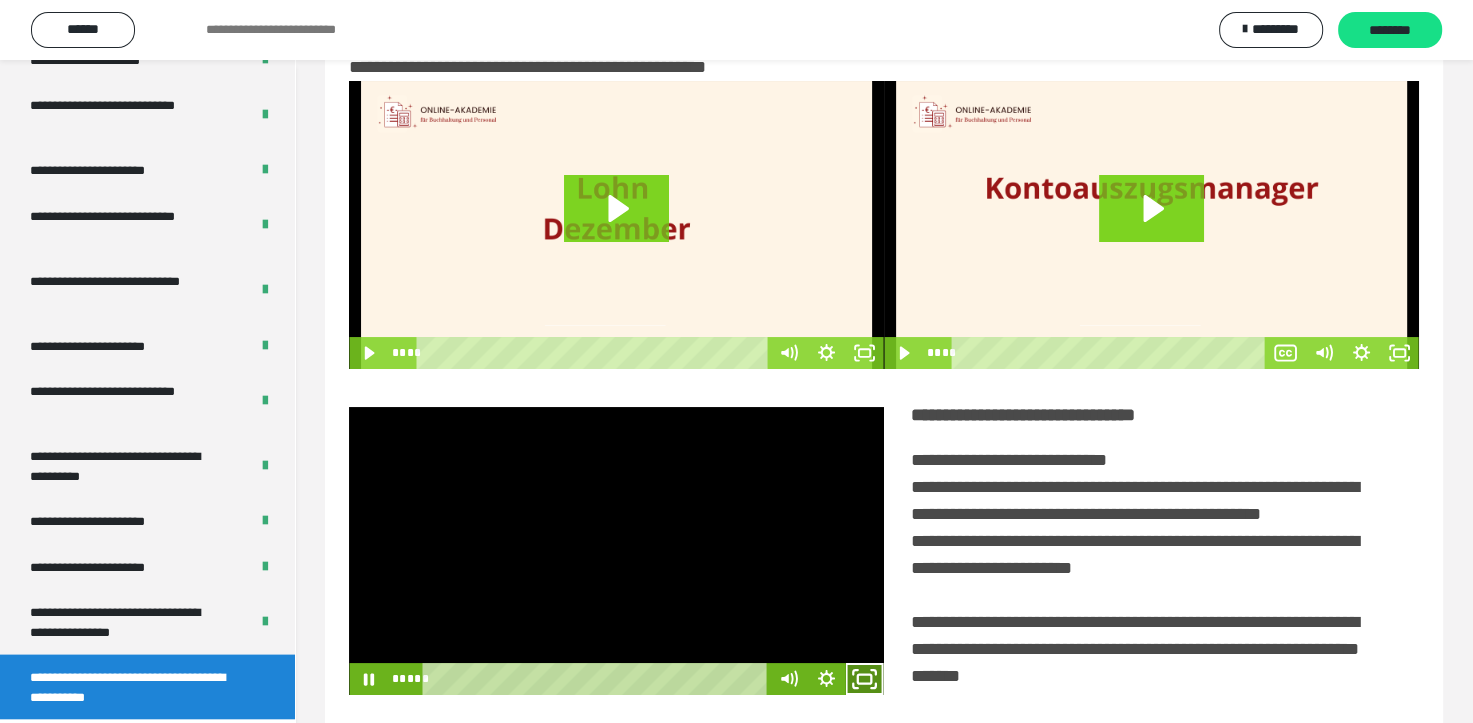 click 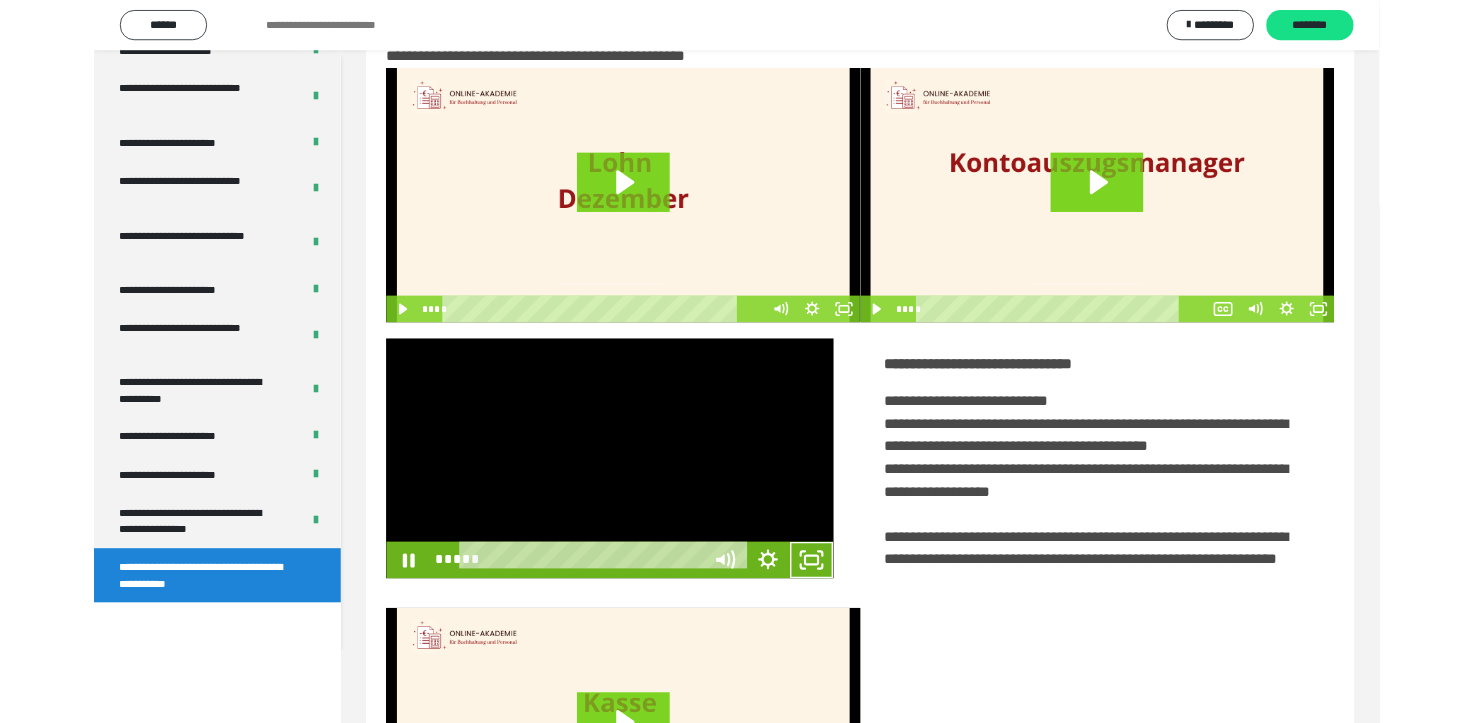 scroll, scrollTop: 3693, scrollLeft: 0, axis: vertical 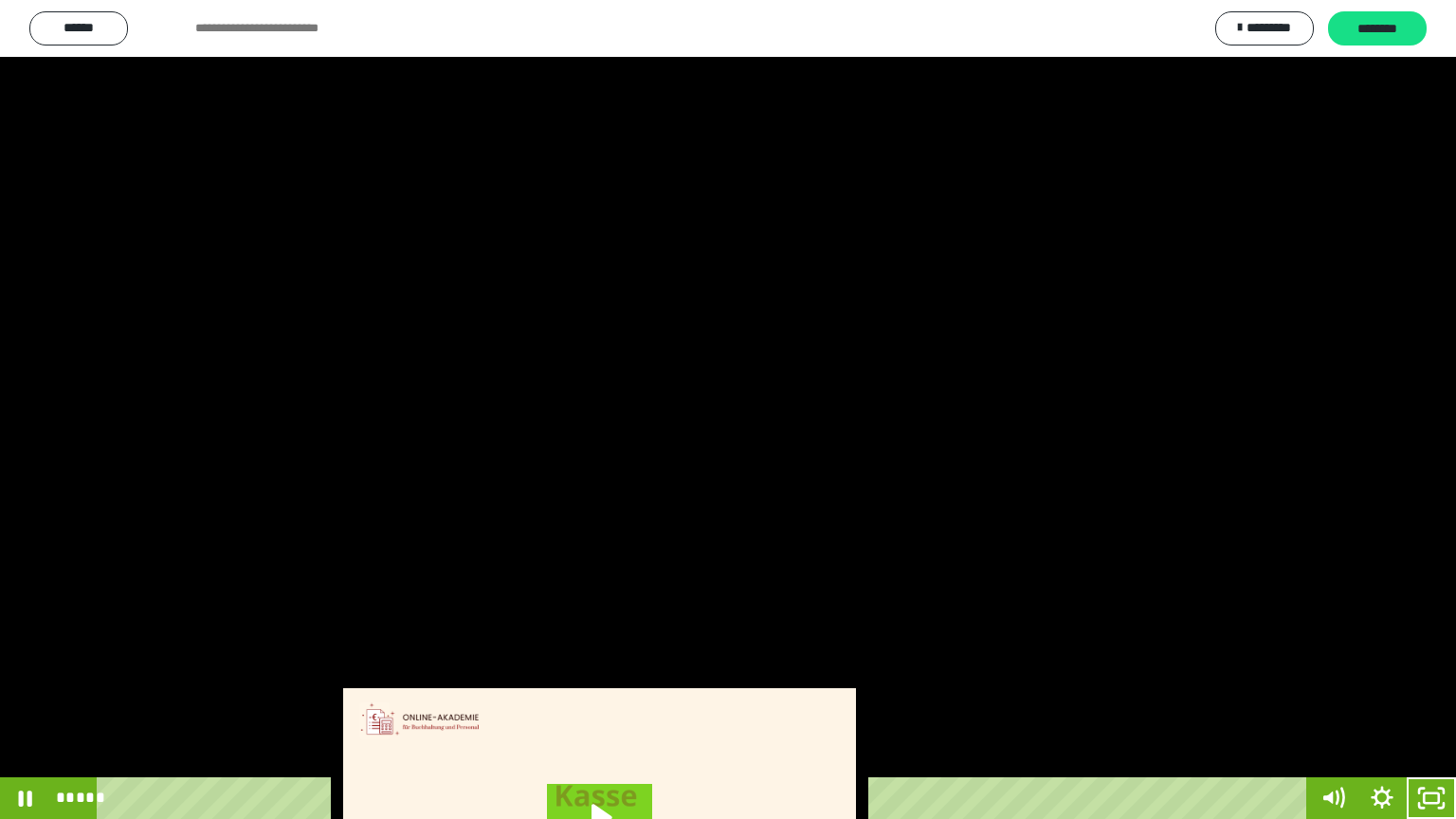 click at bounding box center [728, 410] 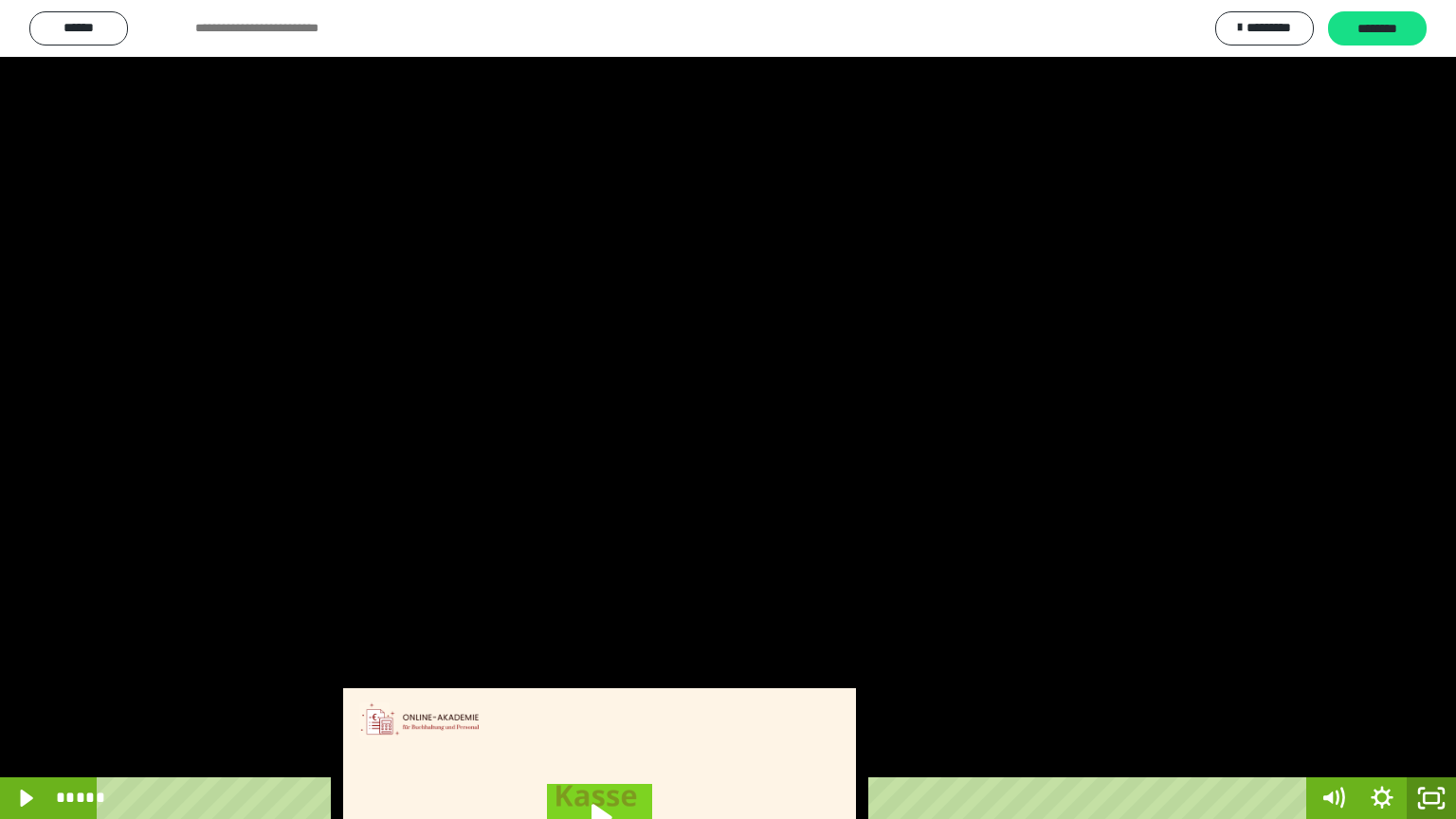 click 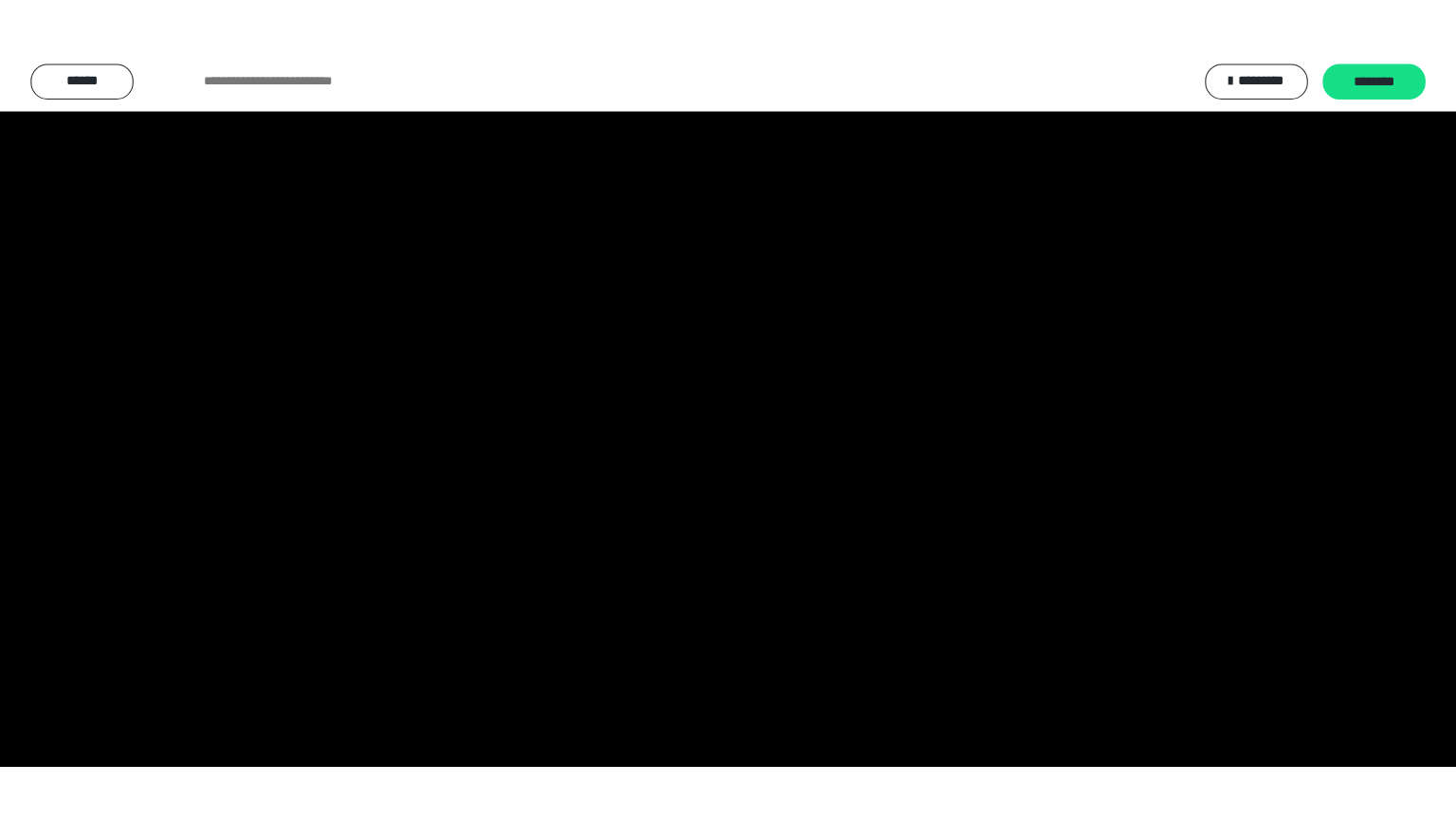 scroll, scrollTop: 3634, scrollLeft: 0, axis: vertical 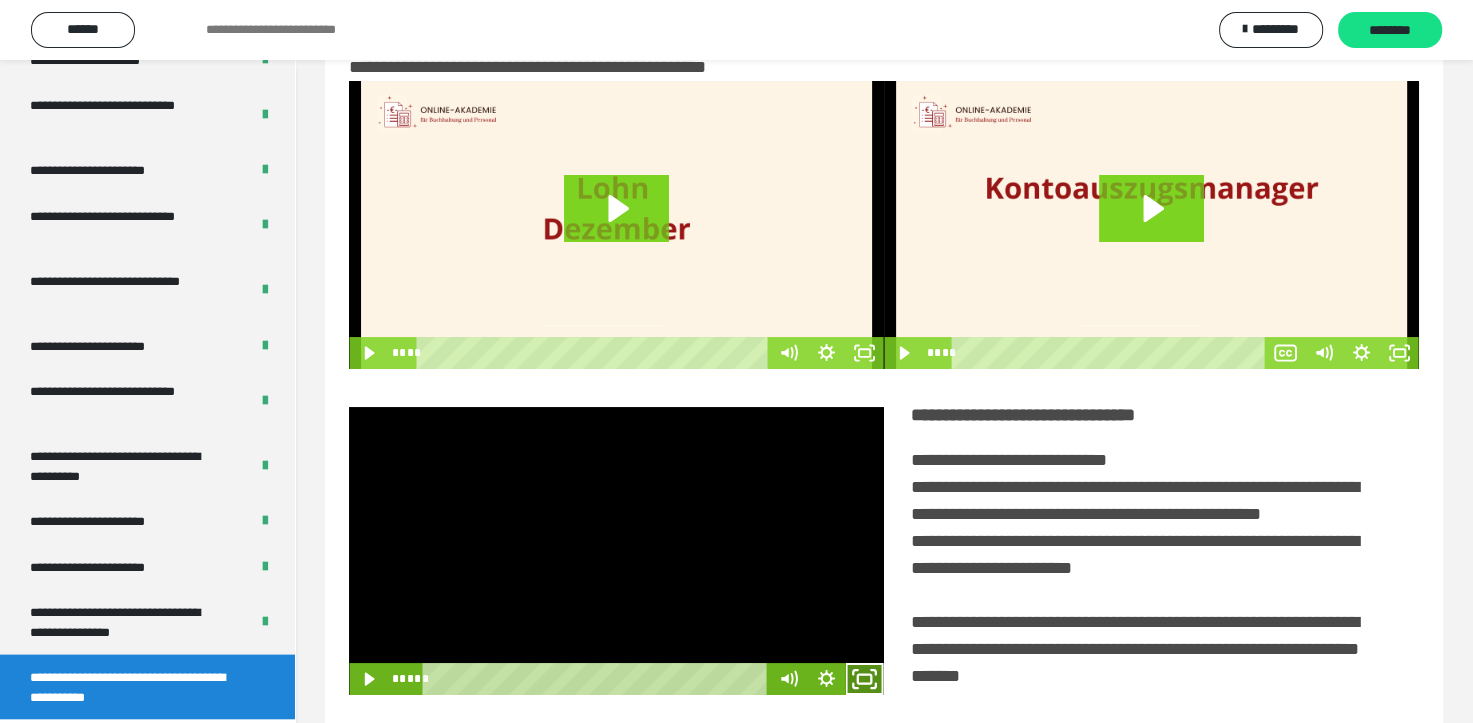 click 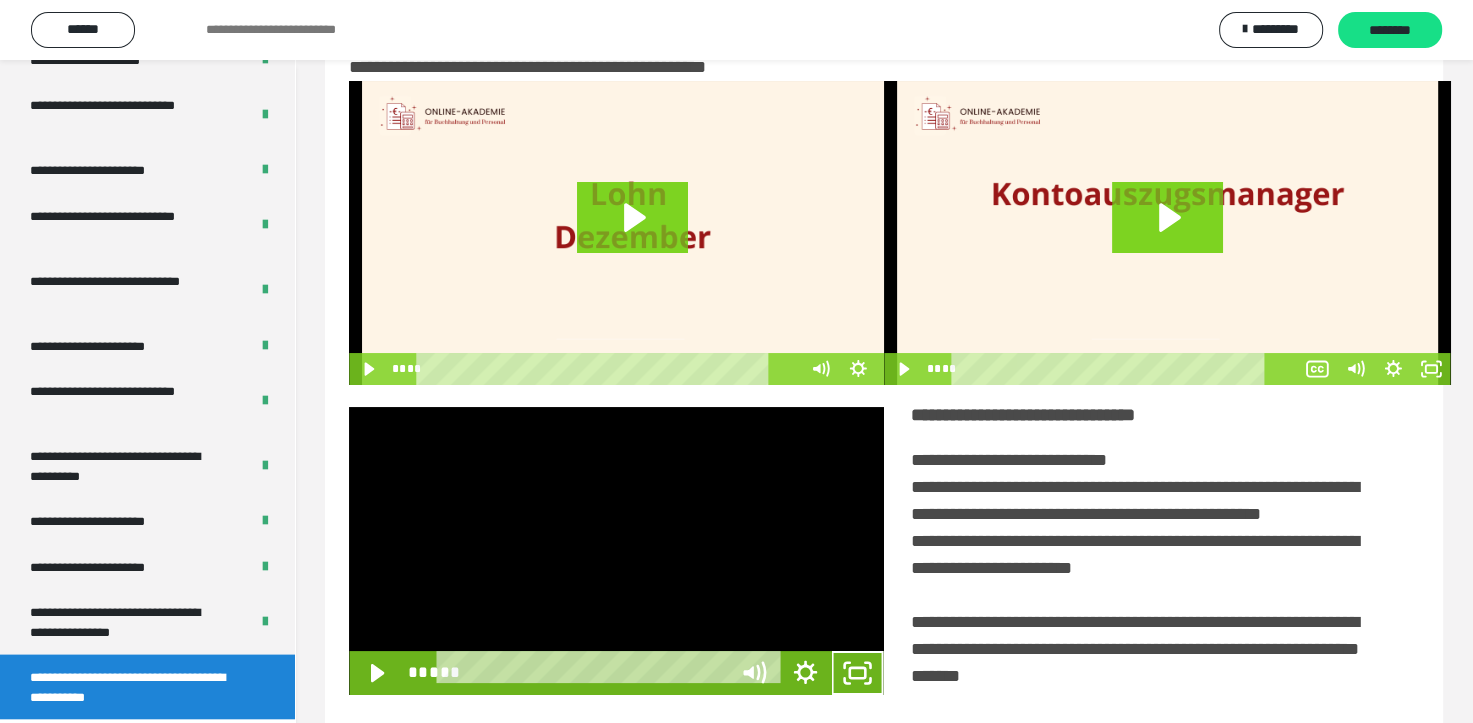 scroll, scrollTop: 3693, scrollLeft: 0, axis: vertical 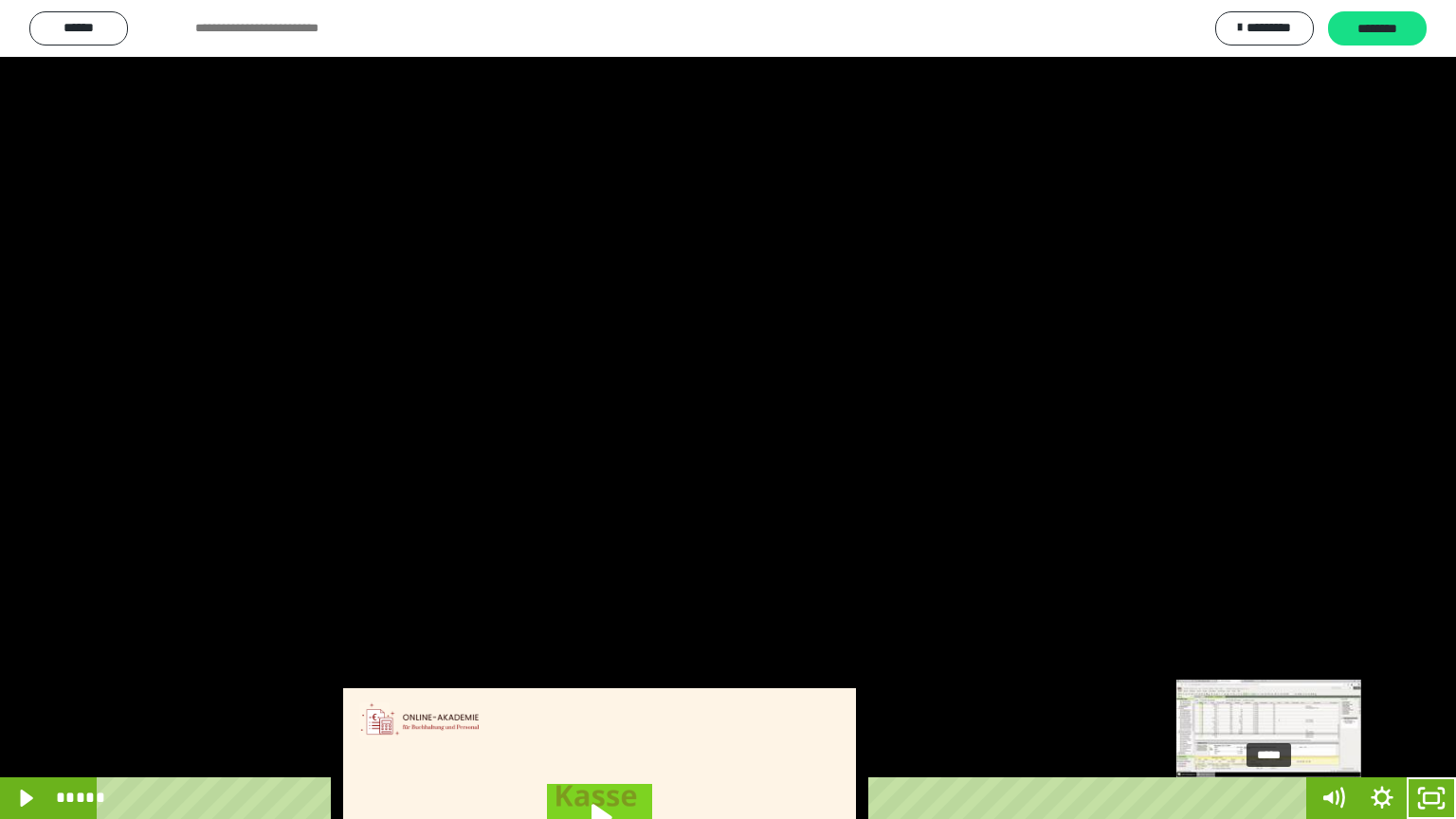 click at bounding box center [1277, 798] 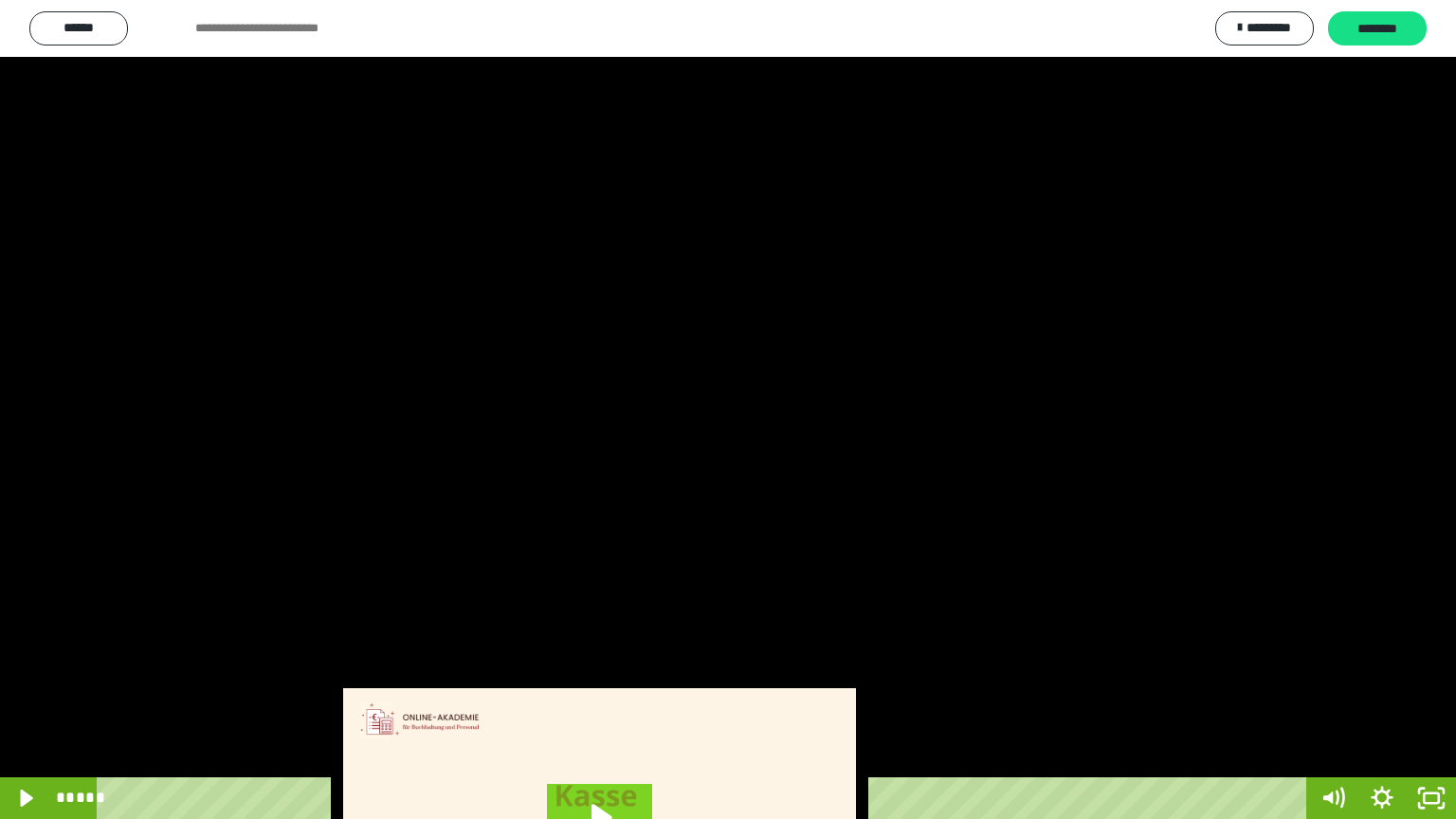 click at bounding box center (728, 410) 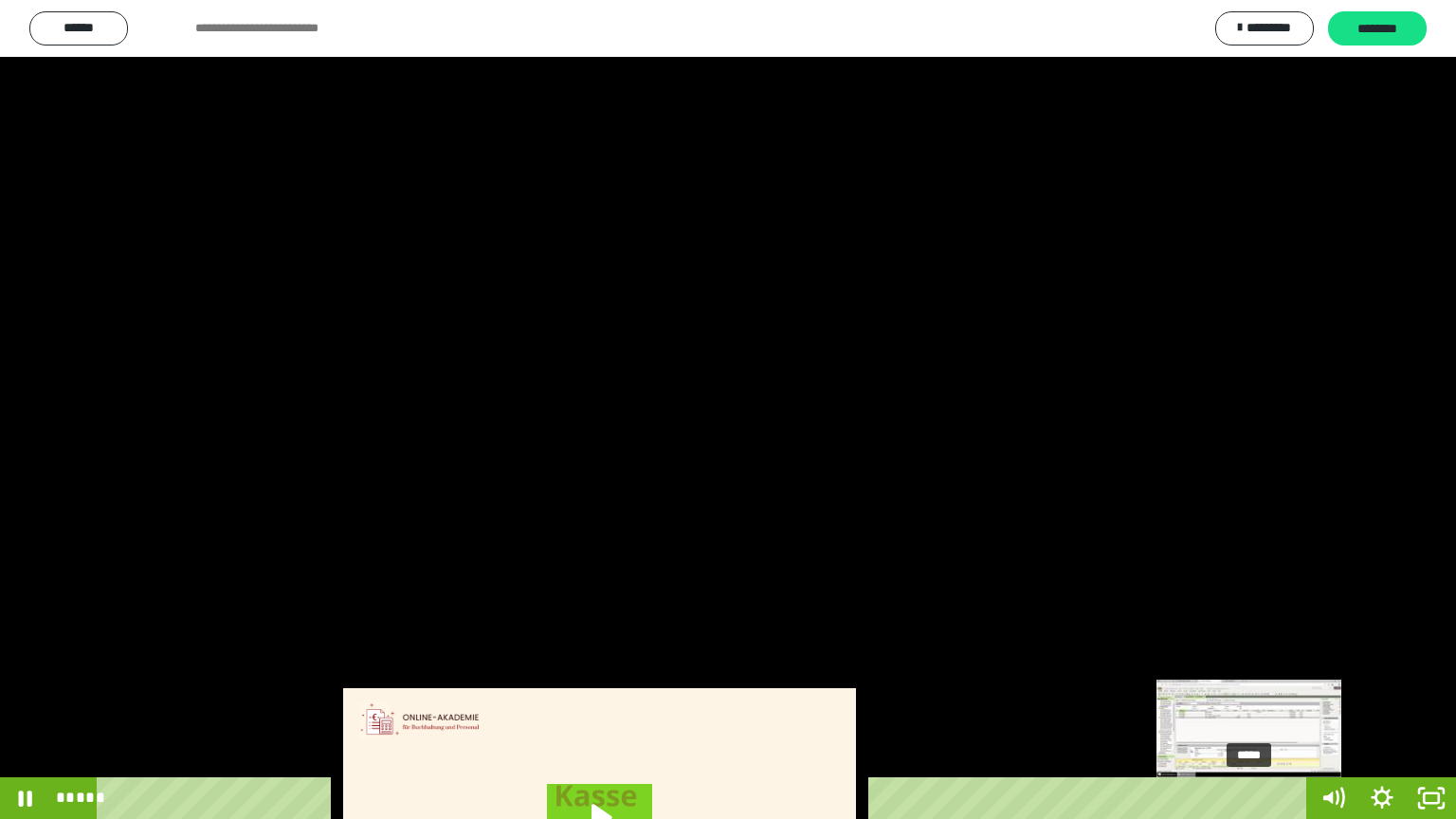 click on "*****" at bounding box center [705, 798] 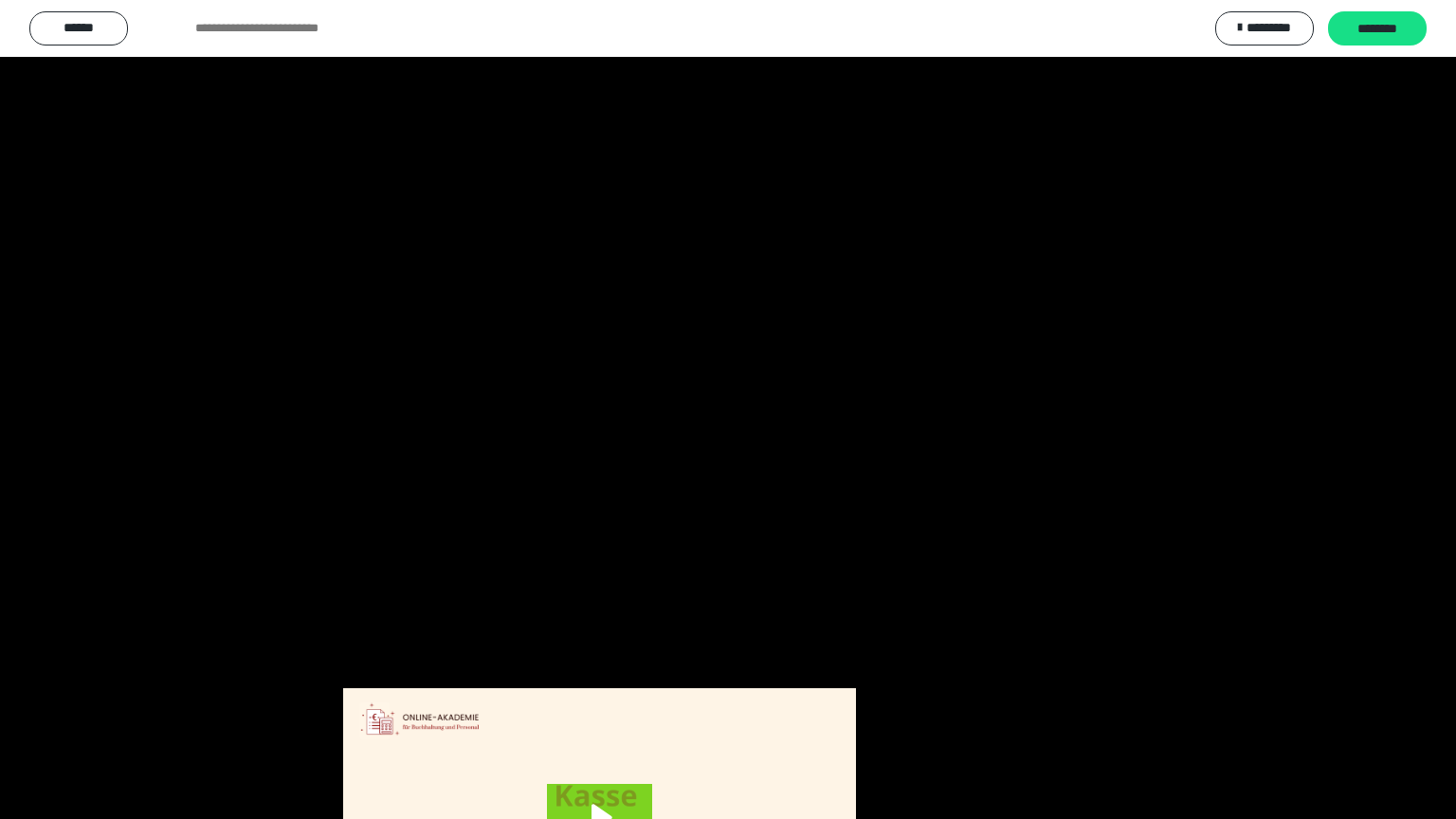 click at bounding box center (728, 410) 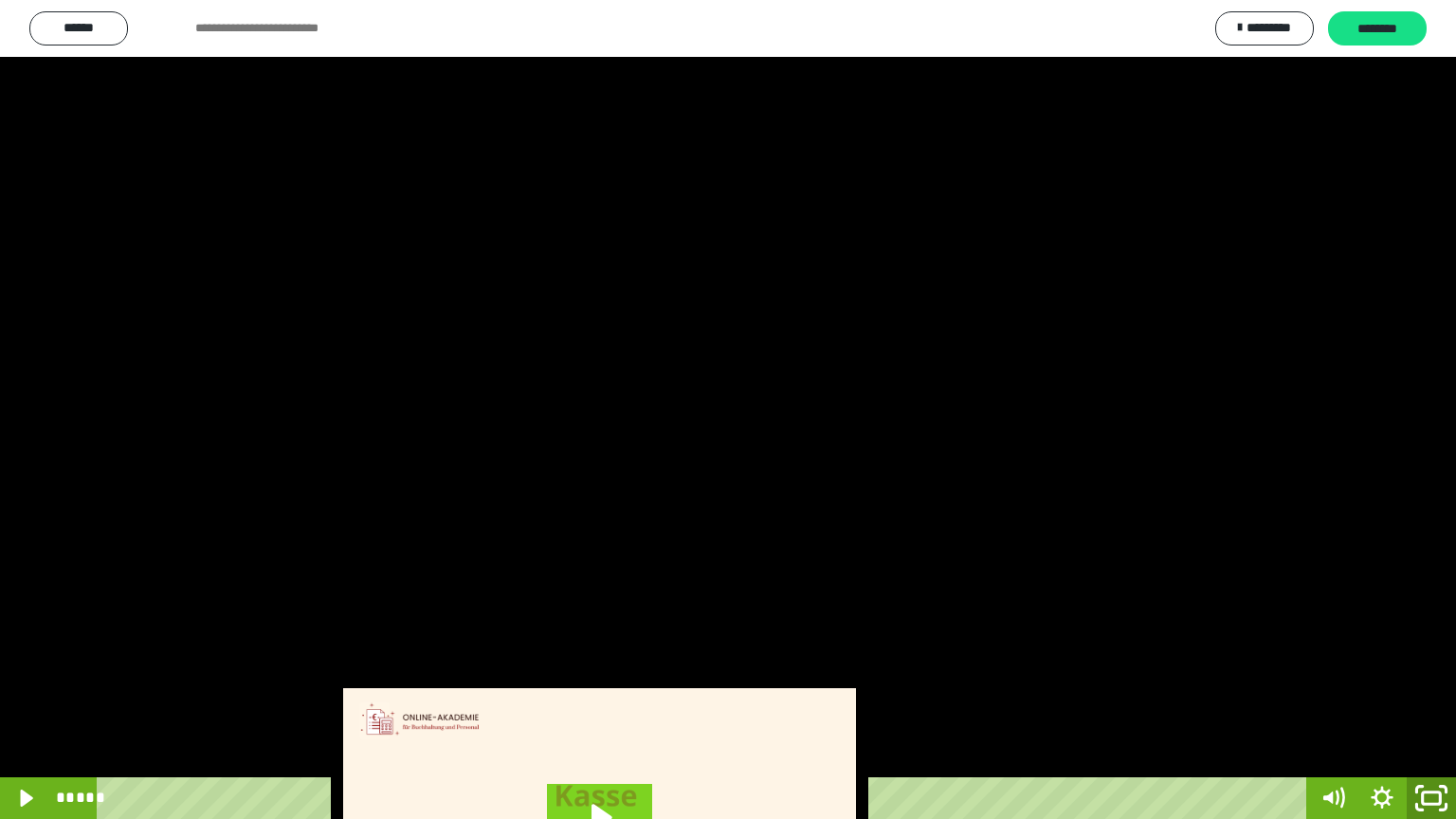click 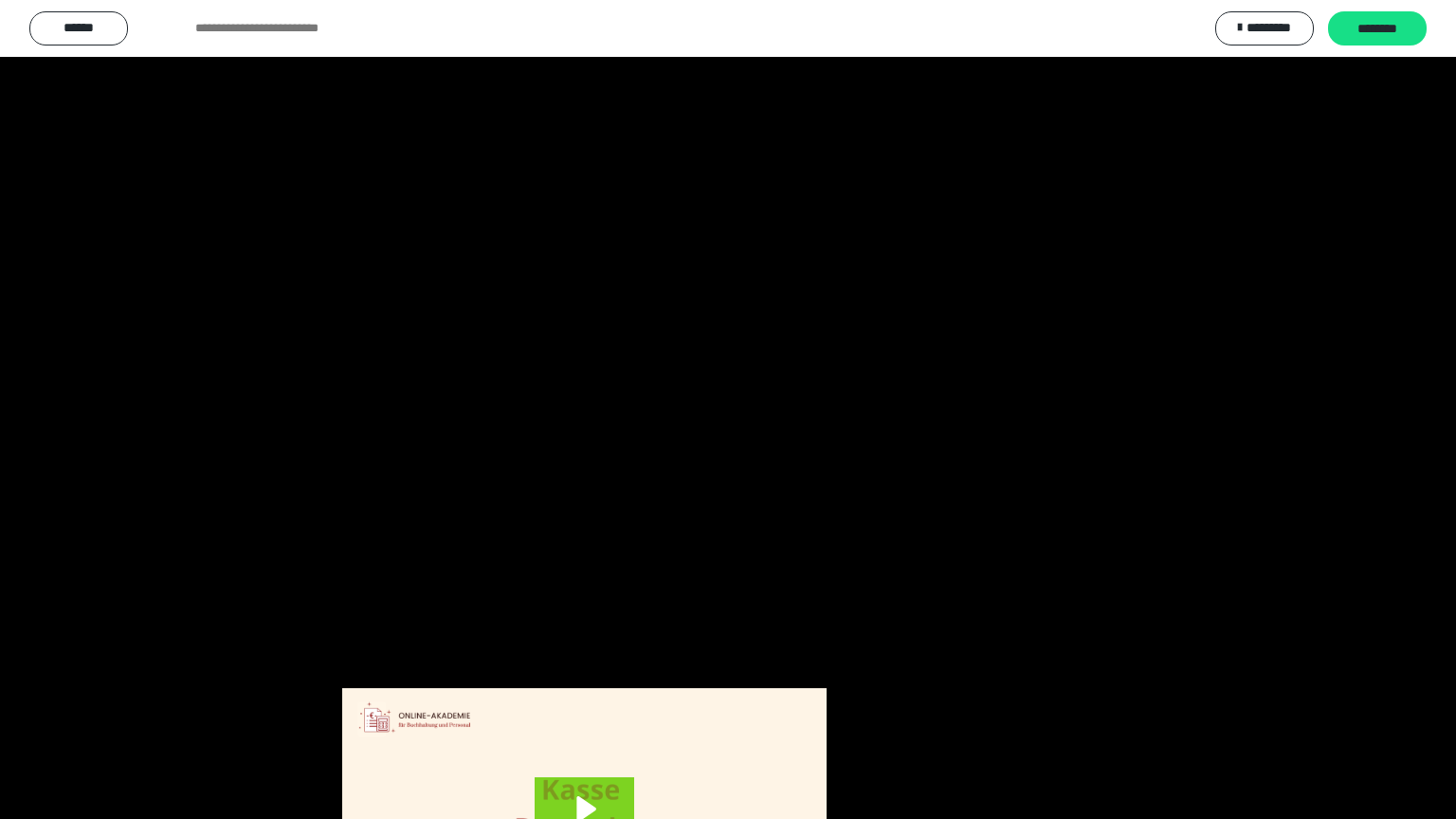 scroll, scrollTop: 3634, scrollLeft: 0, axis: vertical 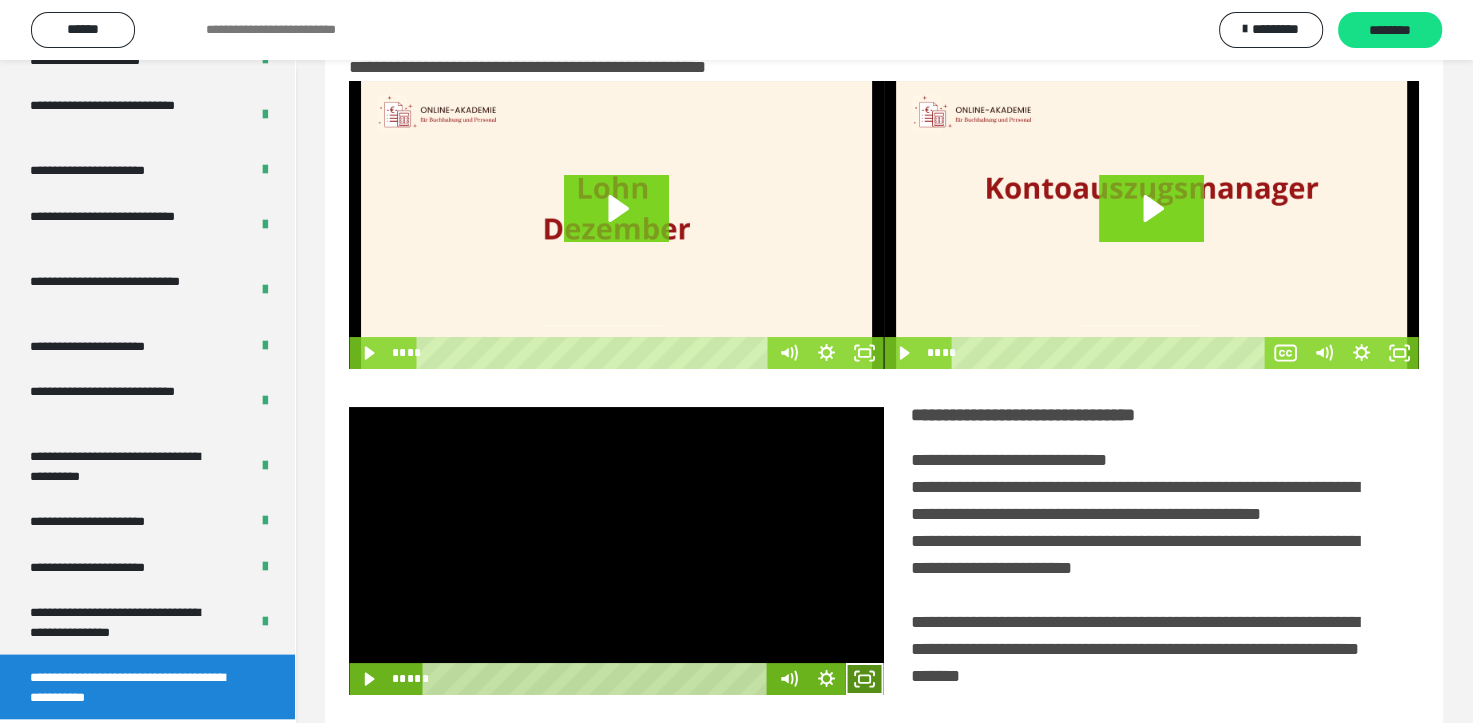 click 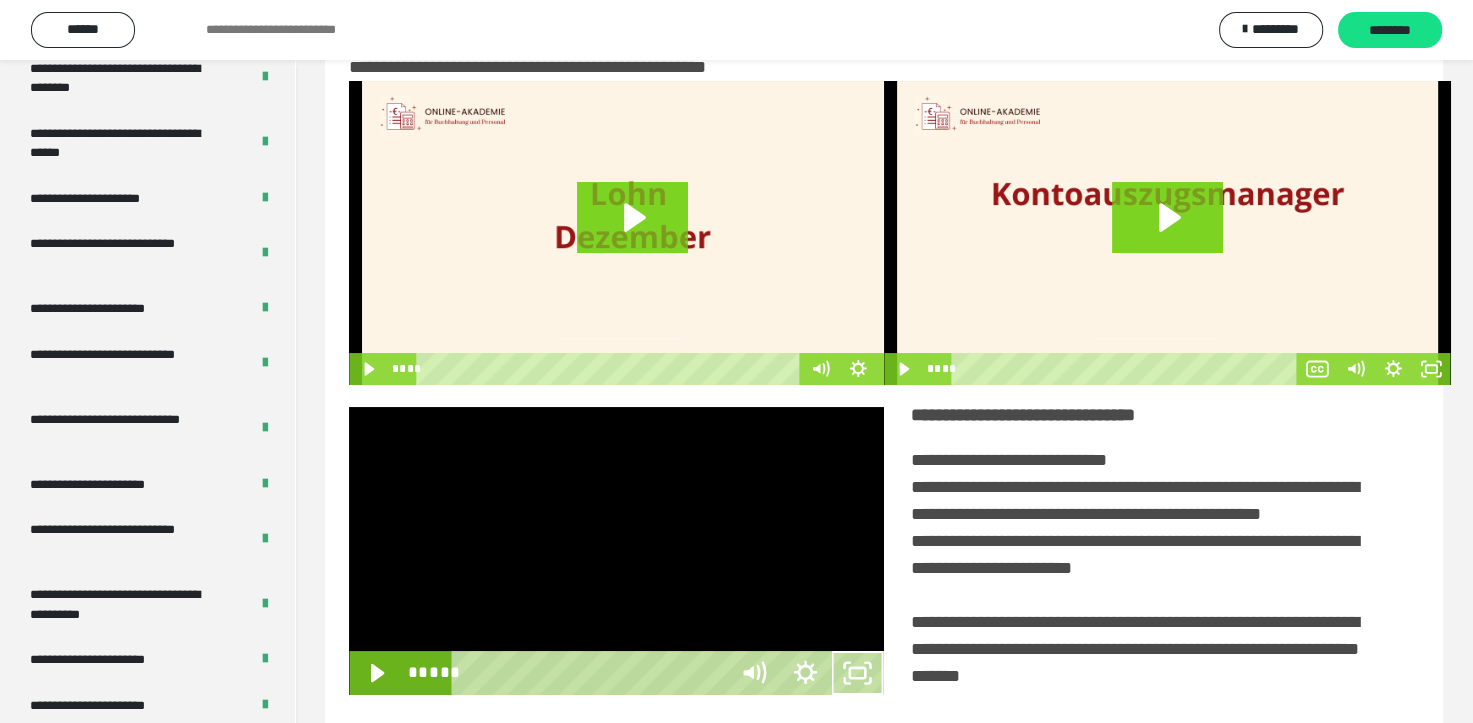 scroll, scrollTop: 3693, scrollLeft: 0, axis: vertical 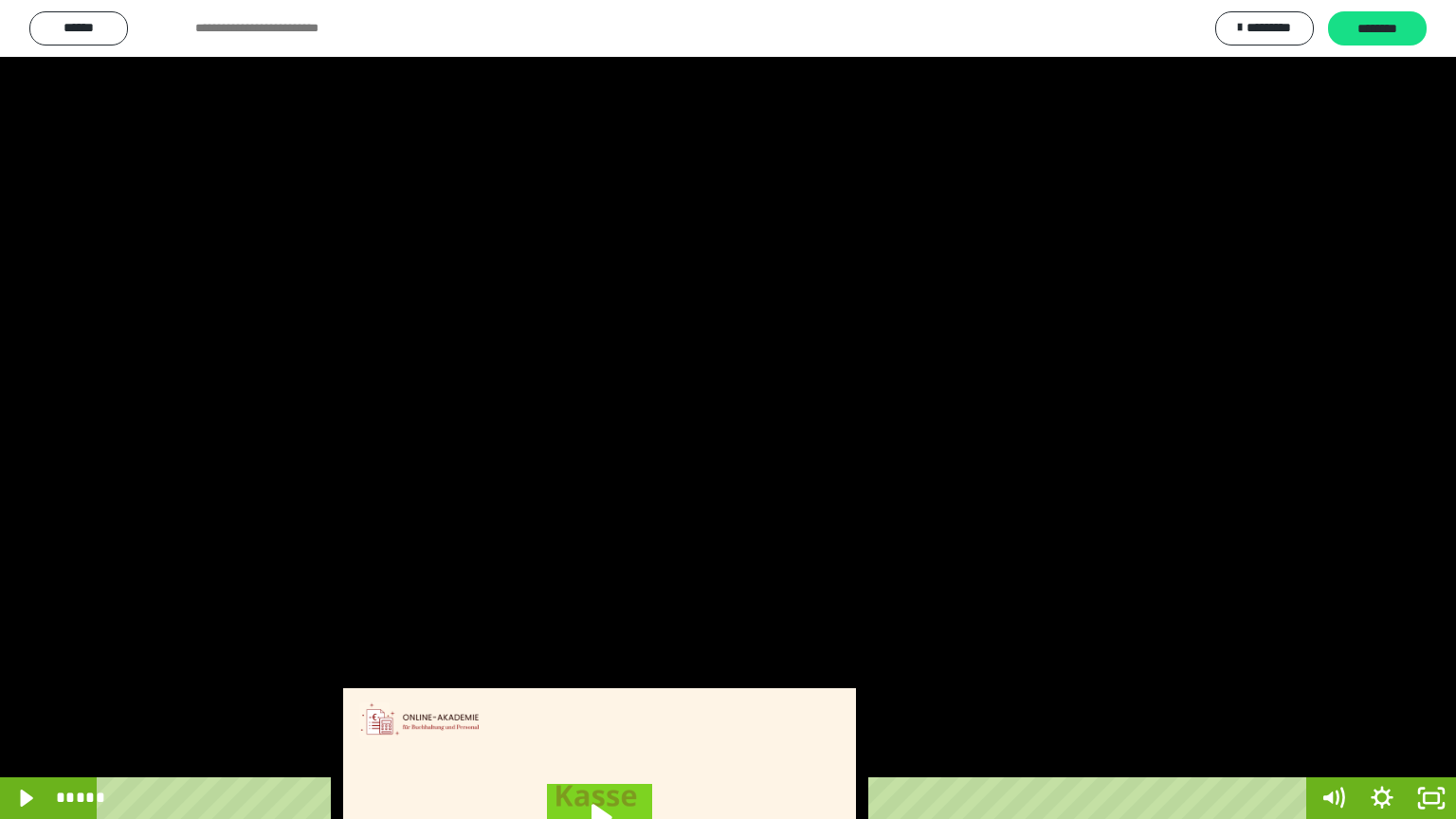 click at bounding box center [728, 410] 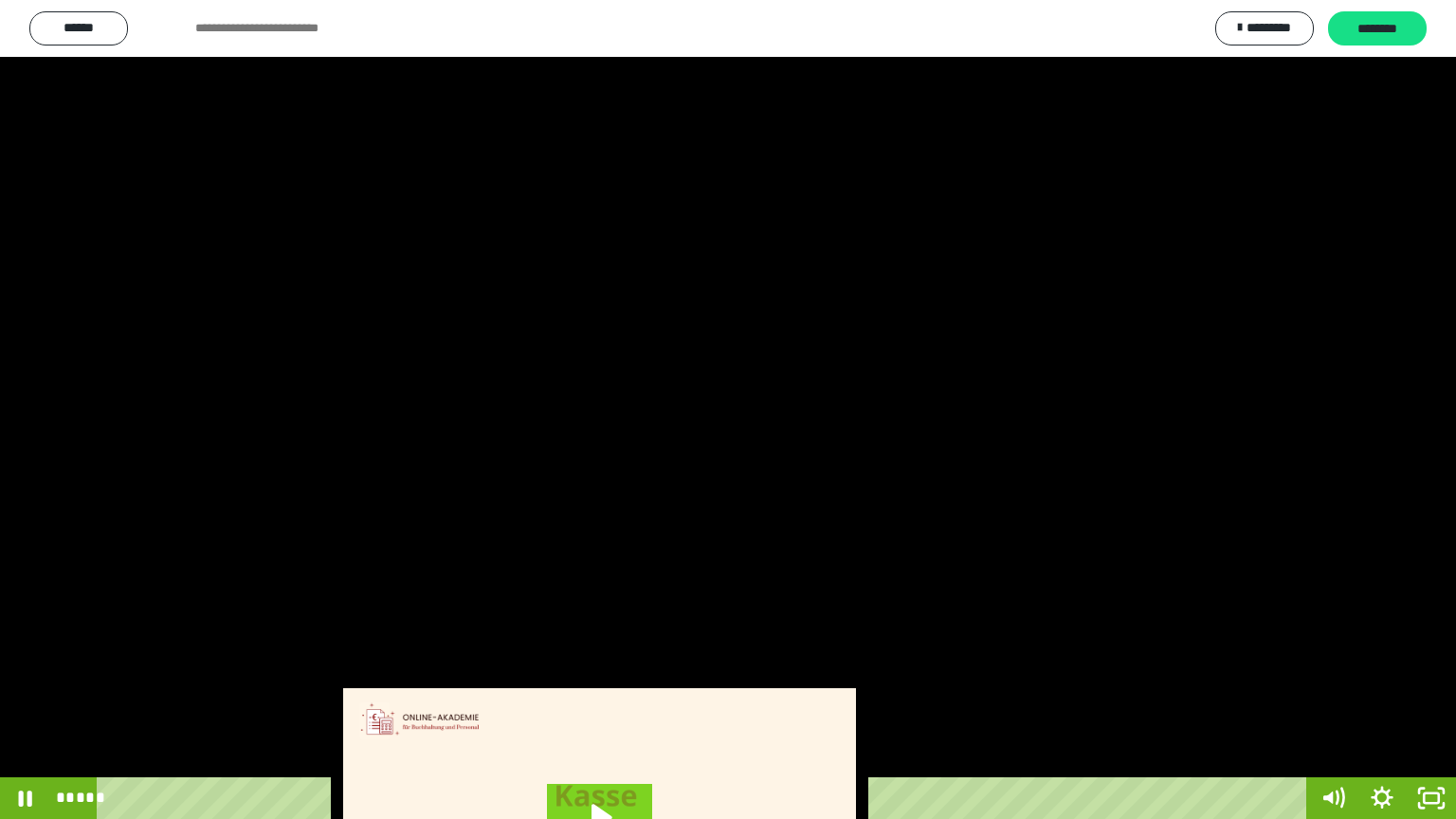 click at bounding box center [728, 410] 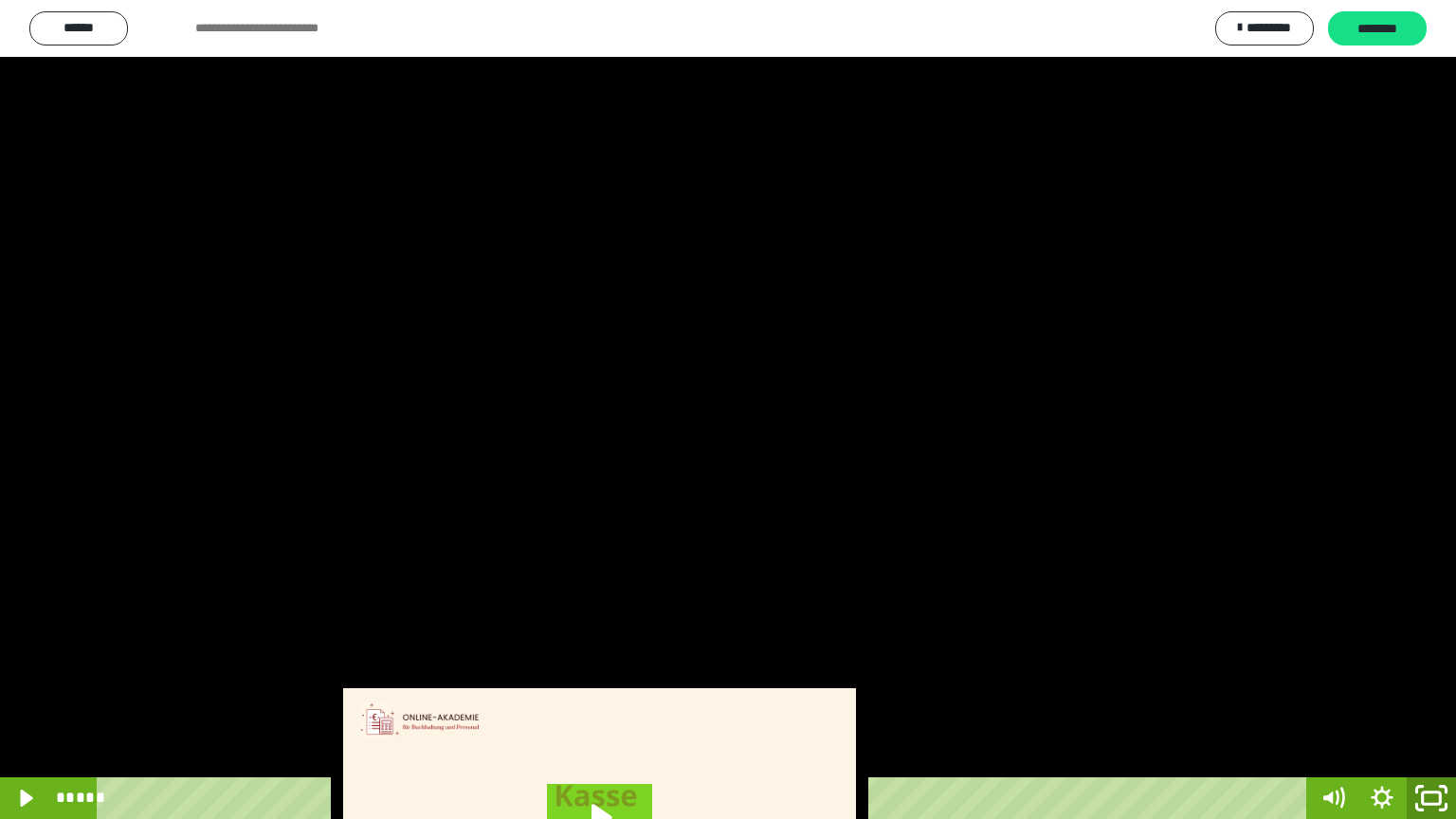 click 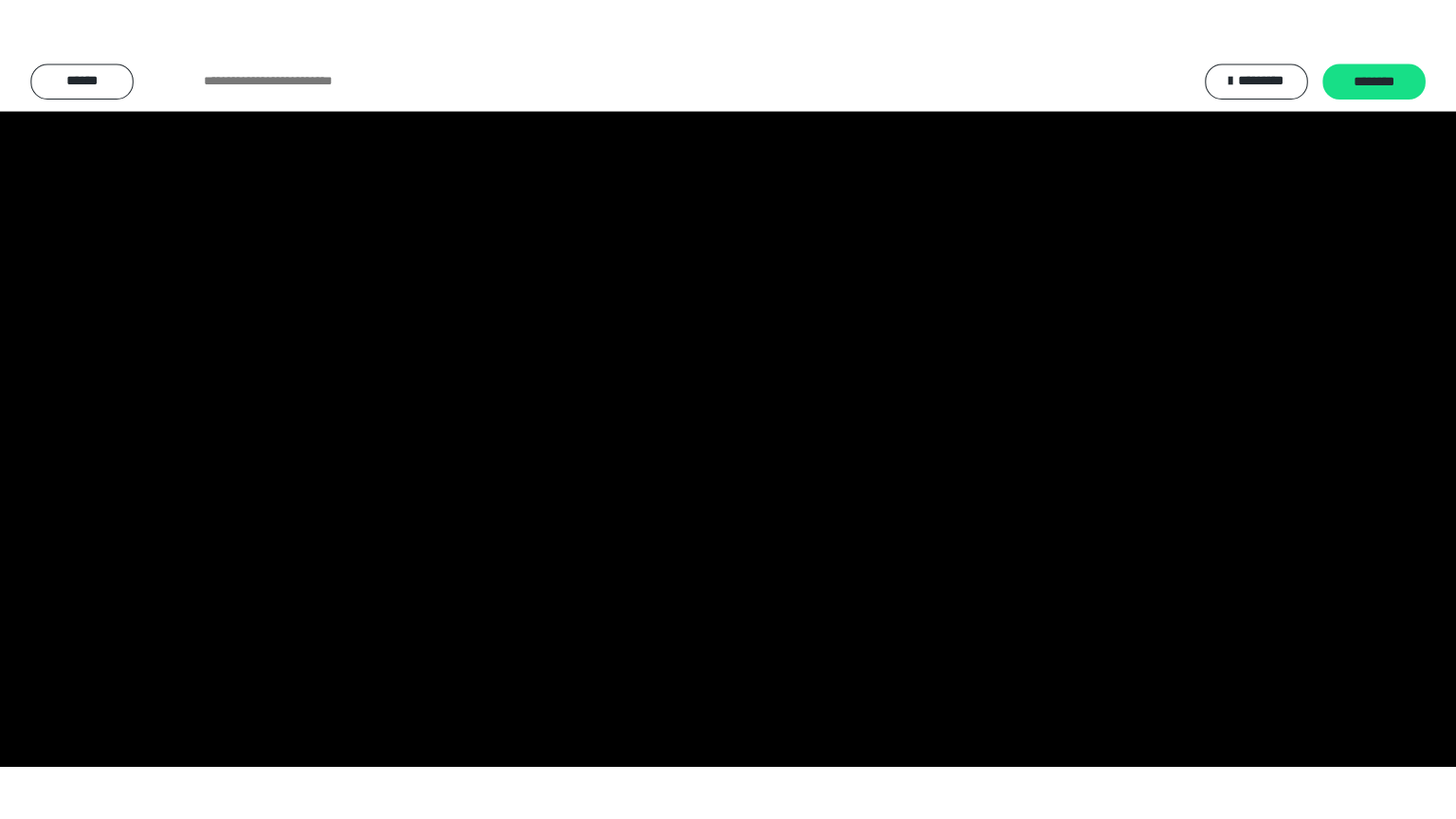 scroll, scrollTop: 3634, scrollLeft: 0, axis: vertical 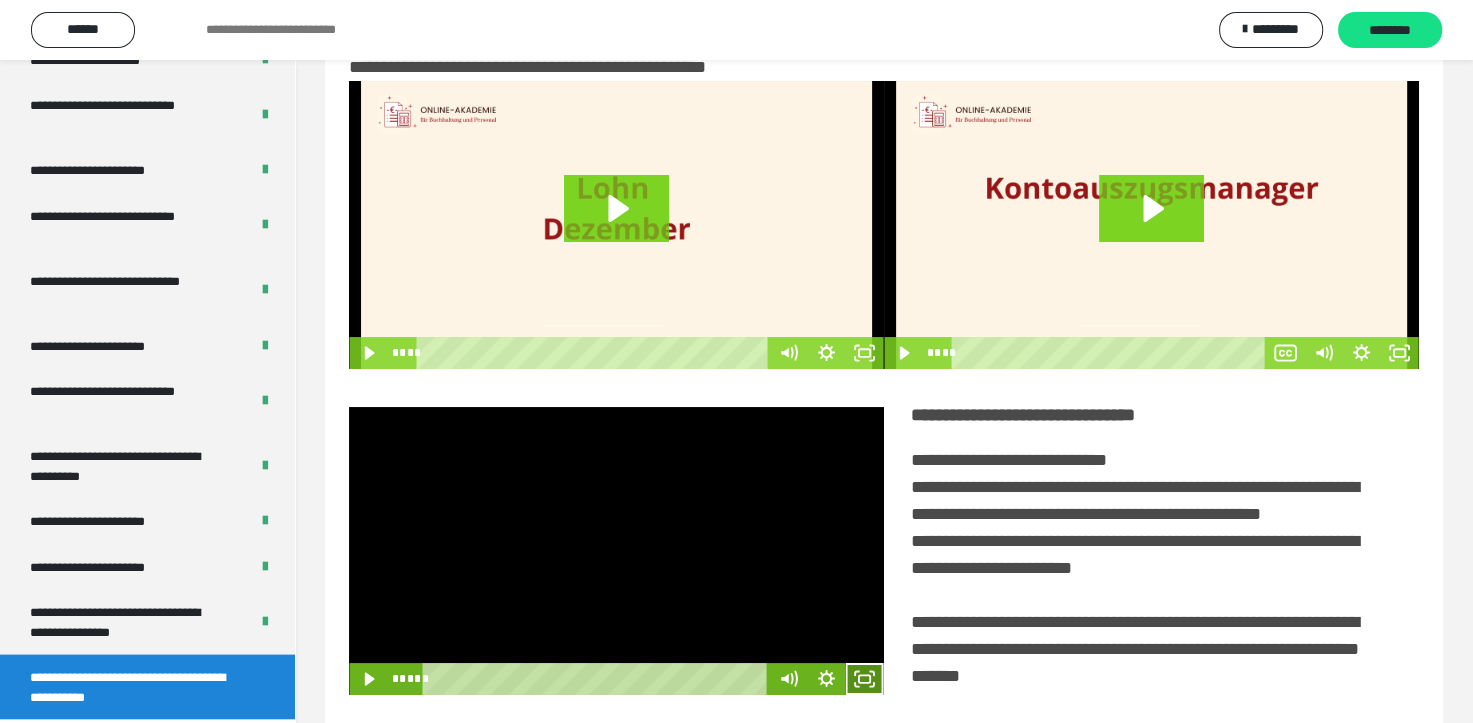 click 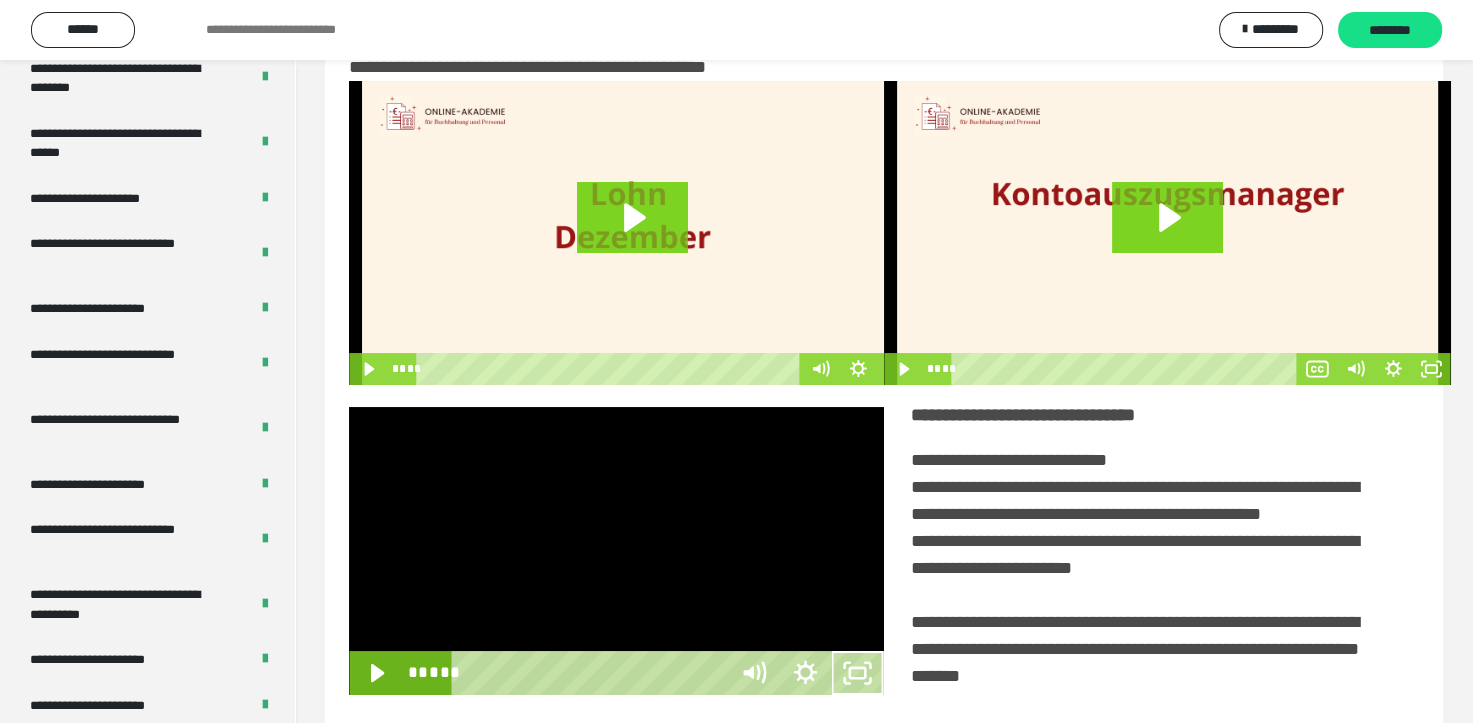 scroll, scrollTop: 3693, scrollLeft: 0, axis: vertical 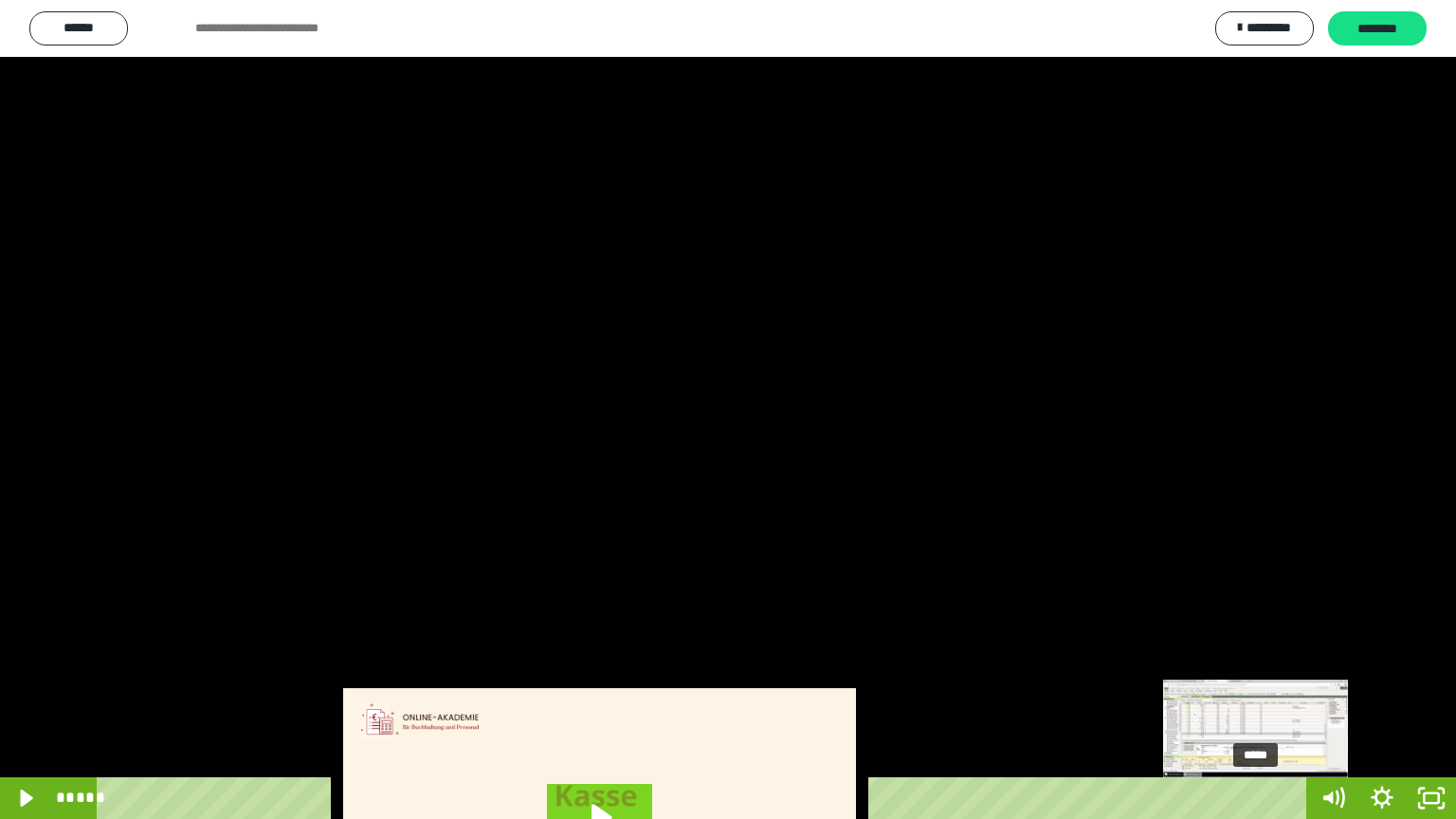 click on "*****" at bounding box center (705, 798) 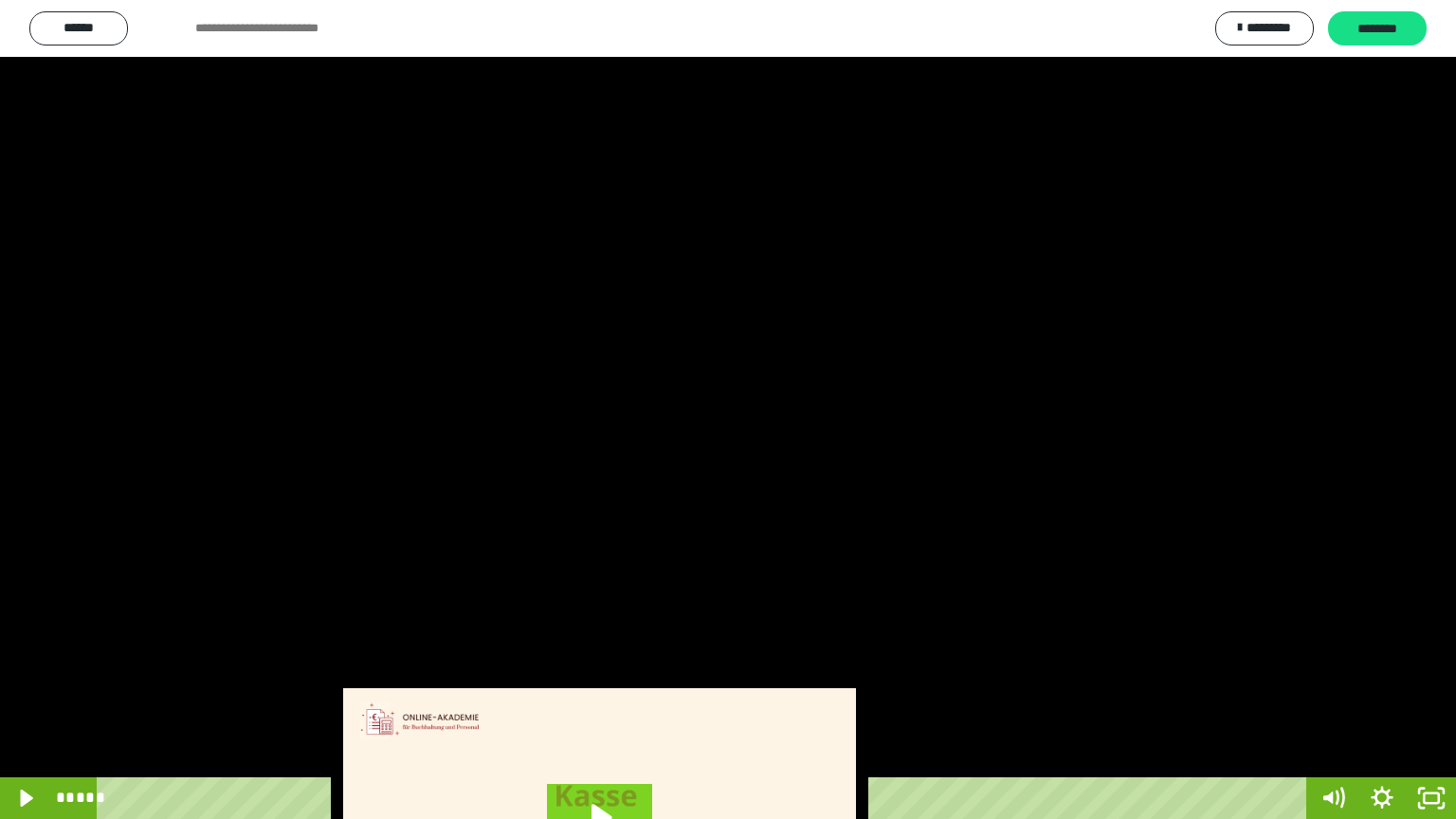 click at bounding box center (728, 410) 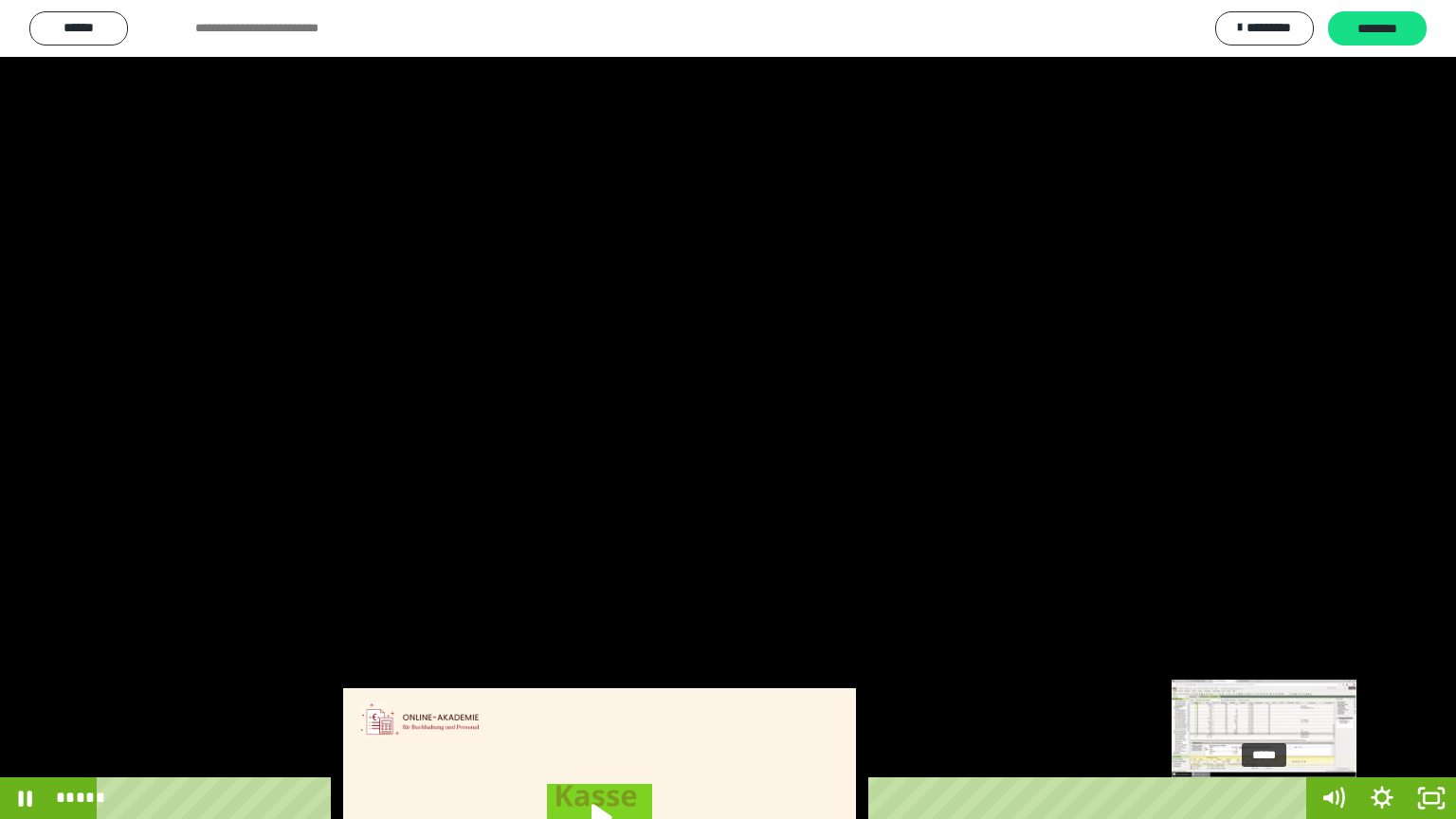 click at bounding box center (1264, 798) 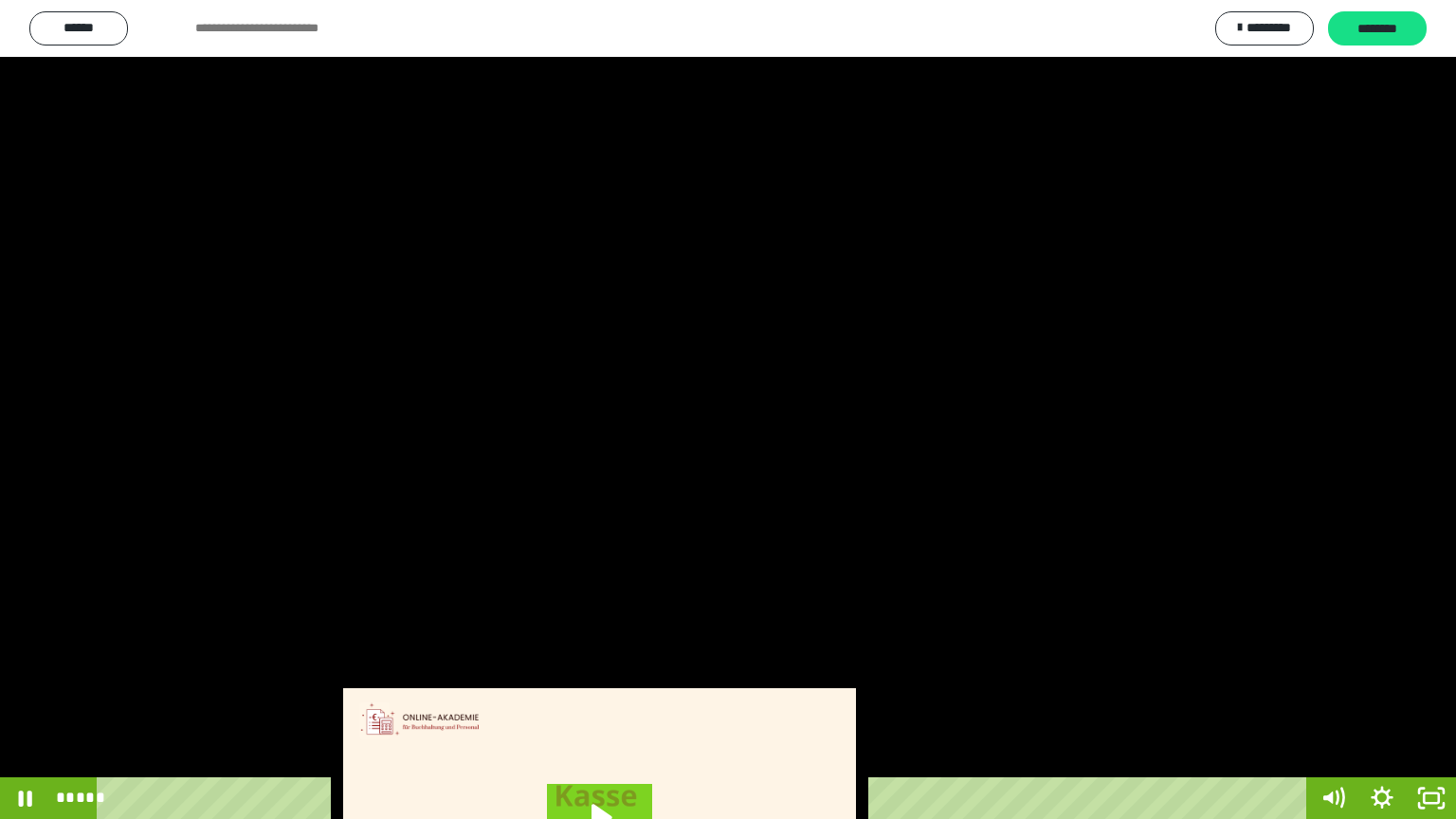 click at bounding box center [728, 410] 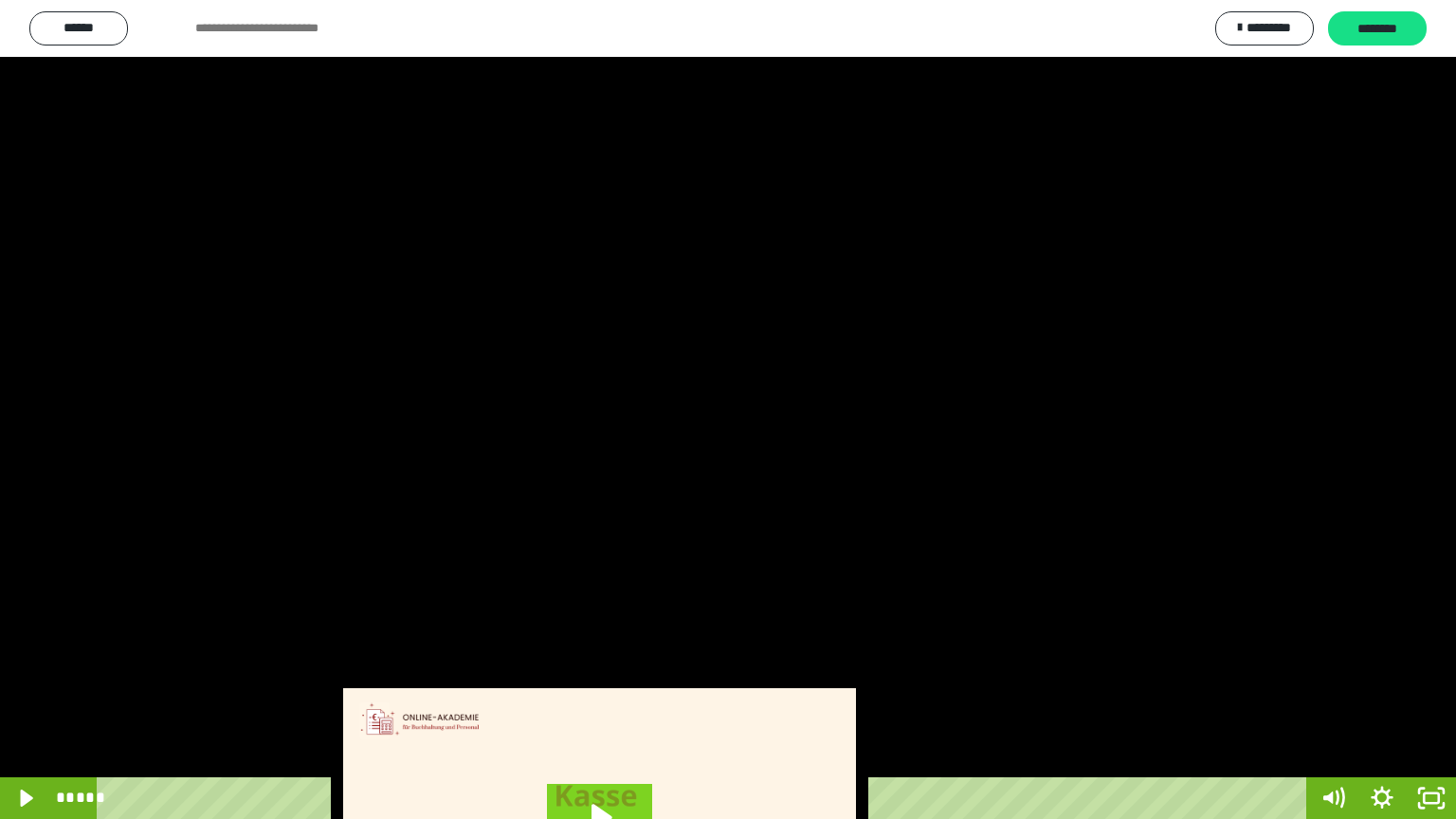click at bounding box center [728, 410] 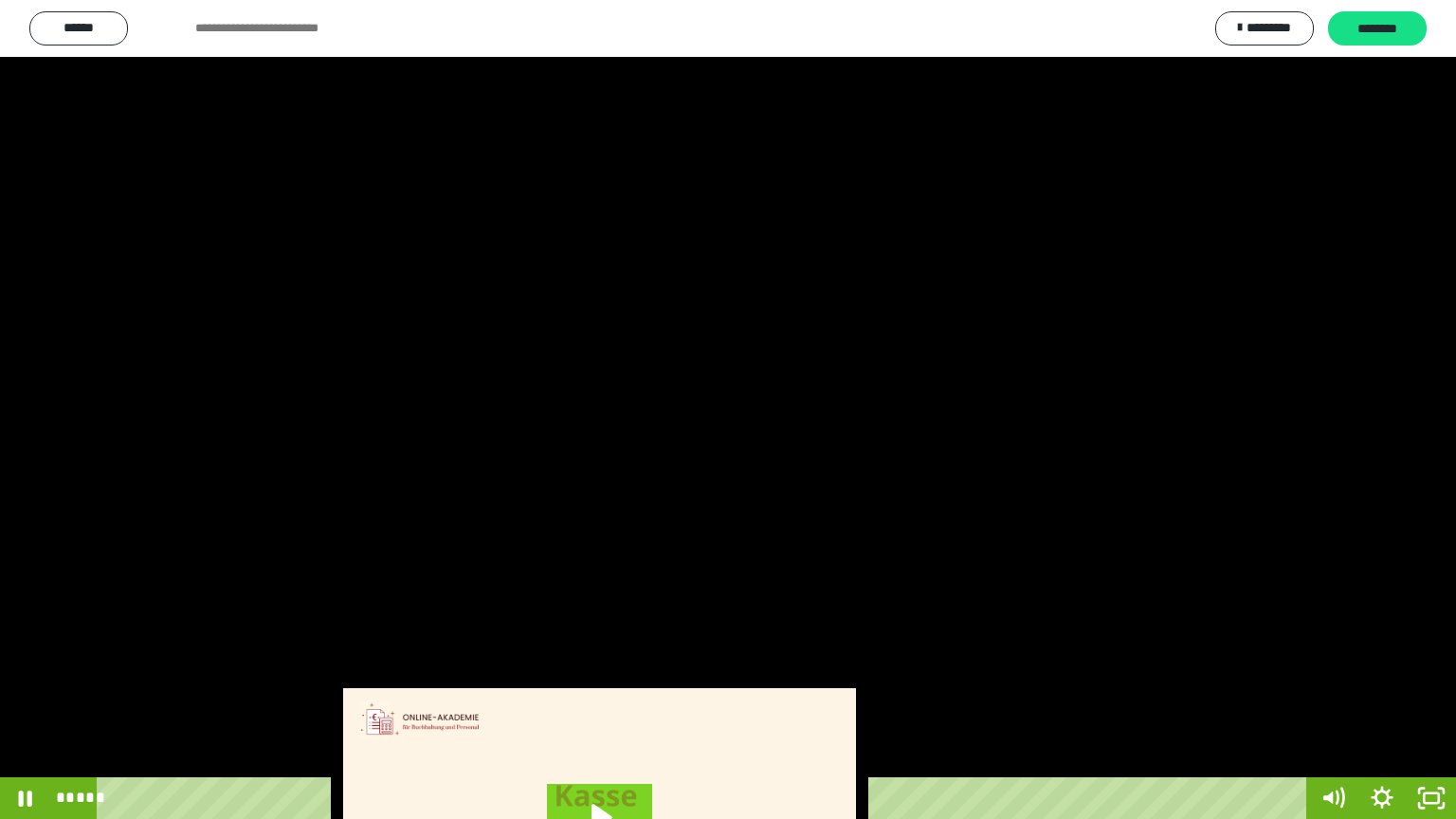 click at bounding box center (728, 410) 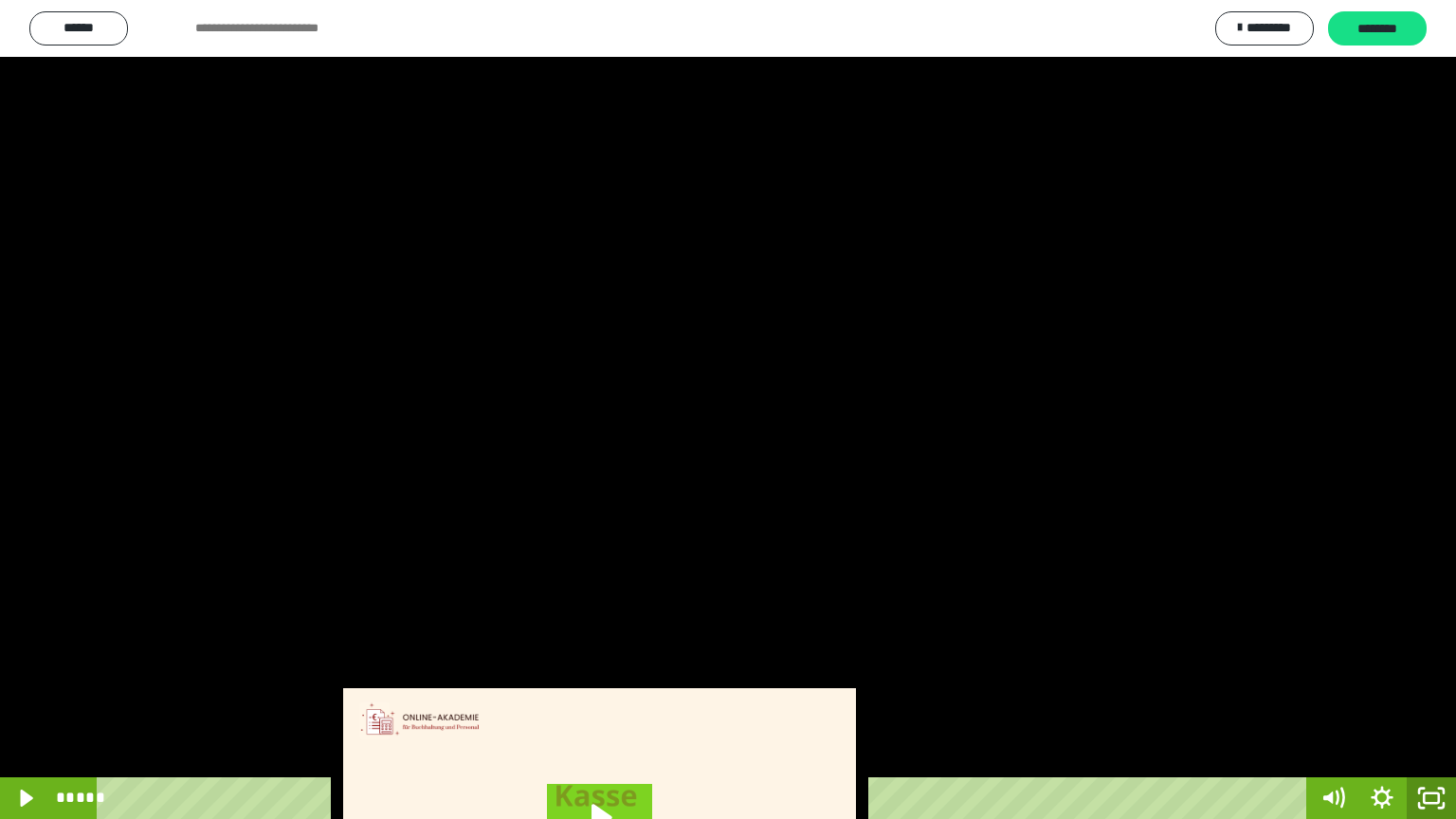 click 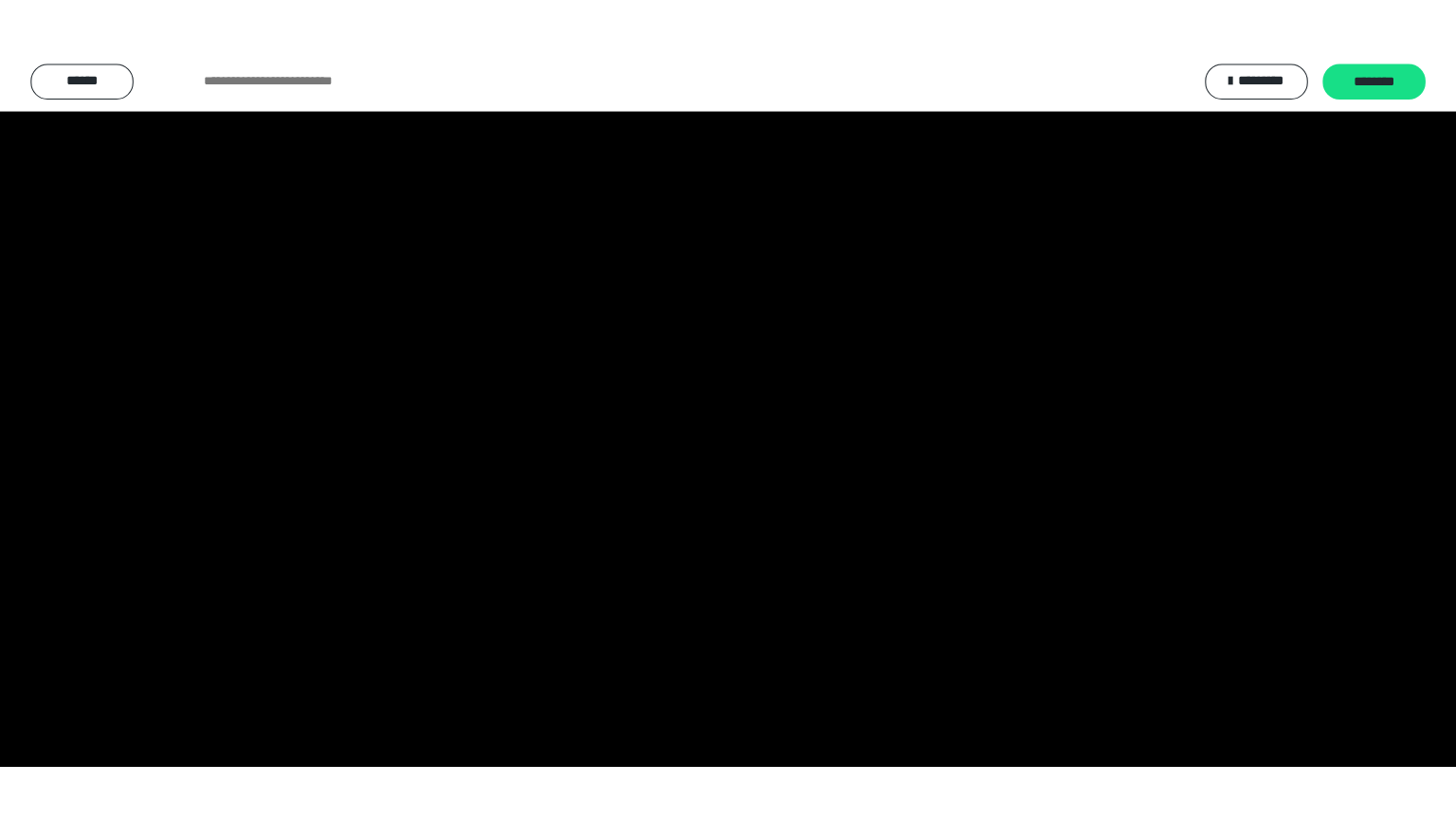 scroll, scrollTop: 3634, scrollLeft: 0, axis: vertical 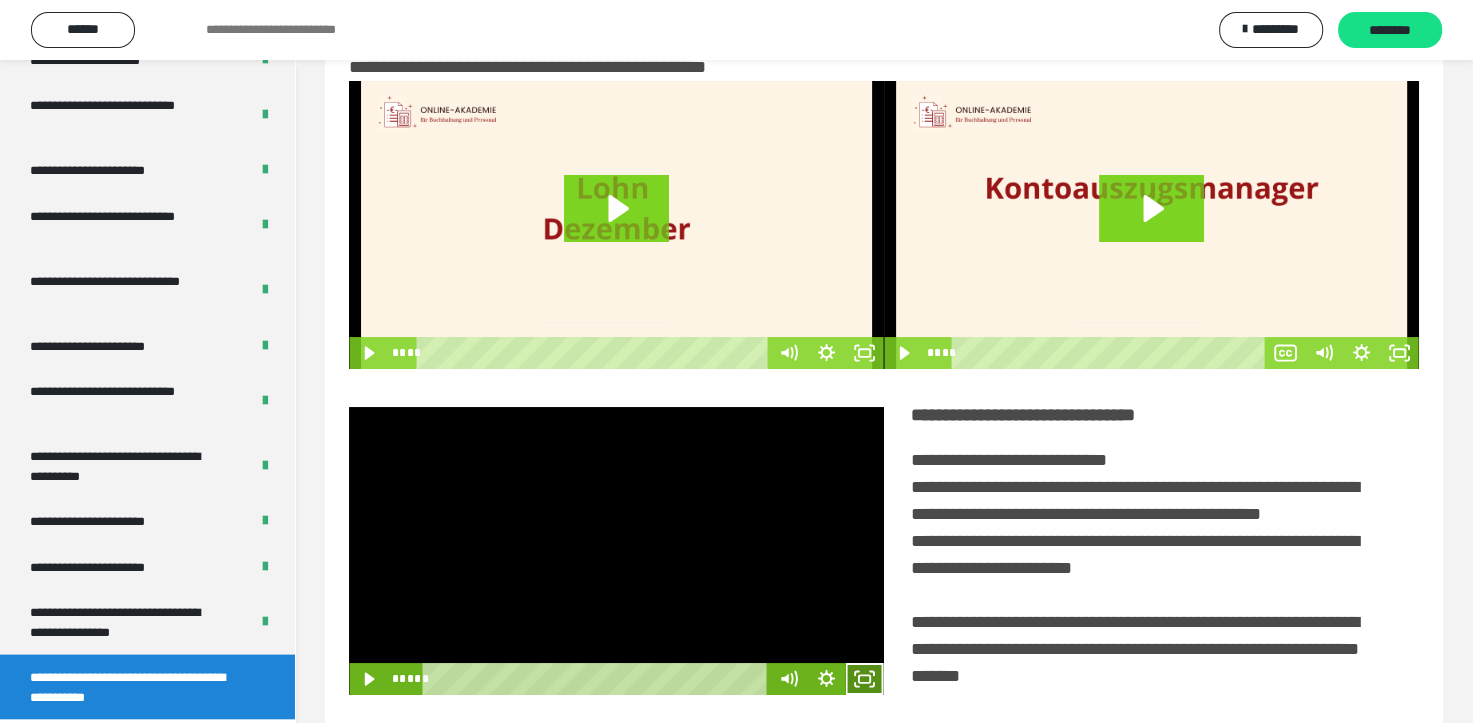 click 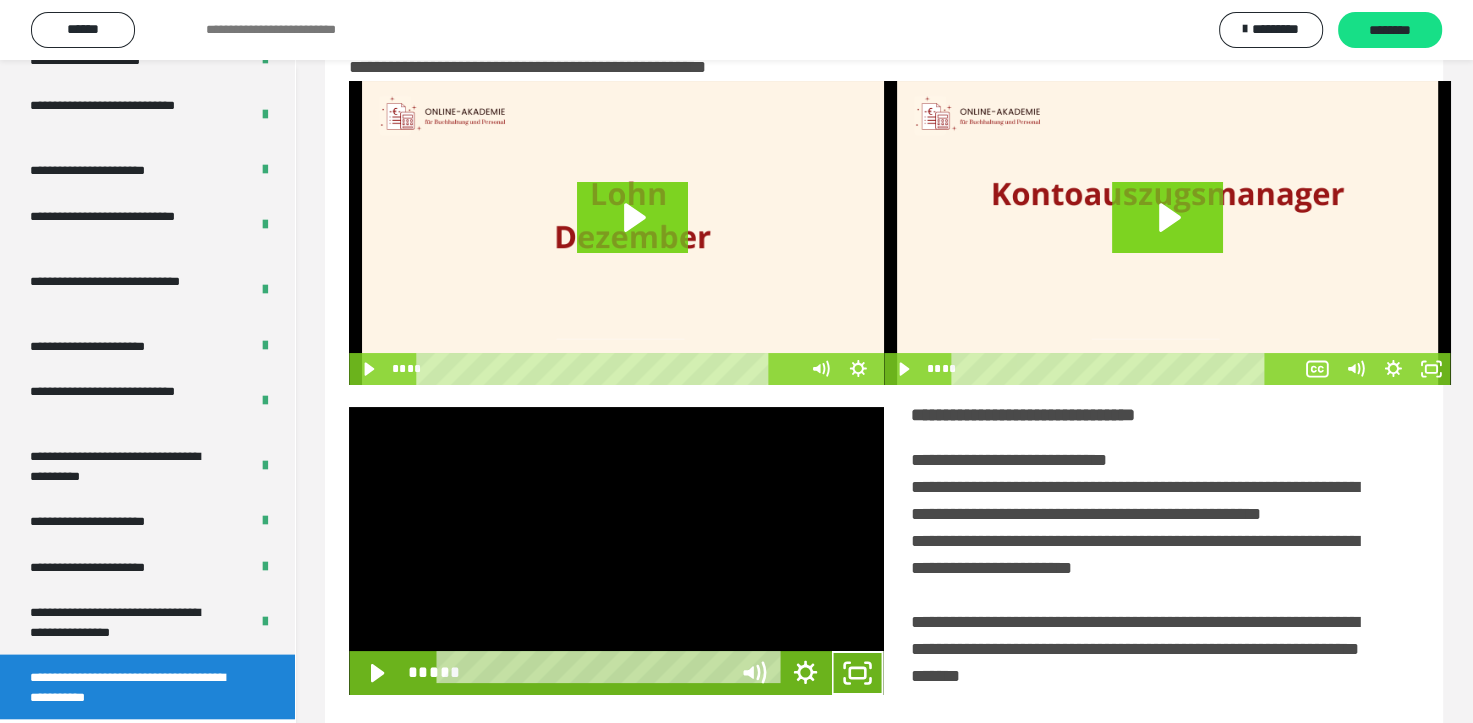 scroll, scrollTop: 3693, scrollLeft: 0, axis: vertical 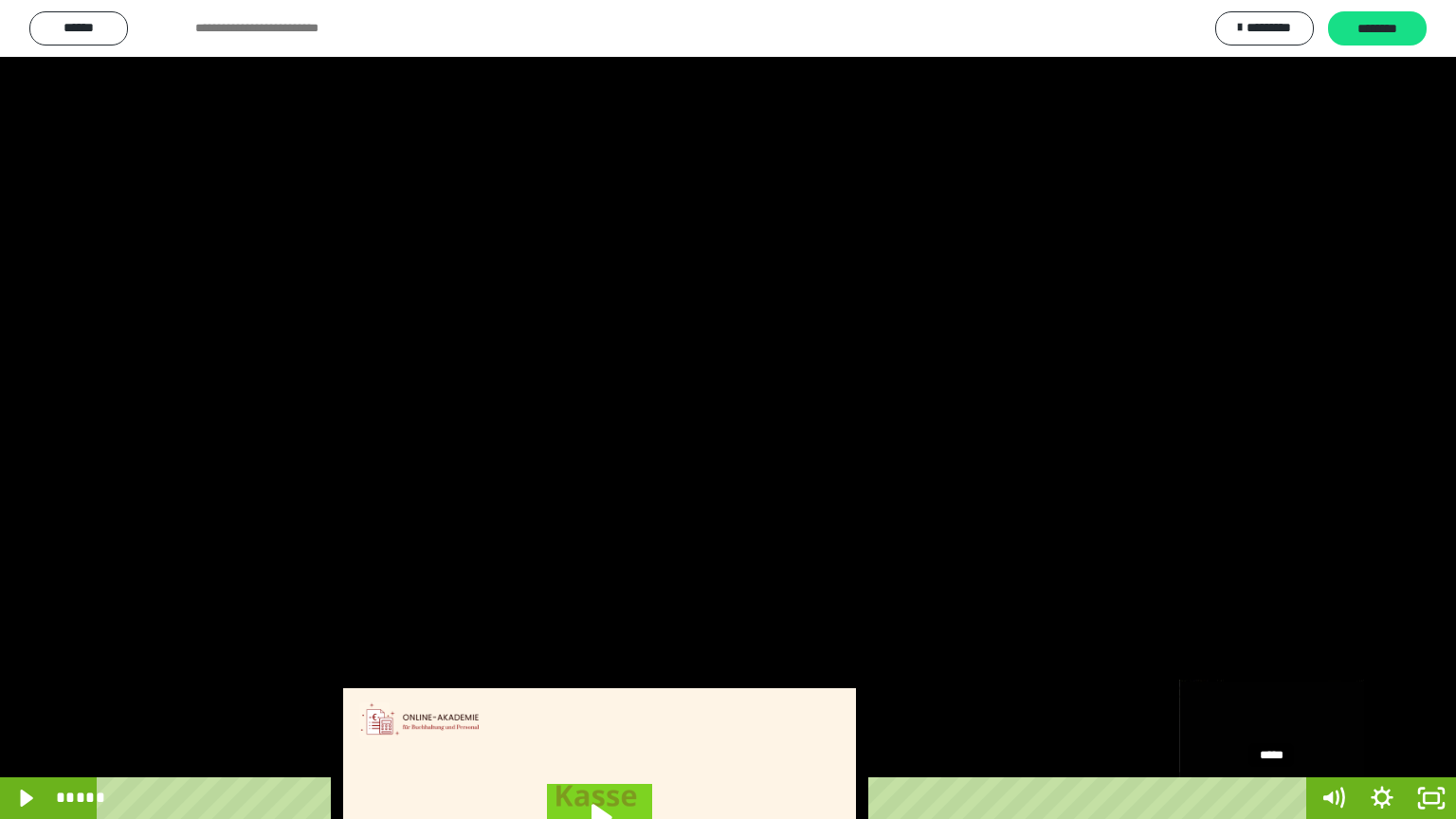 click at bounding box center (1271, 798) 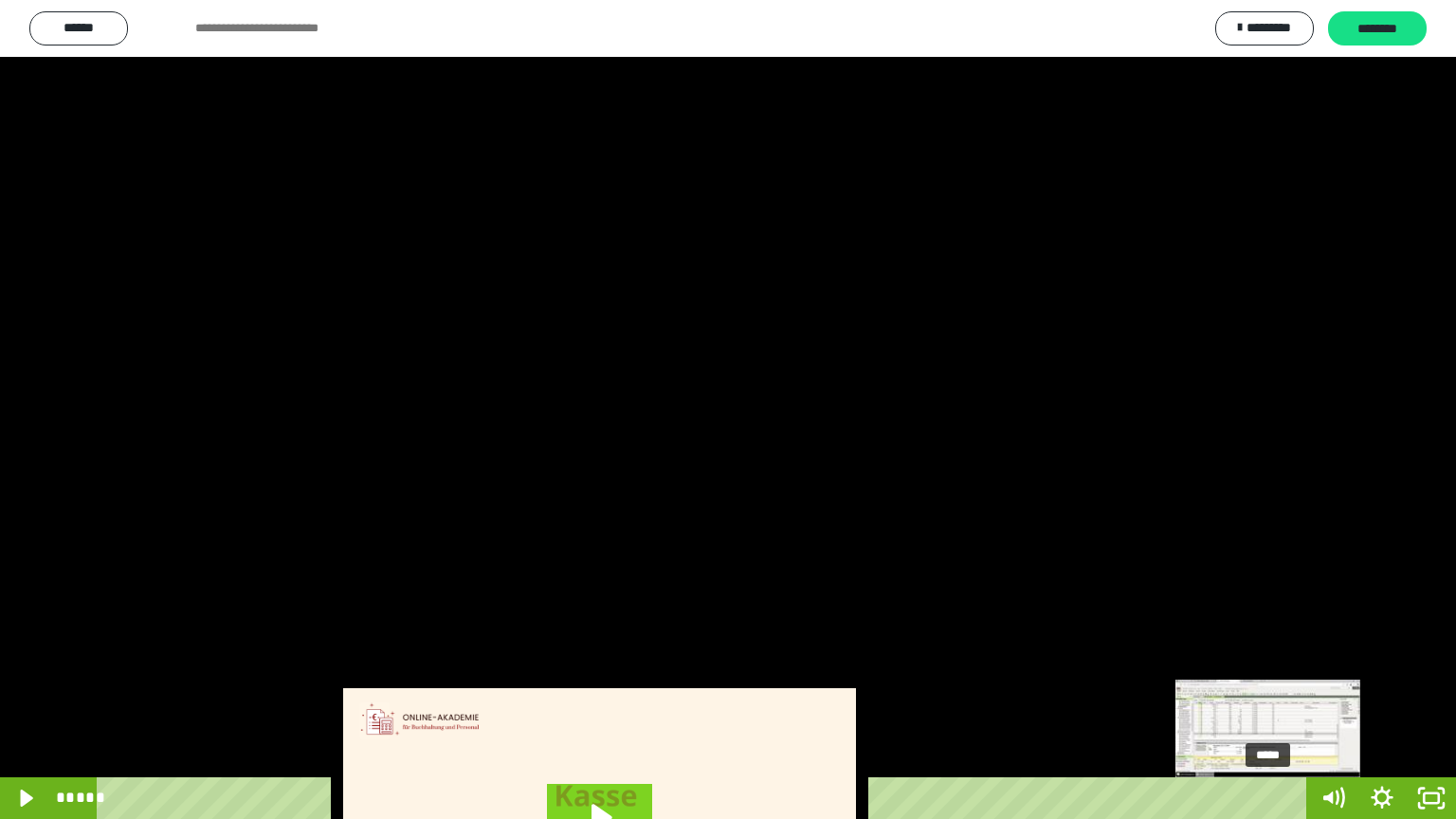 click at bounding box center (1267, 798) 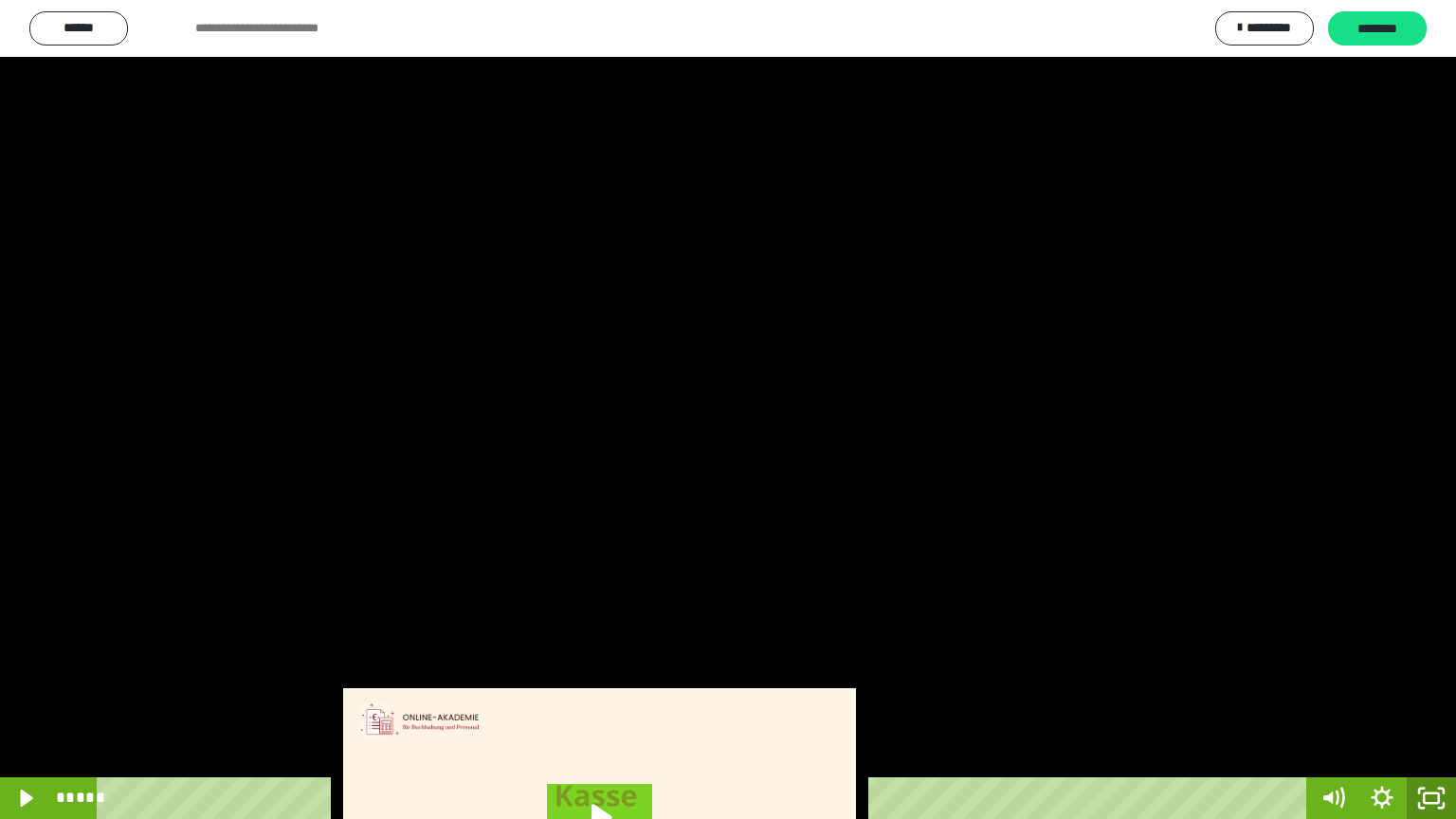 click 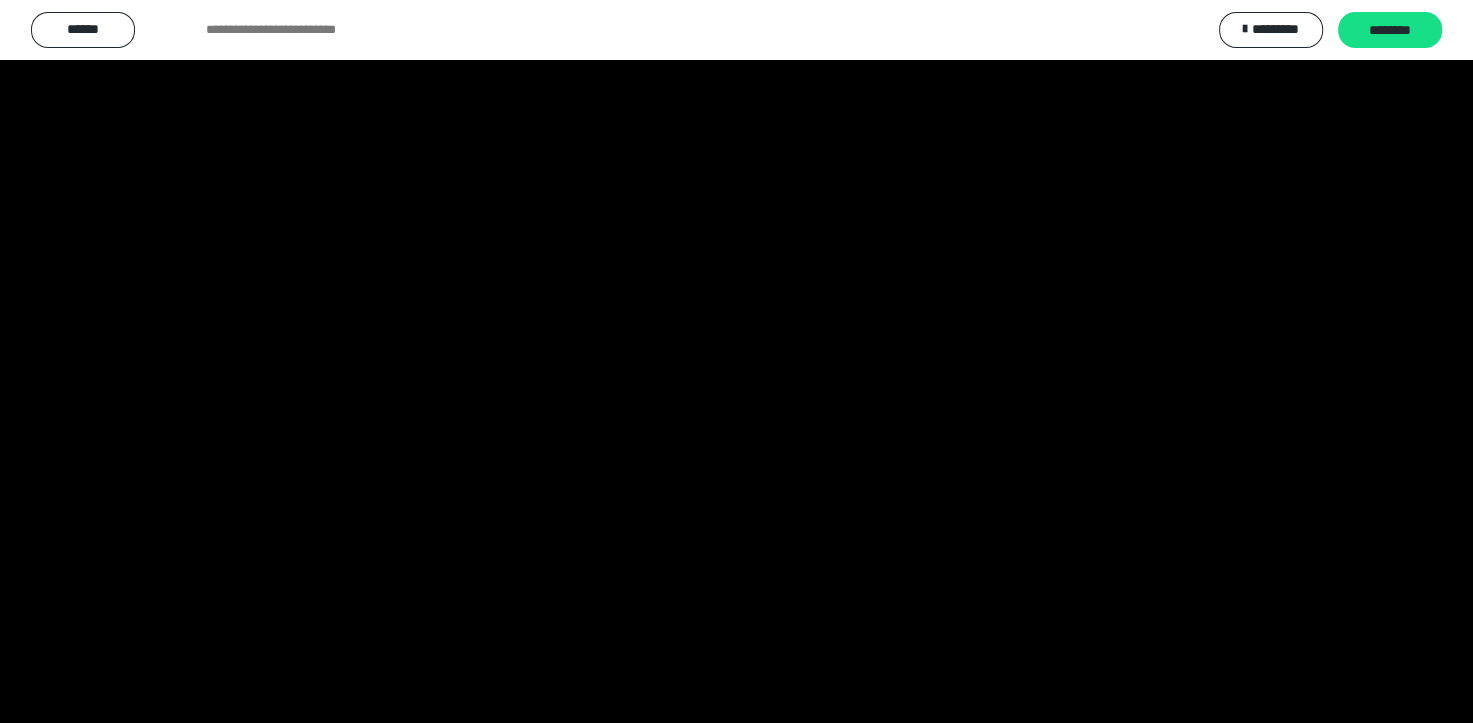 scroll, scrollTop: 3834, scrollLeft: 0, axis: vertical 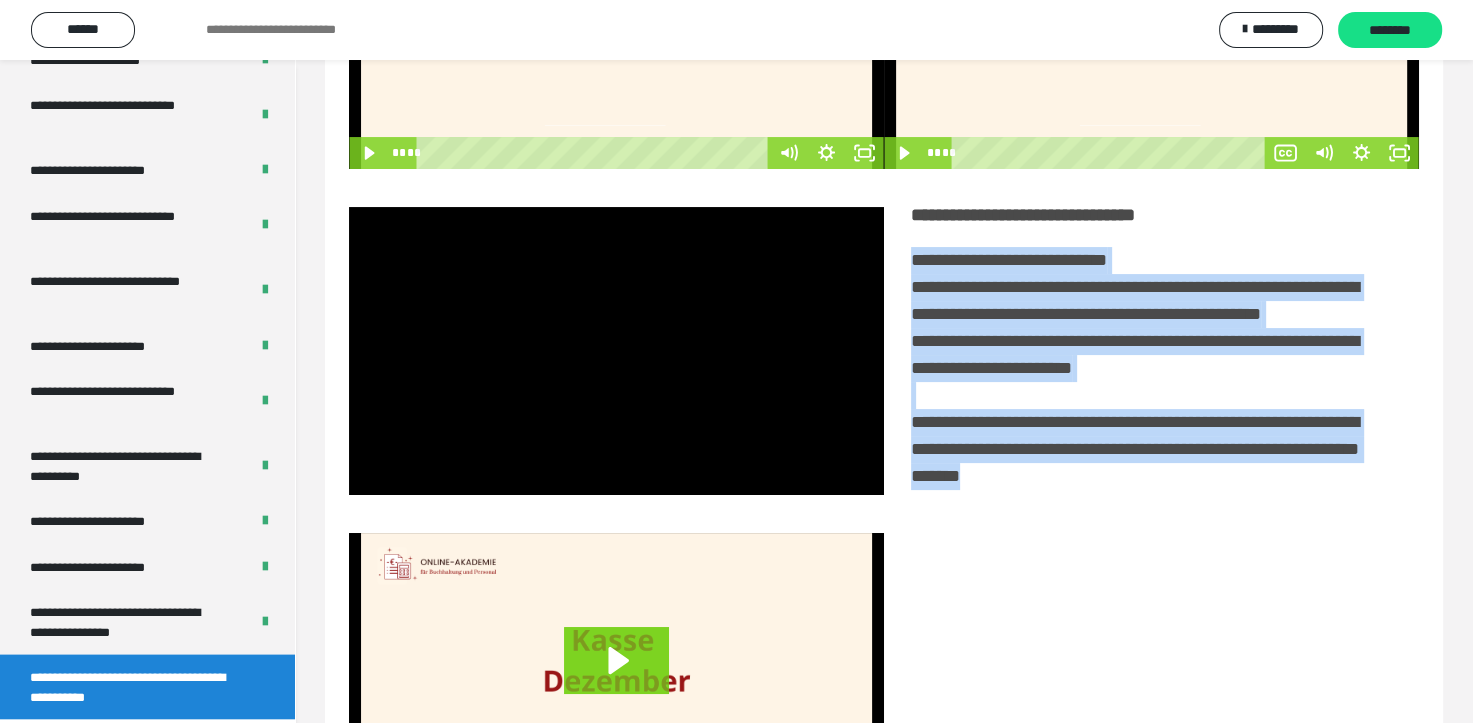 drag, startPoint x: 912, startPoint y: 254, endPoint x: 1295, endPoint y: 517, distance: 464.6052 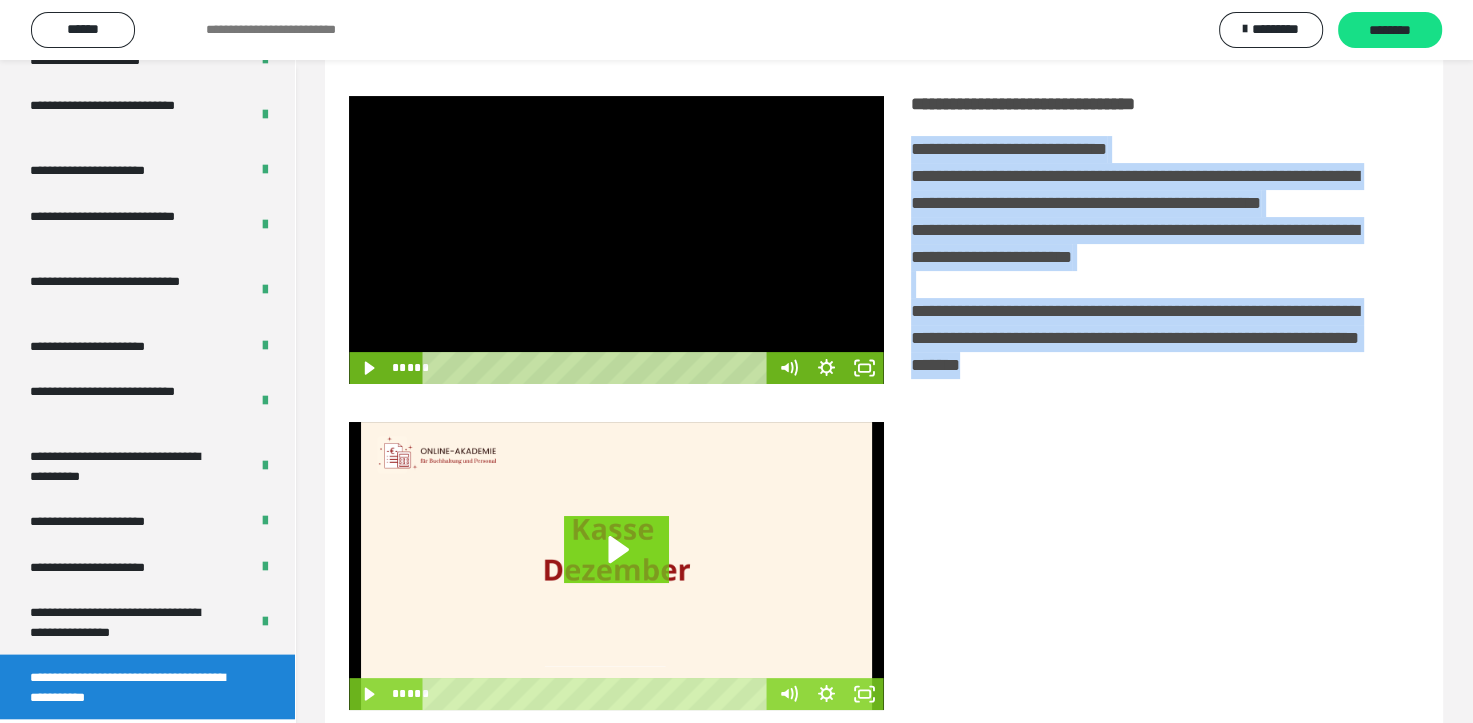 scroll, scrollTop: 338, scrollLeft: 0, axis: vertical 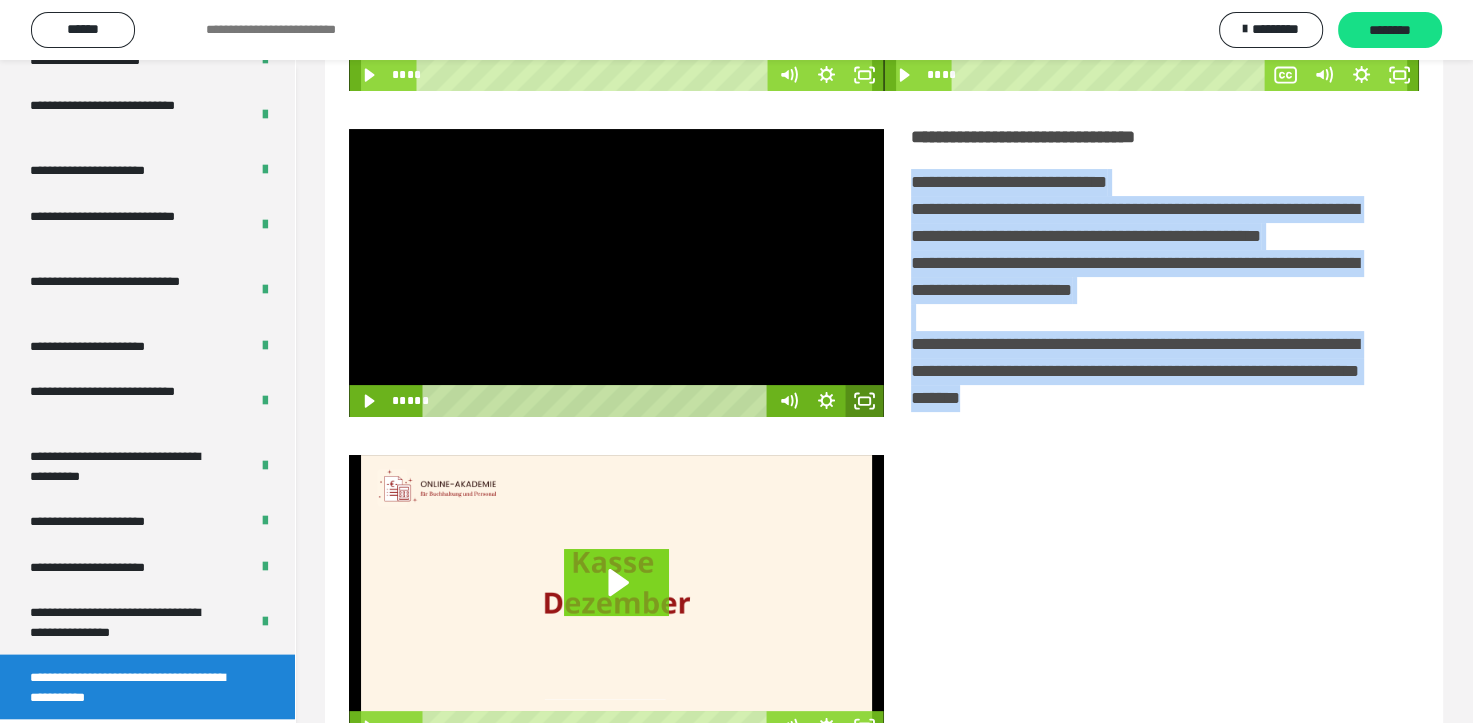 click 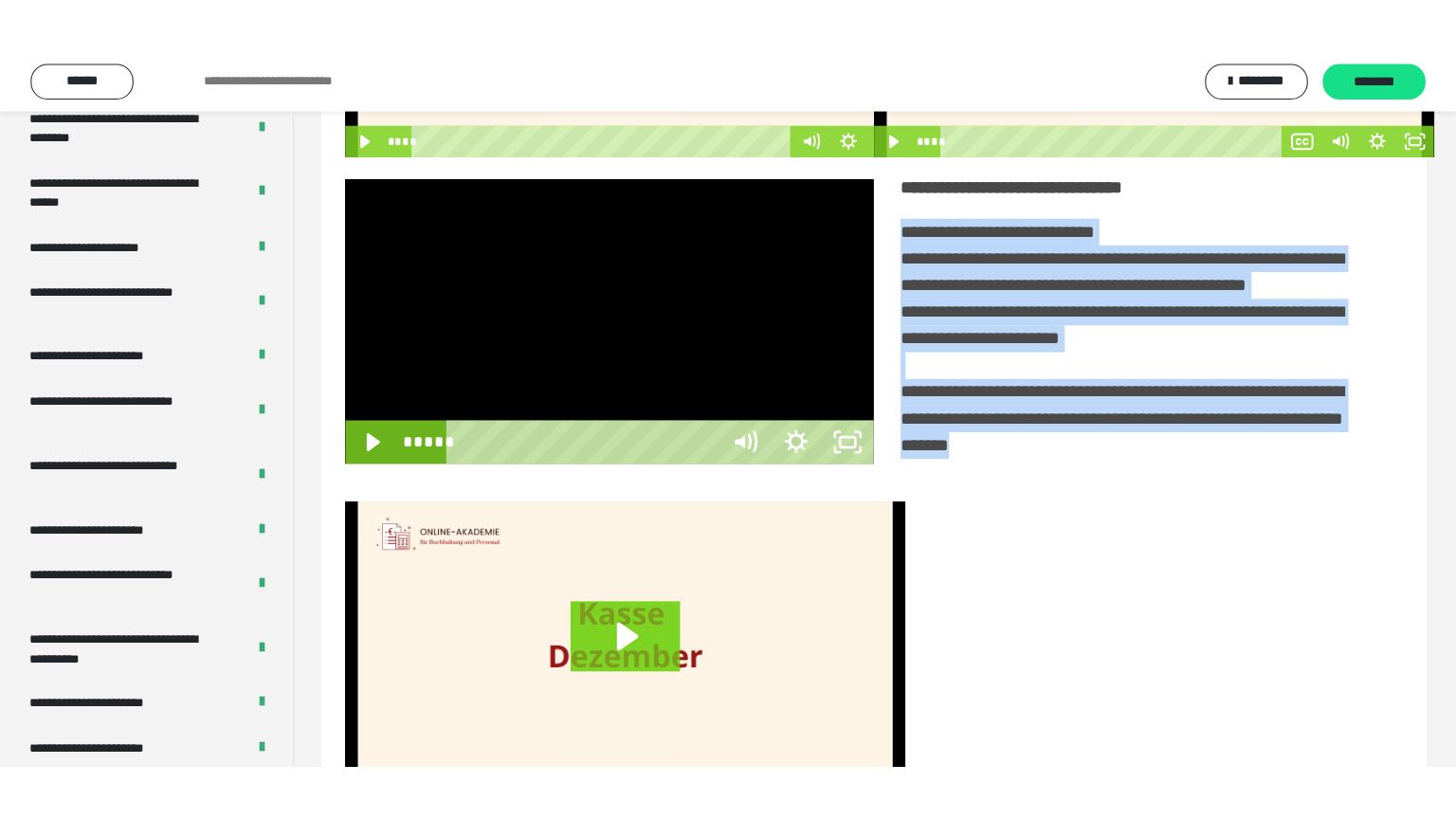 scroll, scrollTop: 317, scrollLeft: 0, axis: vertical 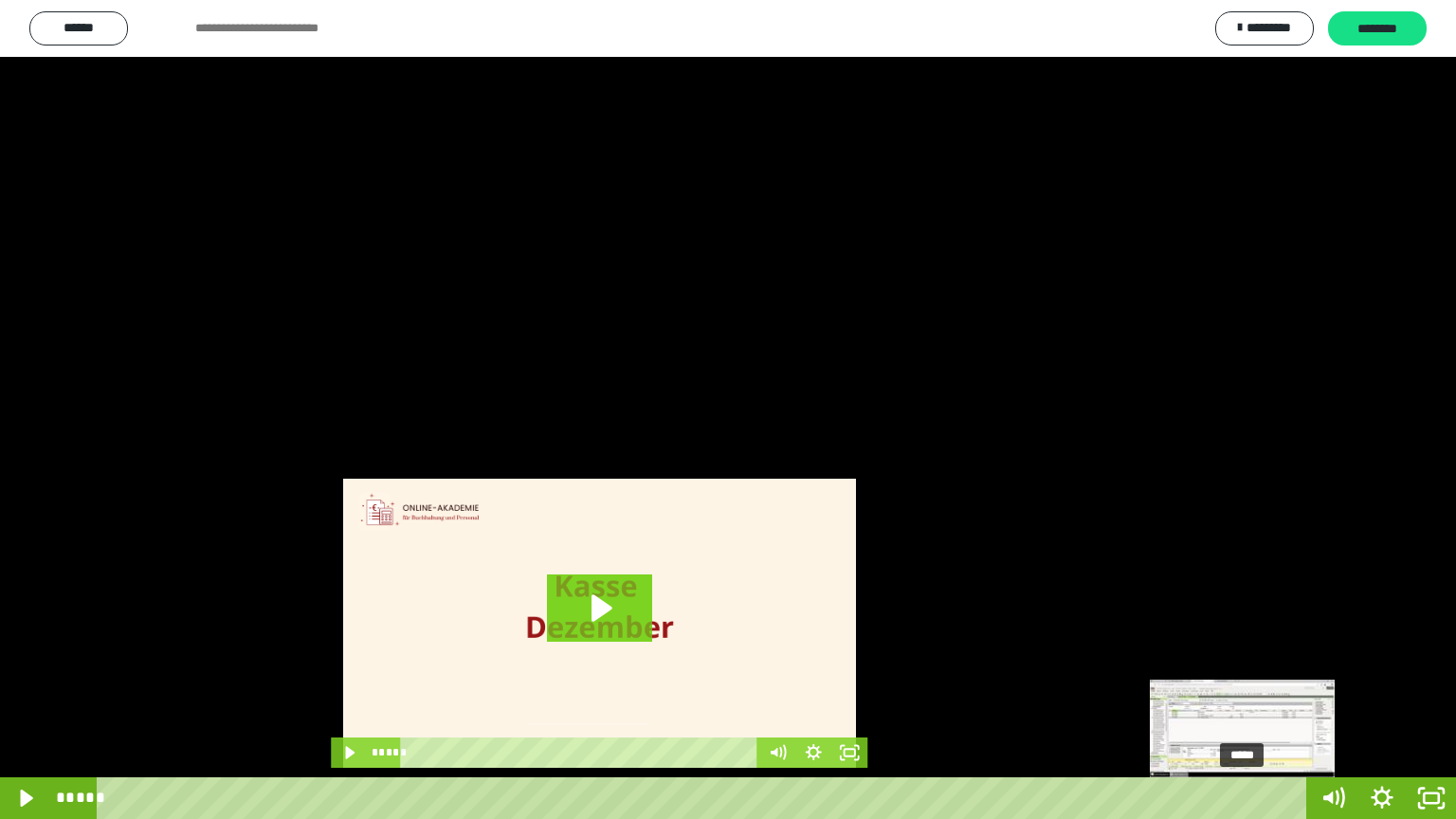 click on "*****" at bounding box center [705, 798] 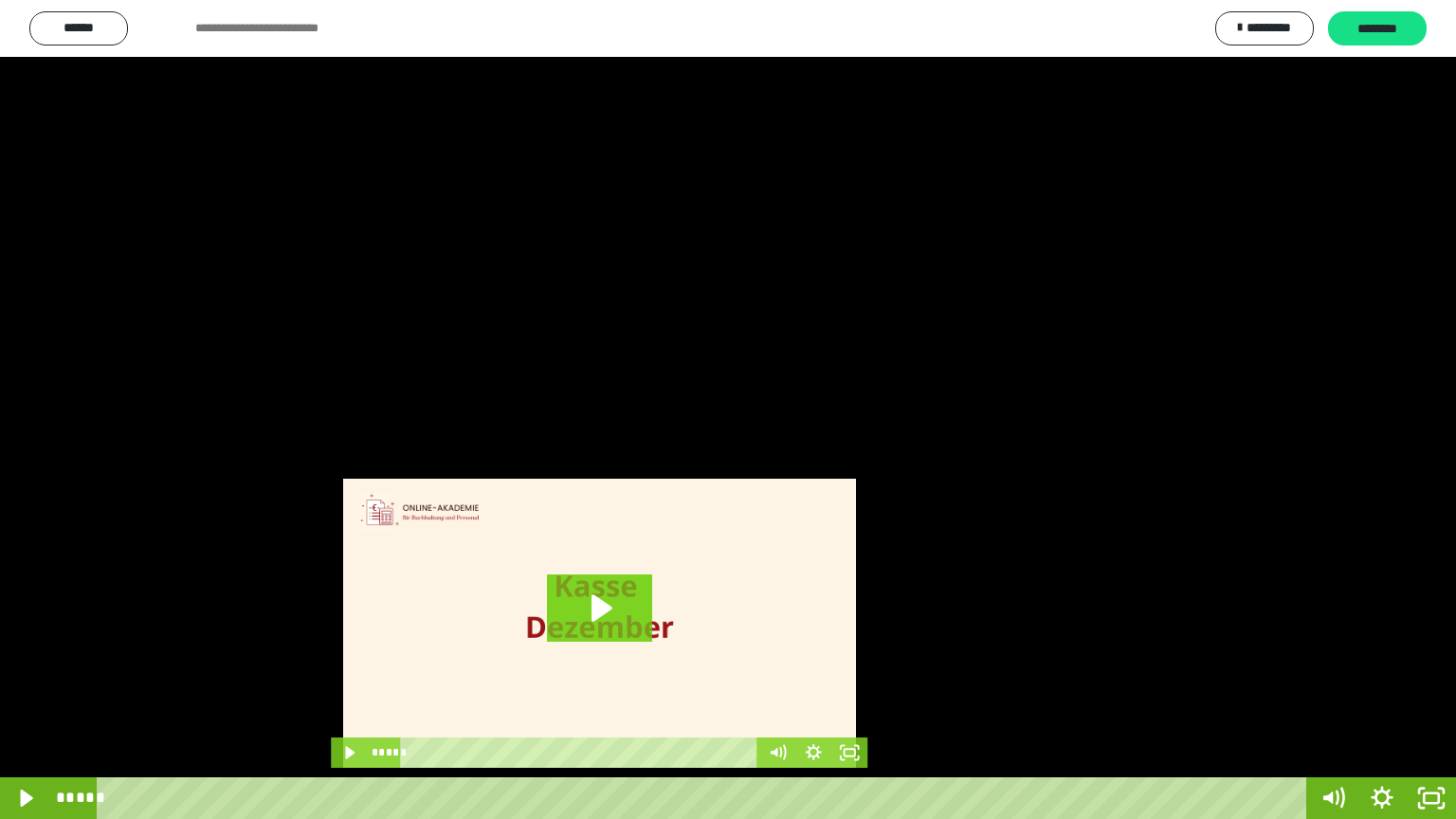 click at bounding box center (728, 410) 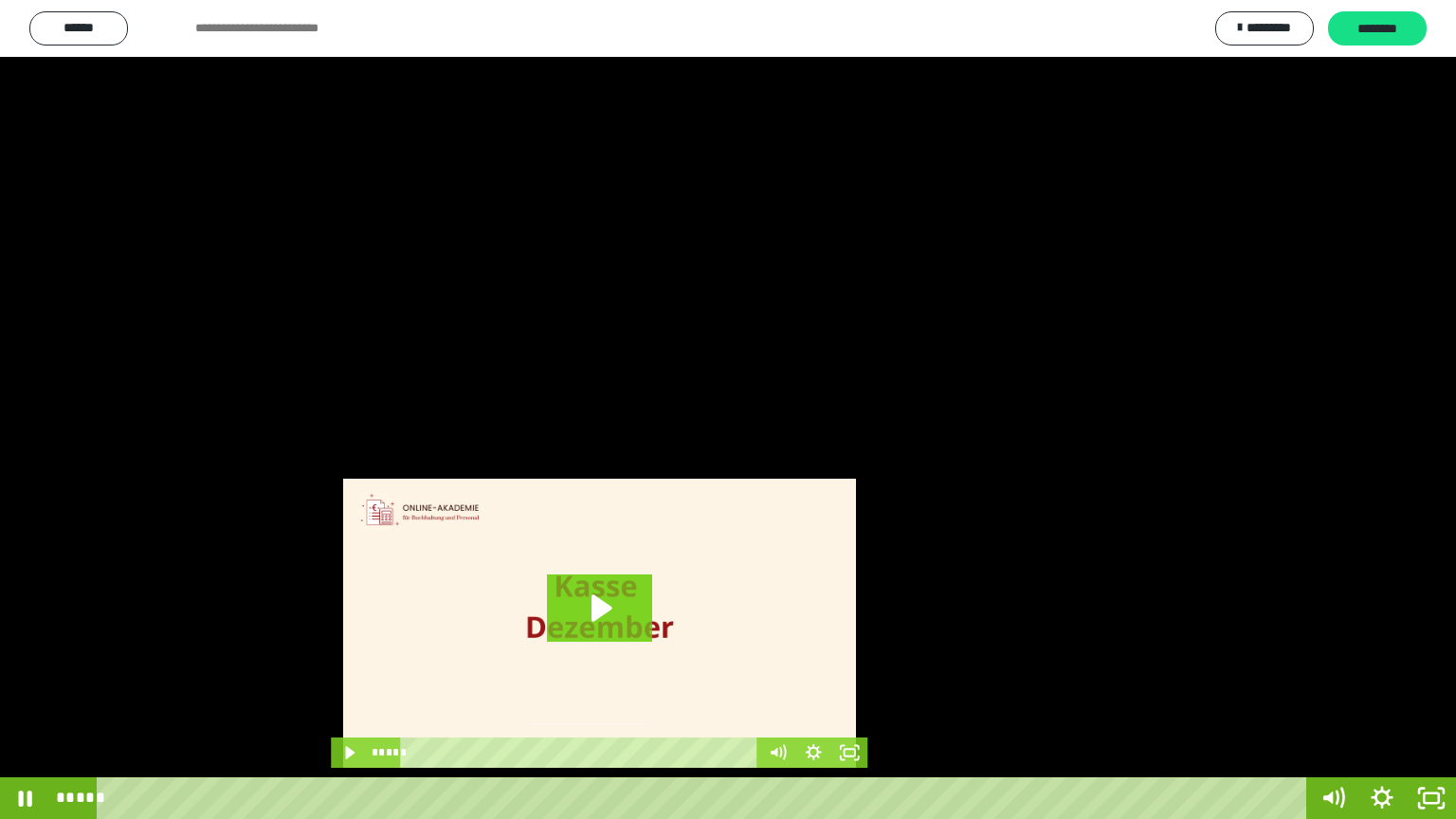 click at bounding box center (728, 410) 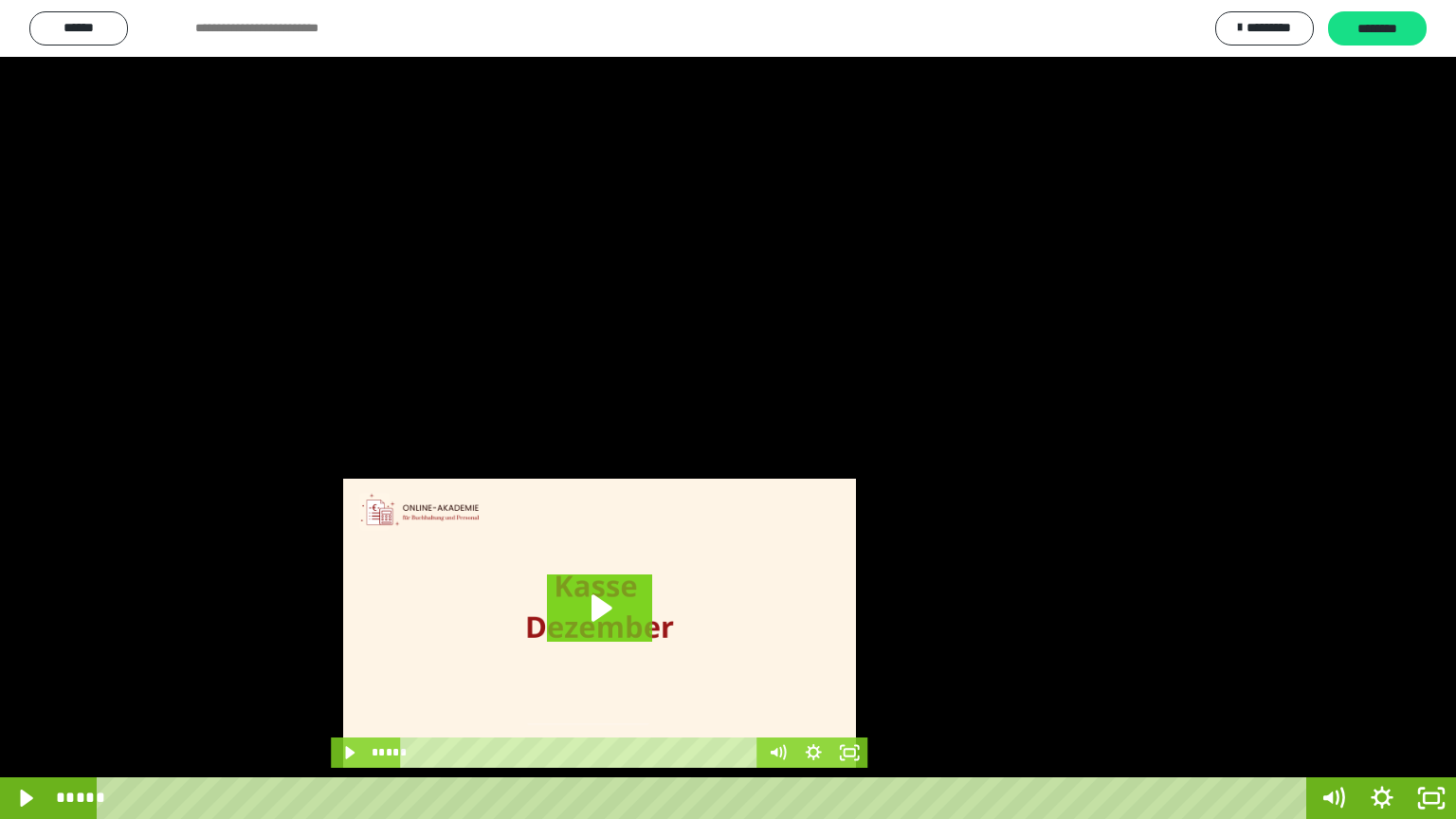 click at bounding box center [728, 410] 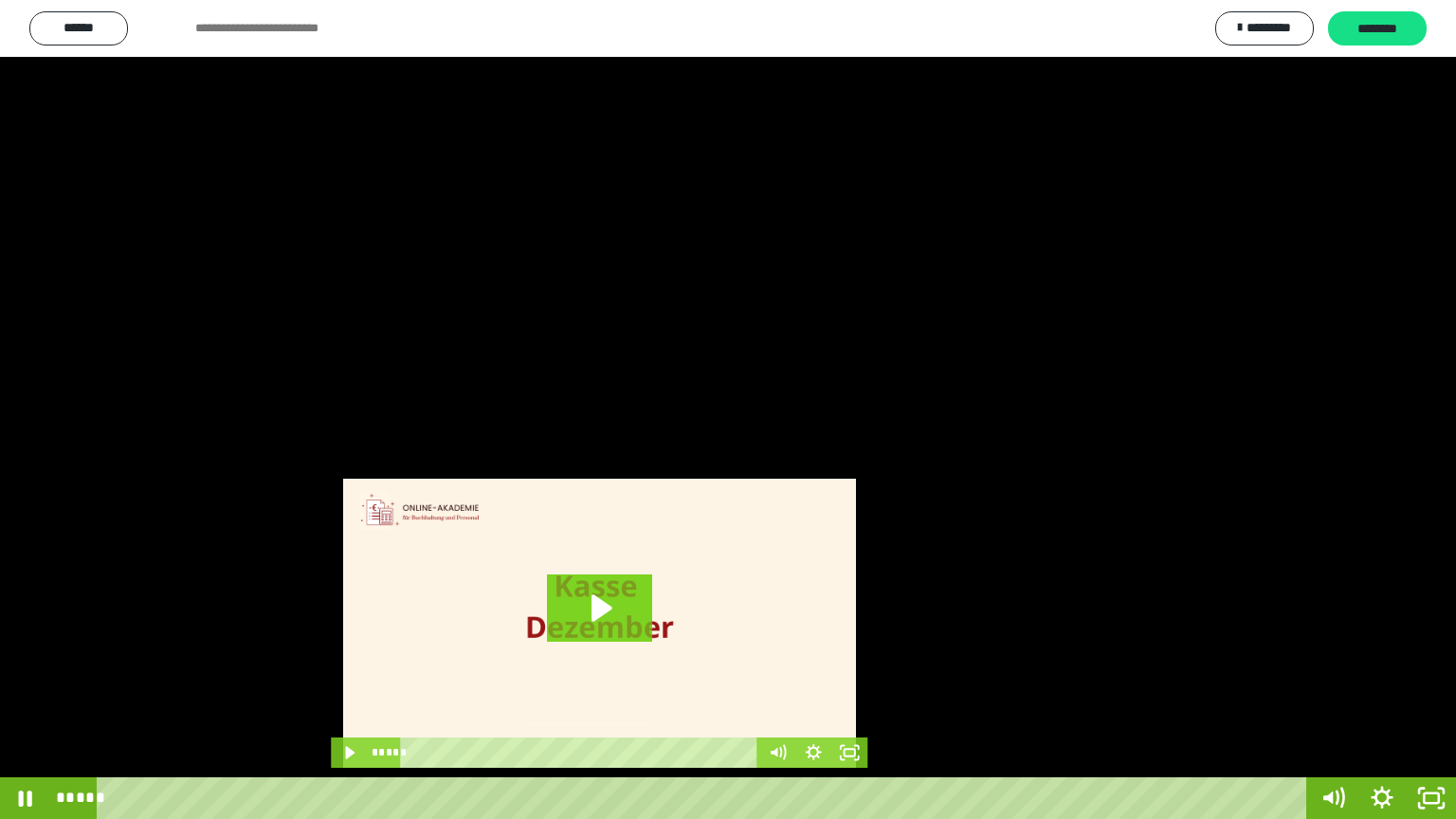 click at bounding box center [728, 410] 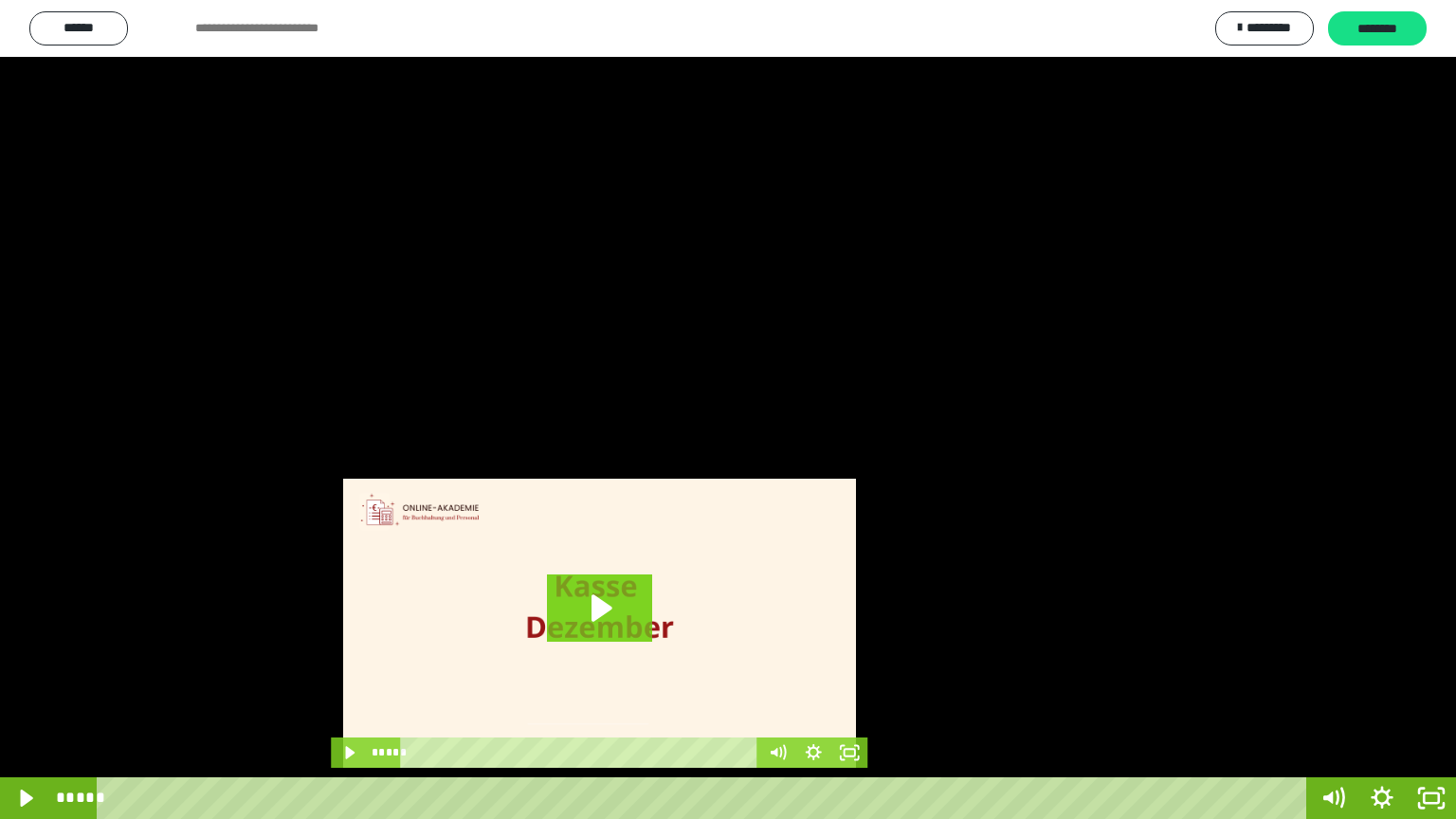 click at bounding box center (728, 410) 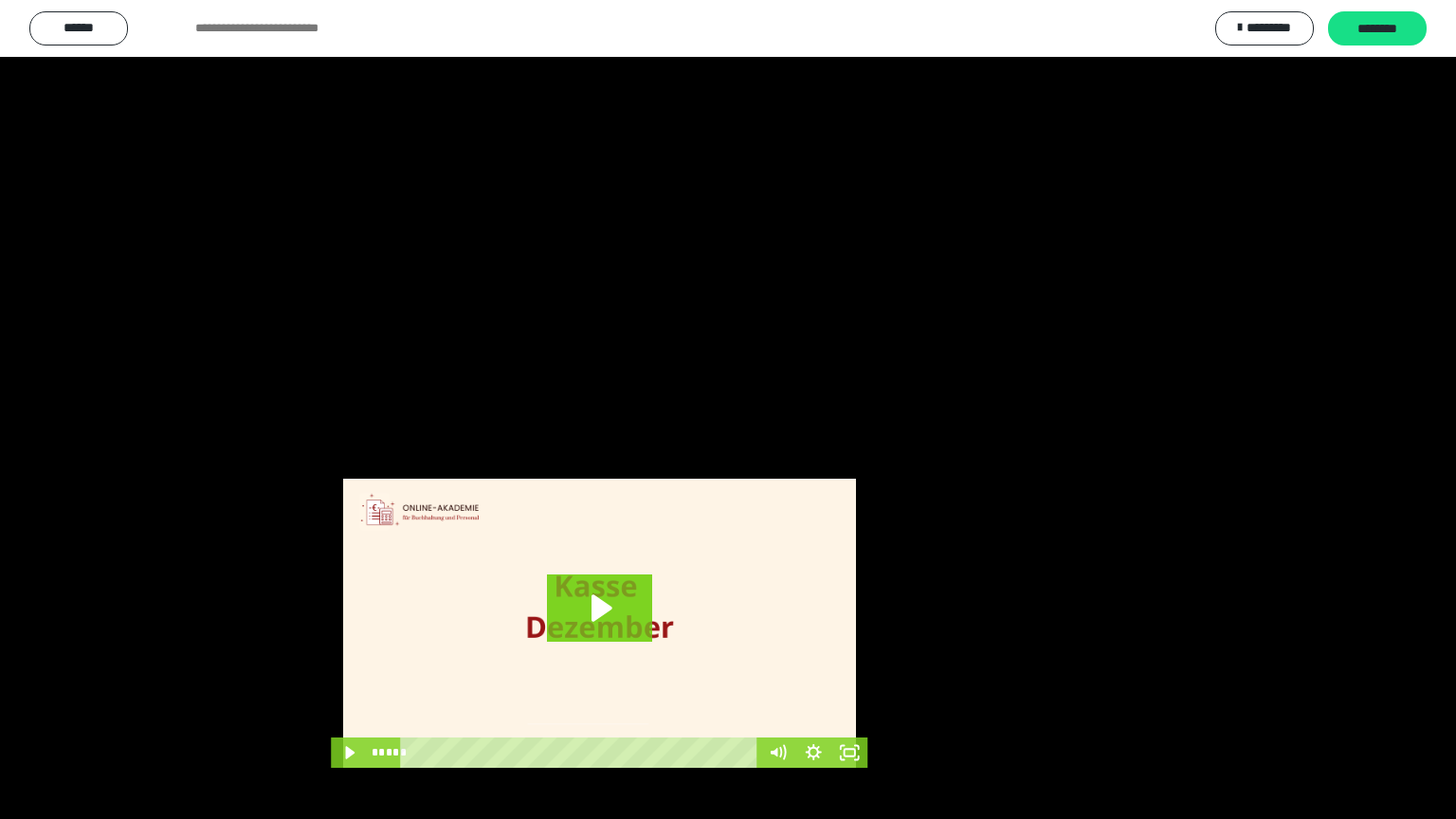 click at bounding box center [728, 410] 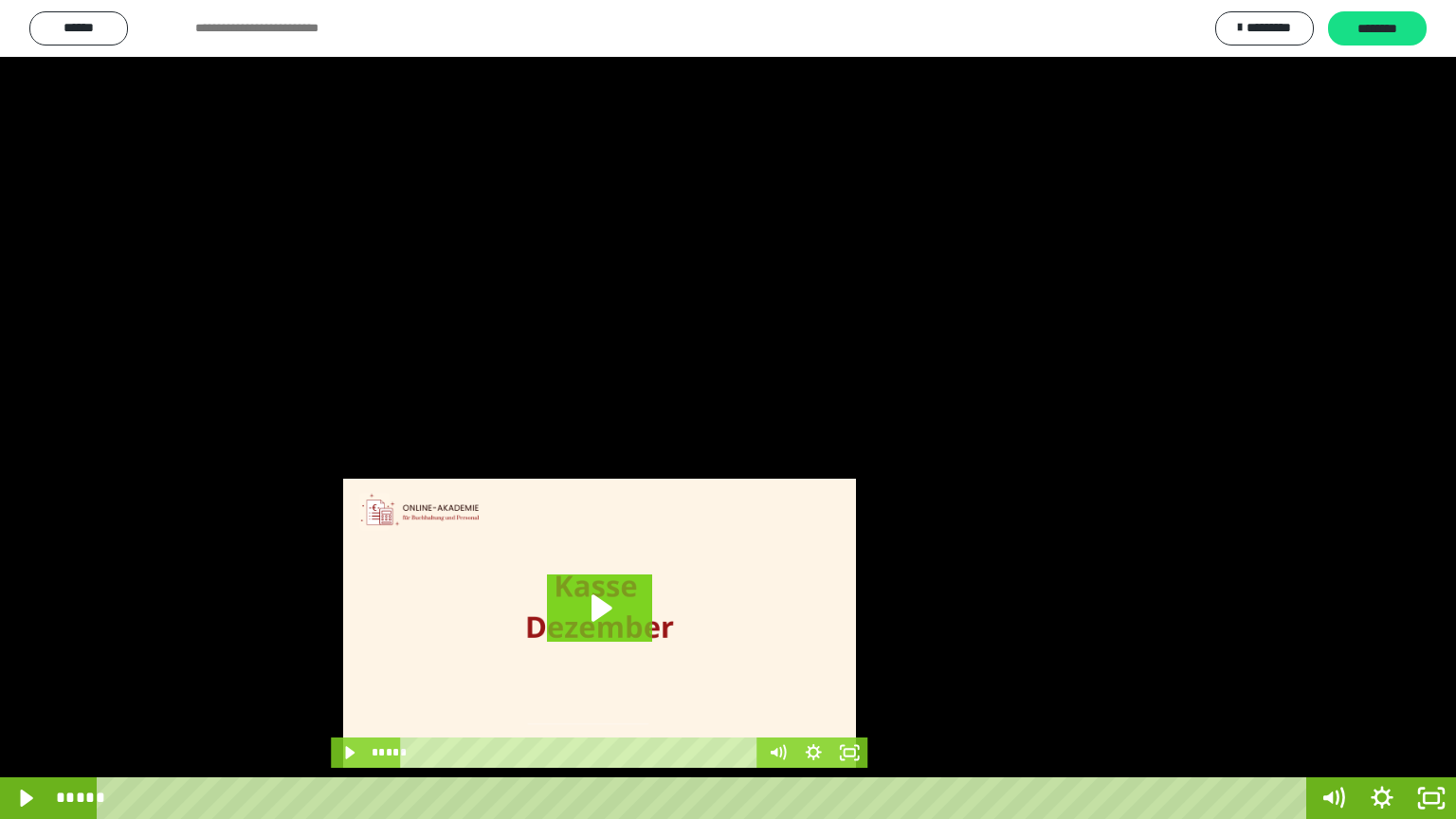 click at bounding box center (728, 410) 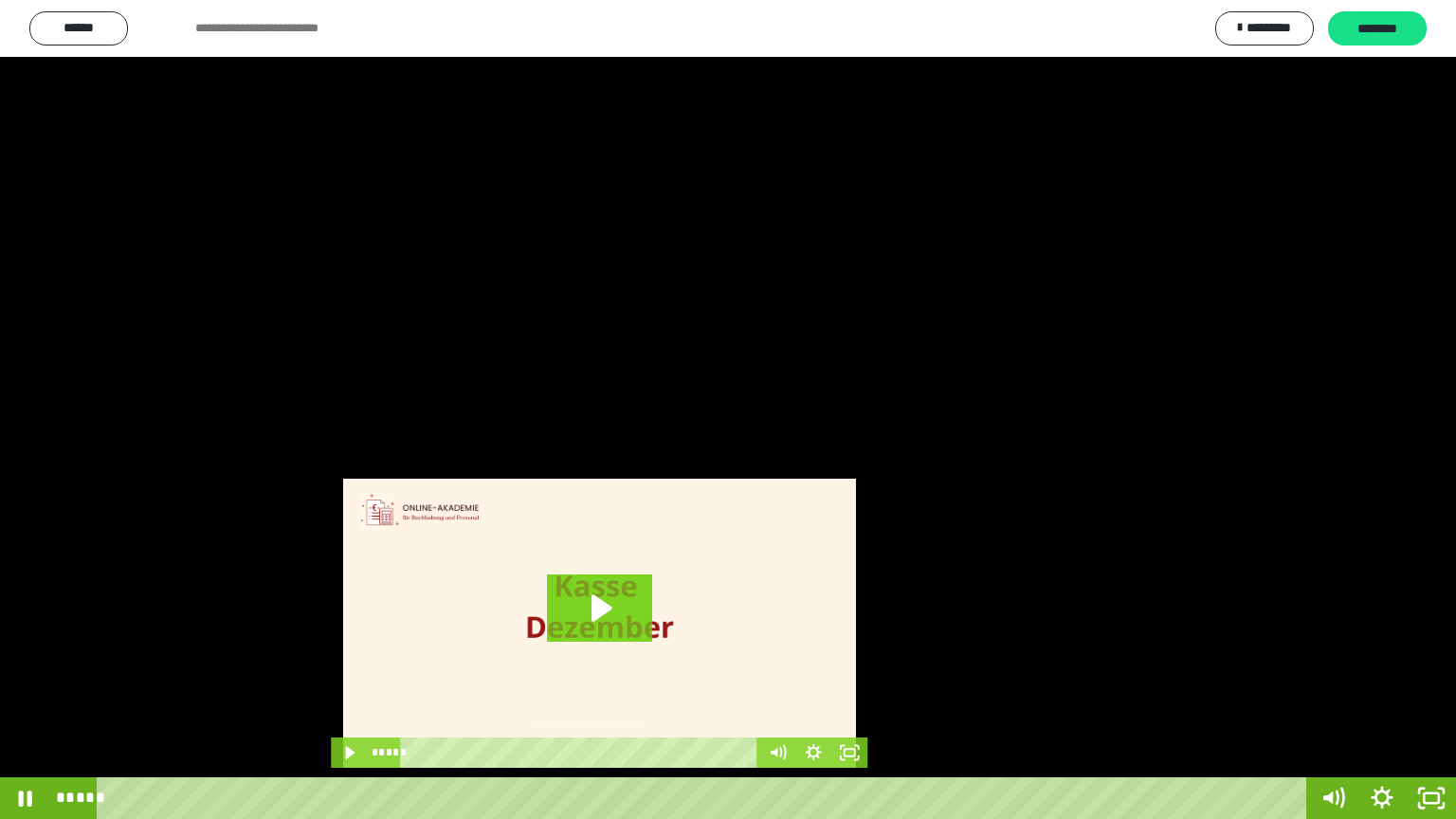 click at bounding box center [728, 410] 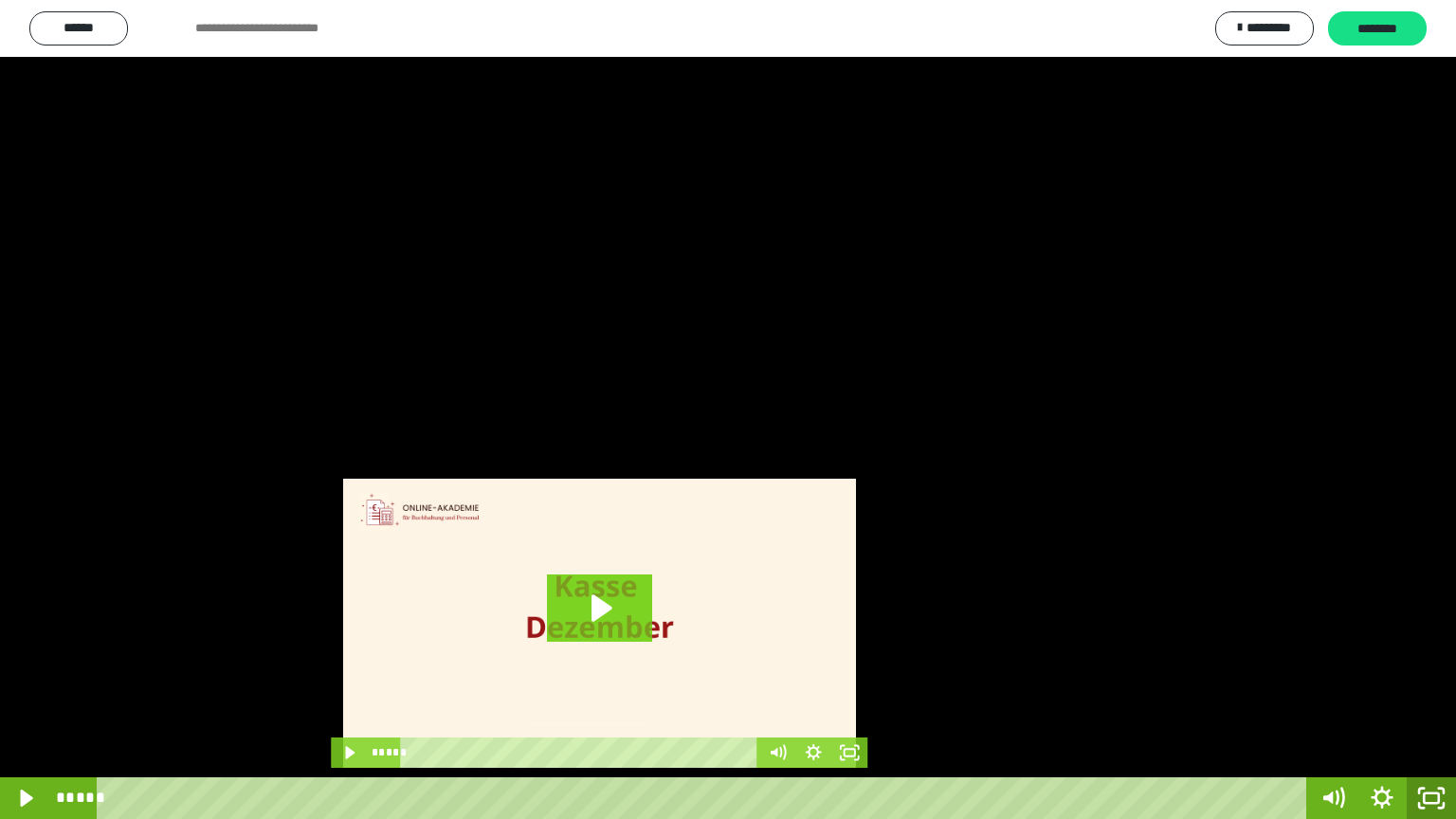 click 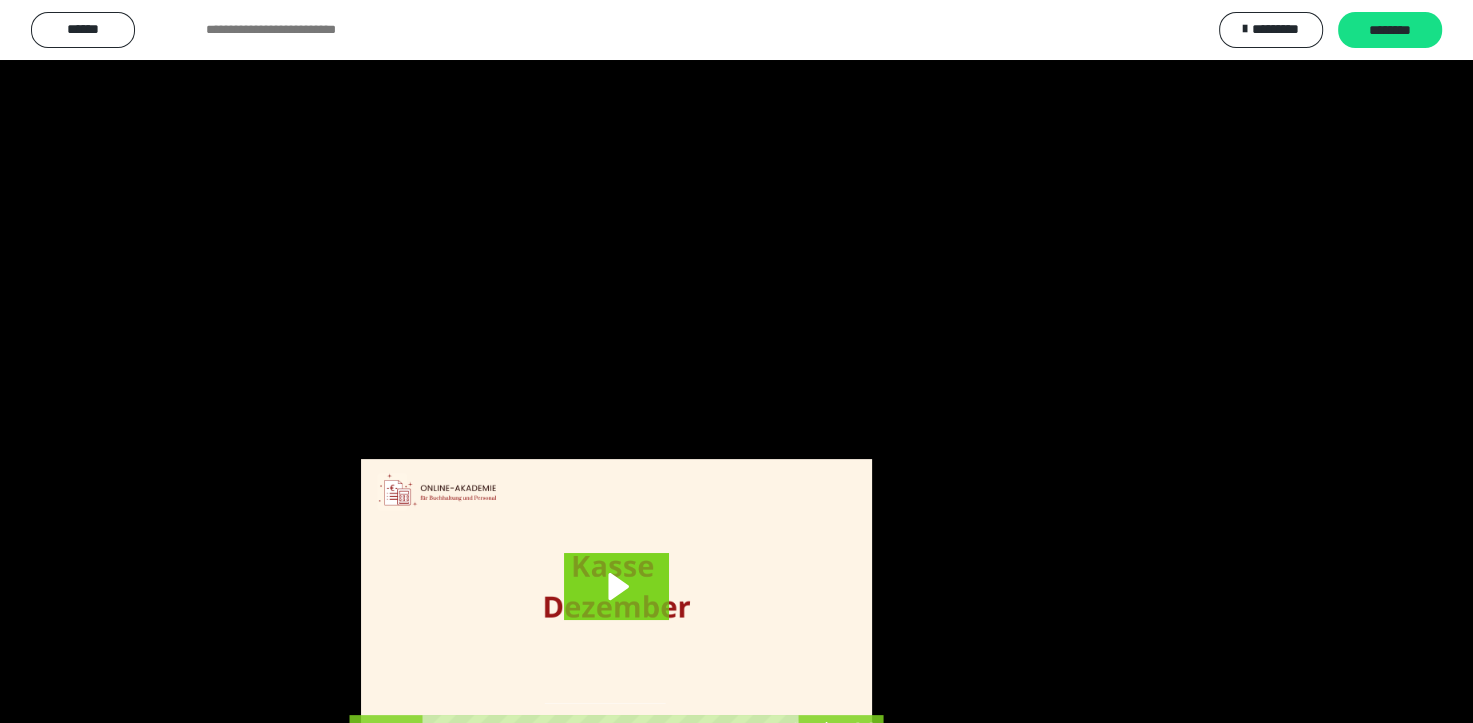 scroll, scrollTop: 3834, scrollLeft: 0, axis: vertical 